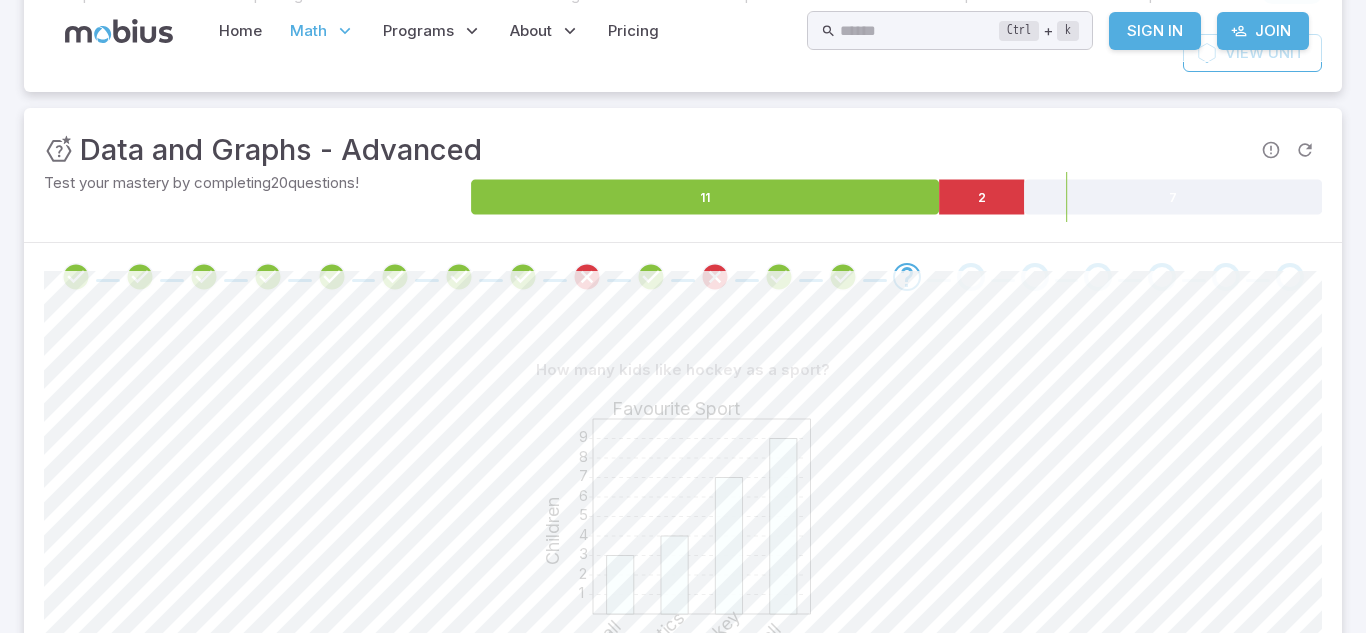 scroll, scrollTop: 0, scrollLeft: 0, axis: both 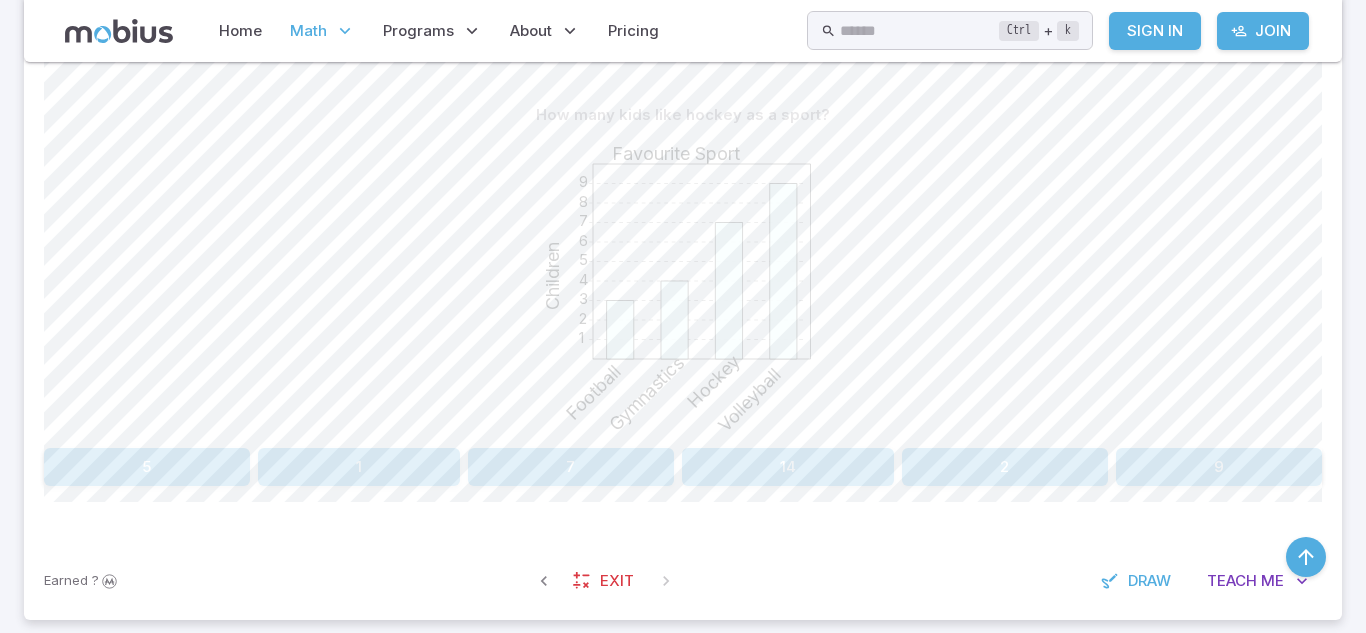 click on "7" at bounding box center (571, 467) 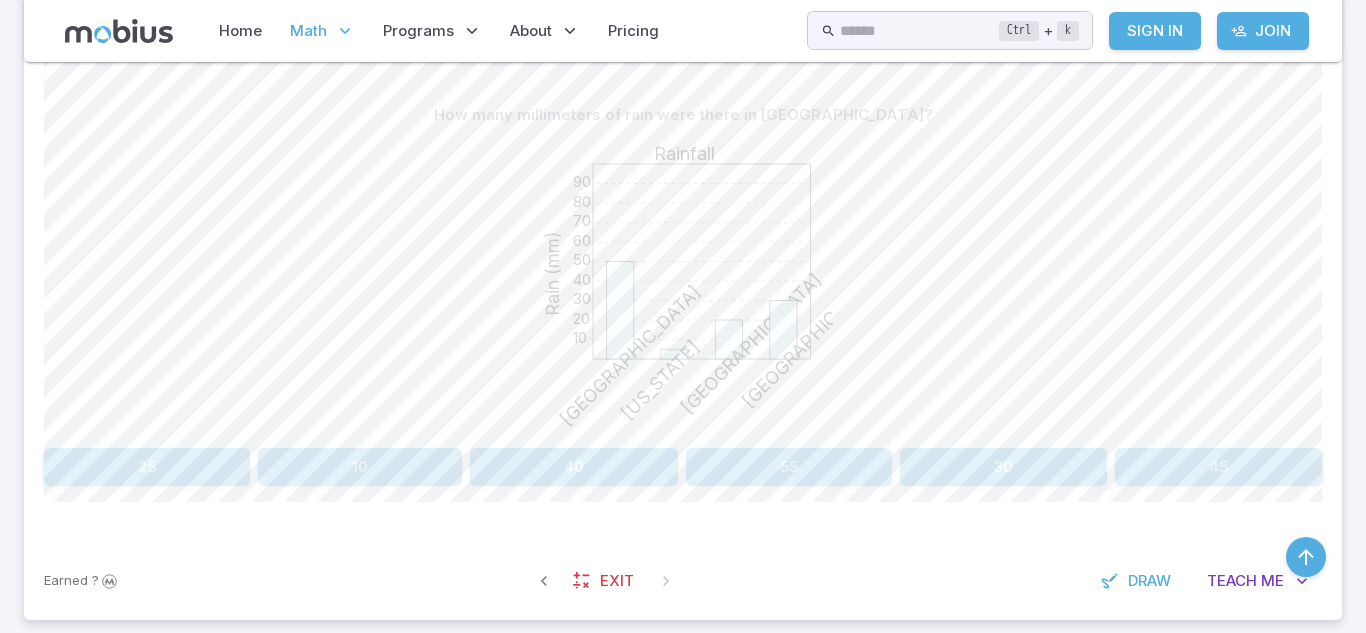 click on "30" at bounding box center (1003, 467) 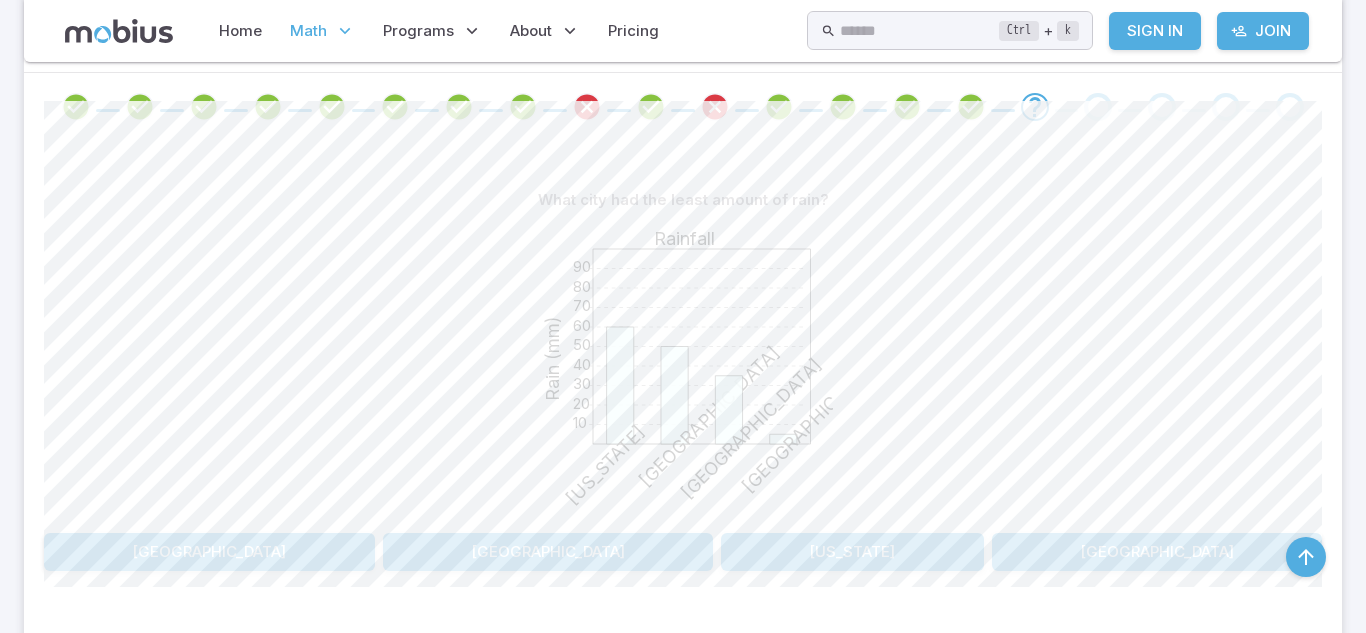 scroll, scrollTop: 405, scrollLeft: 0, axis: vertical 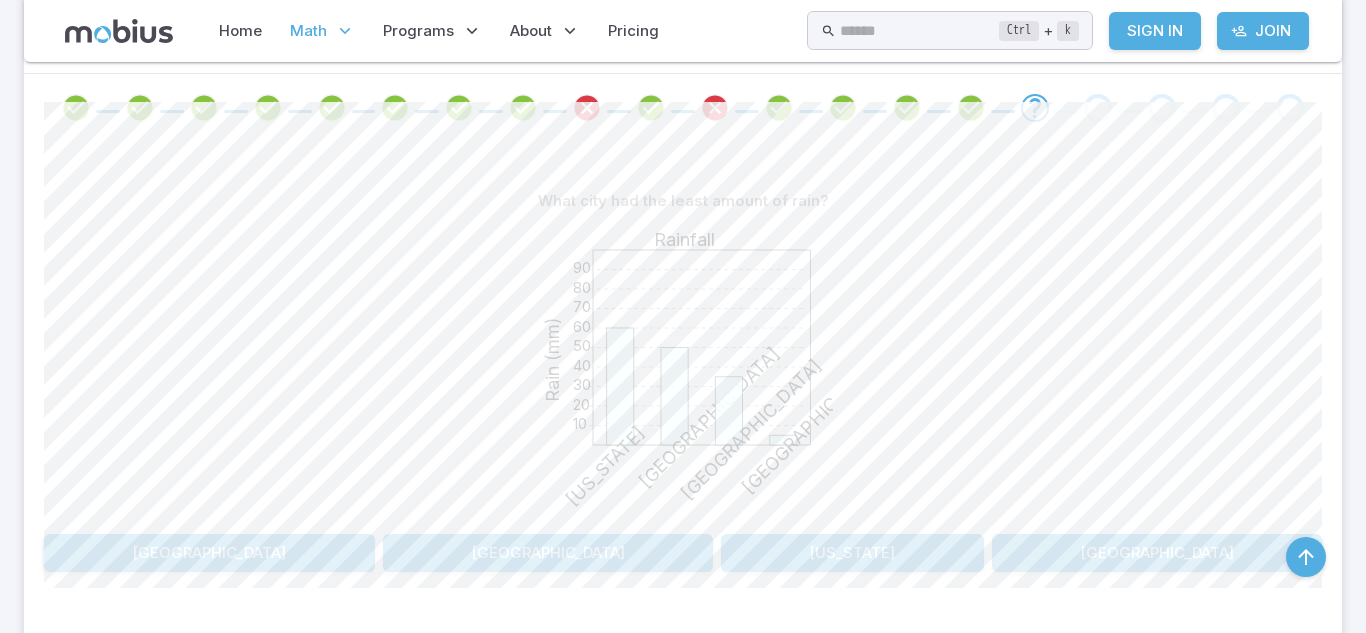 click on "[GEOGRAPHIC_DATA]" at bounding box center [548, 553] 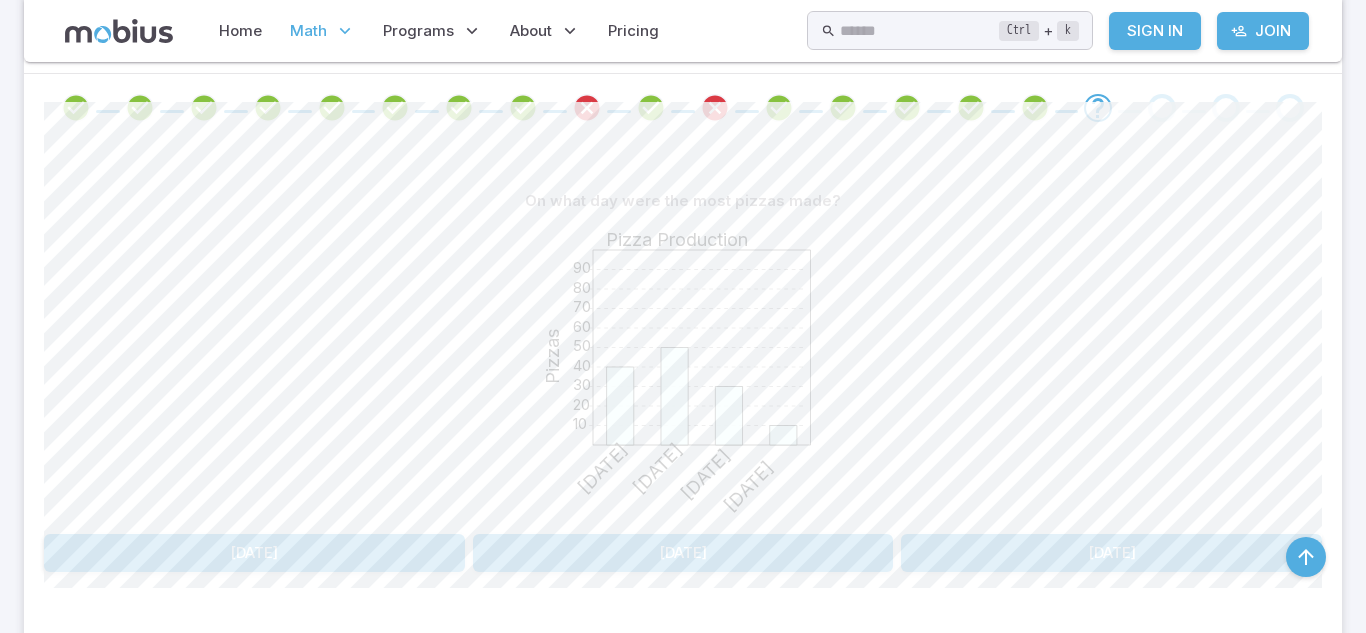 click on "[DATE]" at bounding box center (683, 553) 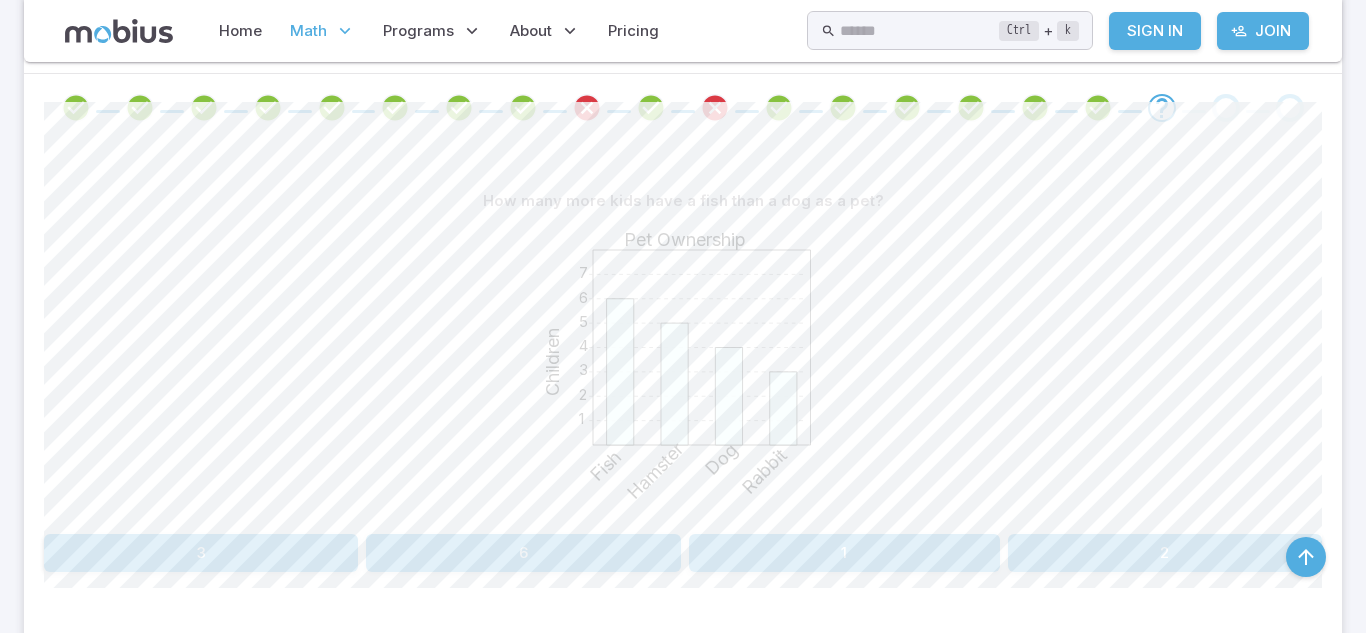 click on "2" at bounding box center [1165, 553] 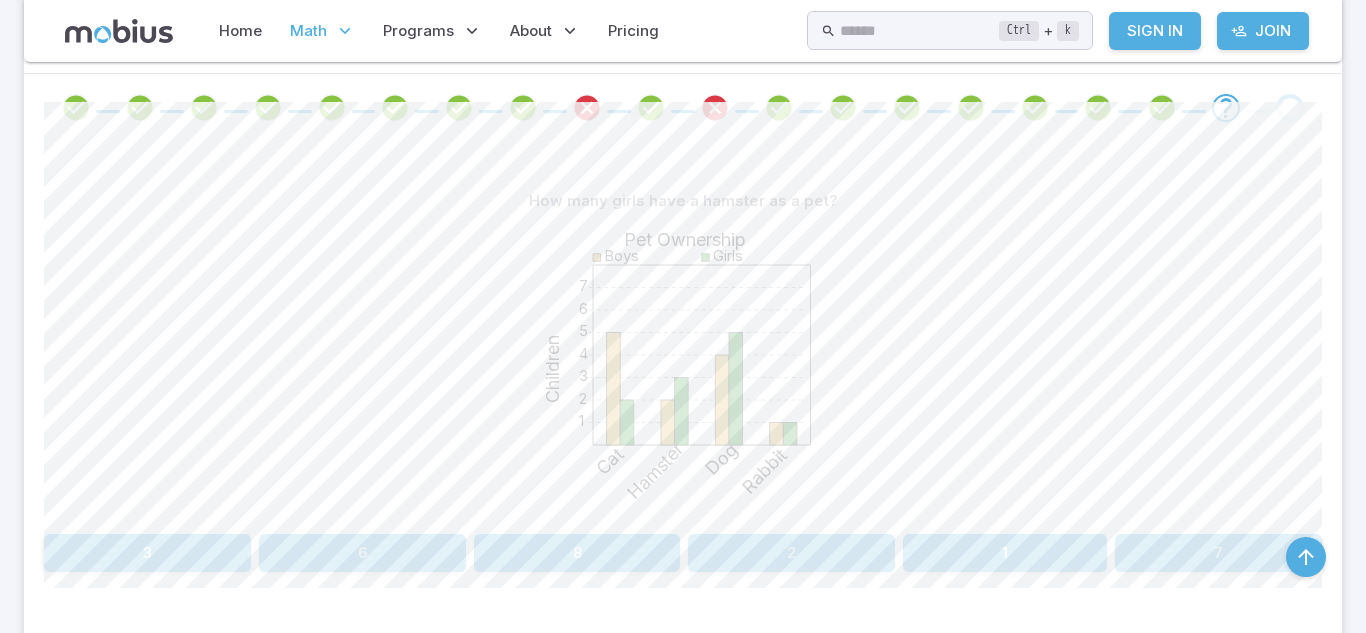 click on "3" at bounding box center (147, 553) 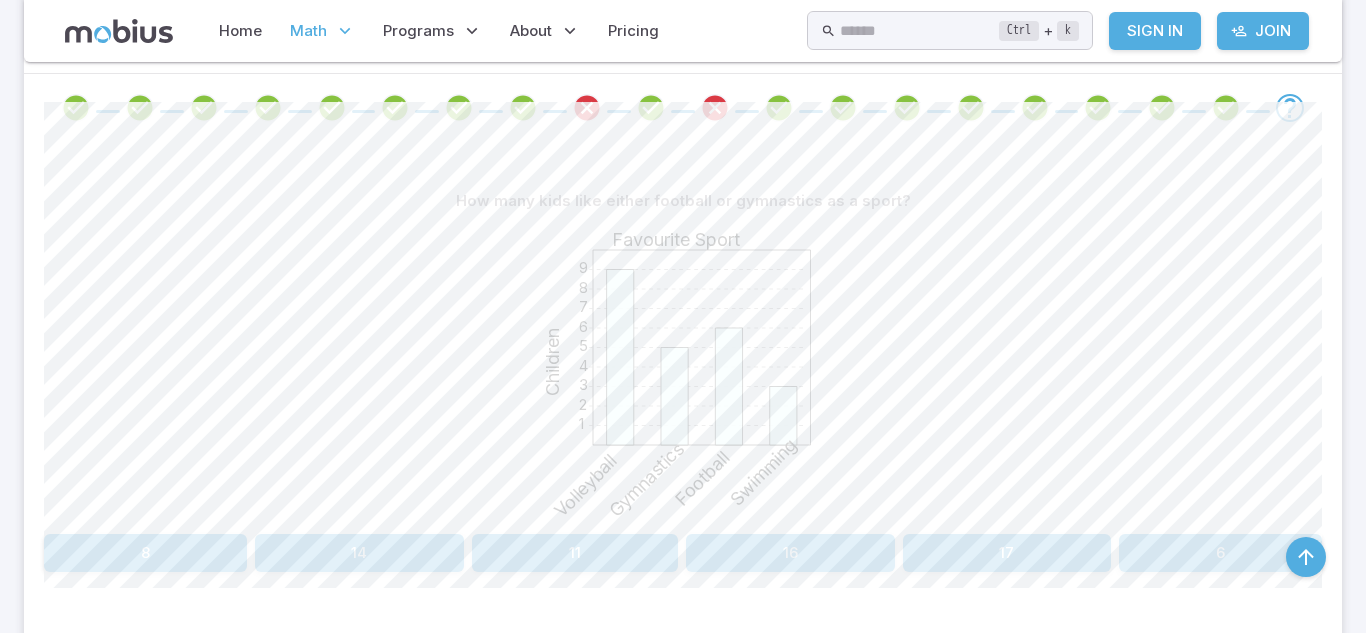 click on "11" at bounding box center (575, 553) 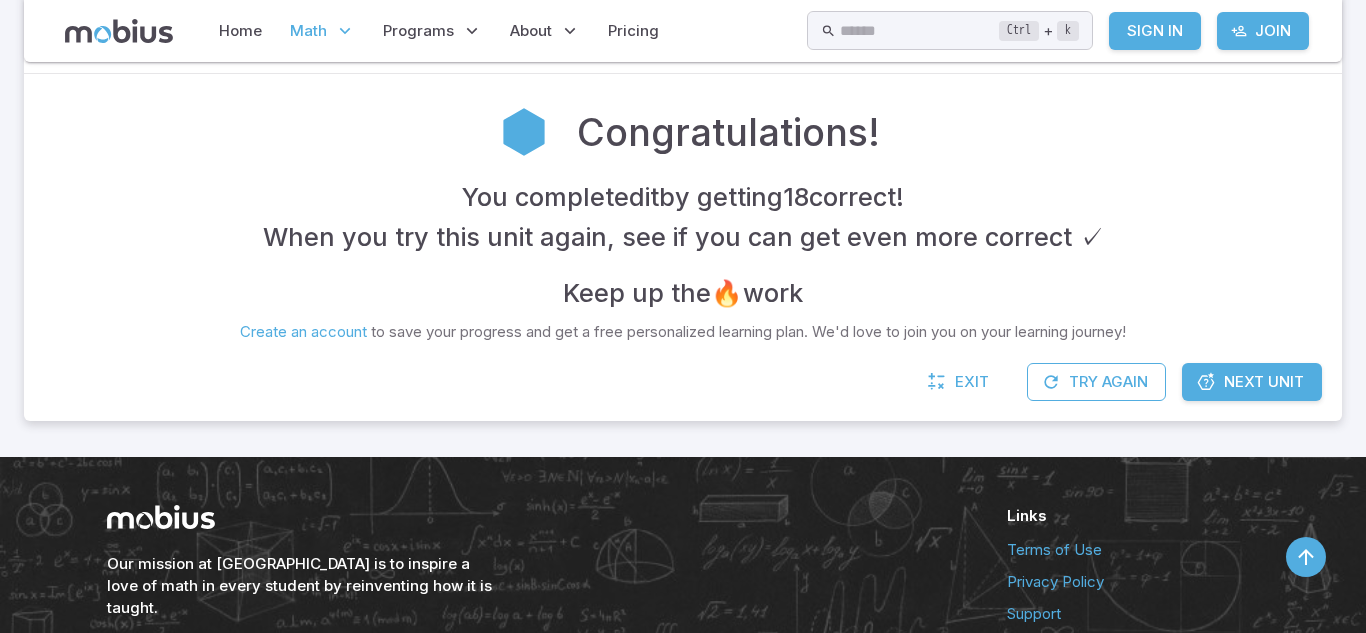 click on "Next Unit" at bounding box center [1264, 382] 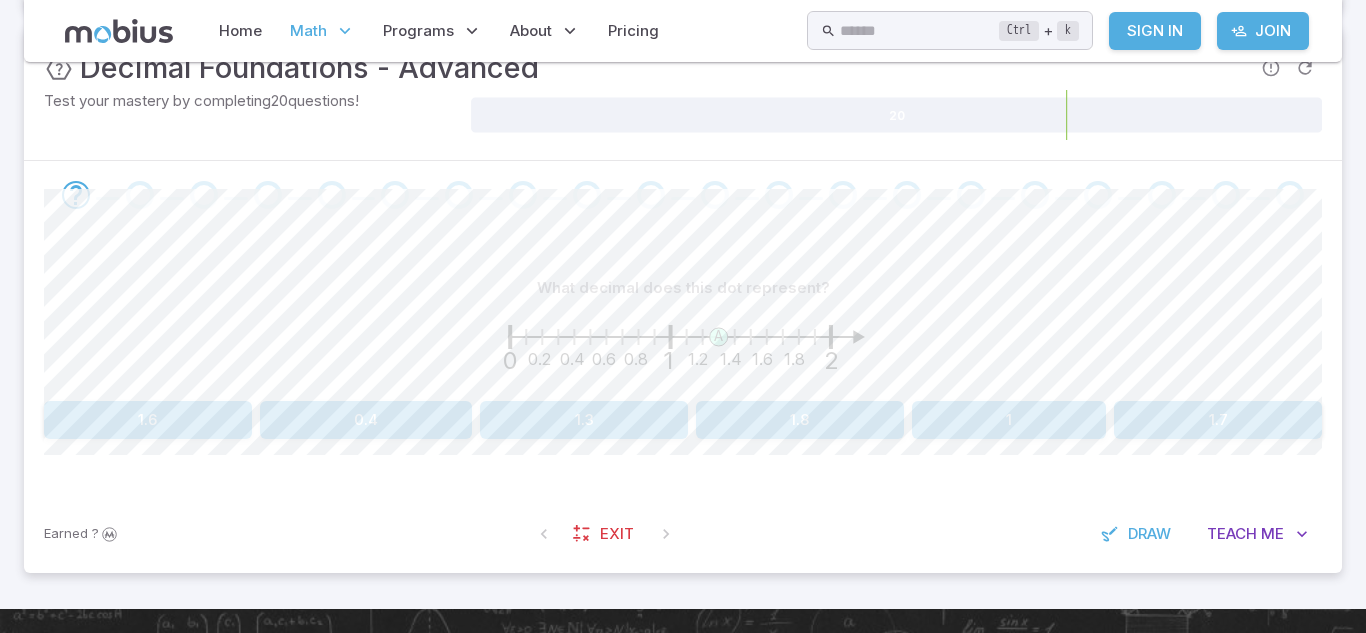 scroll, scrollTop: 327, scrollLeft: 0, axis: vertical 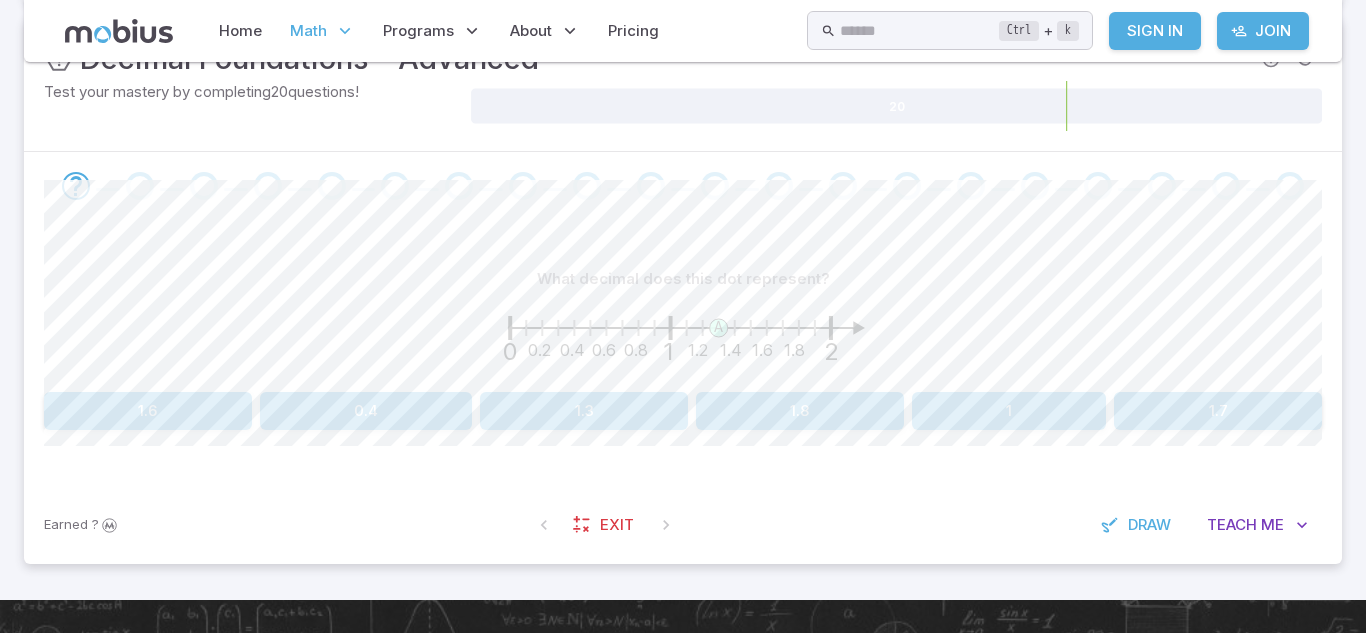 click on "1.3" at bounding box center [584, 411] 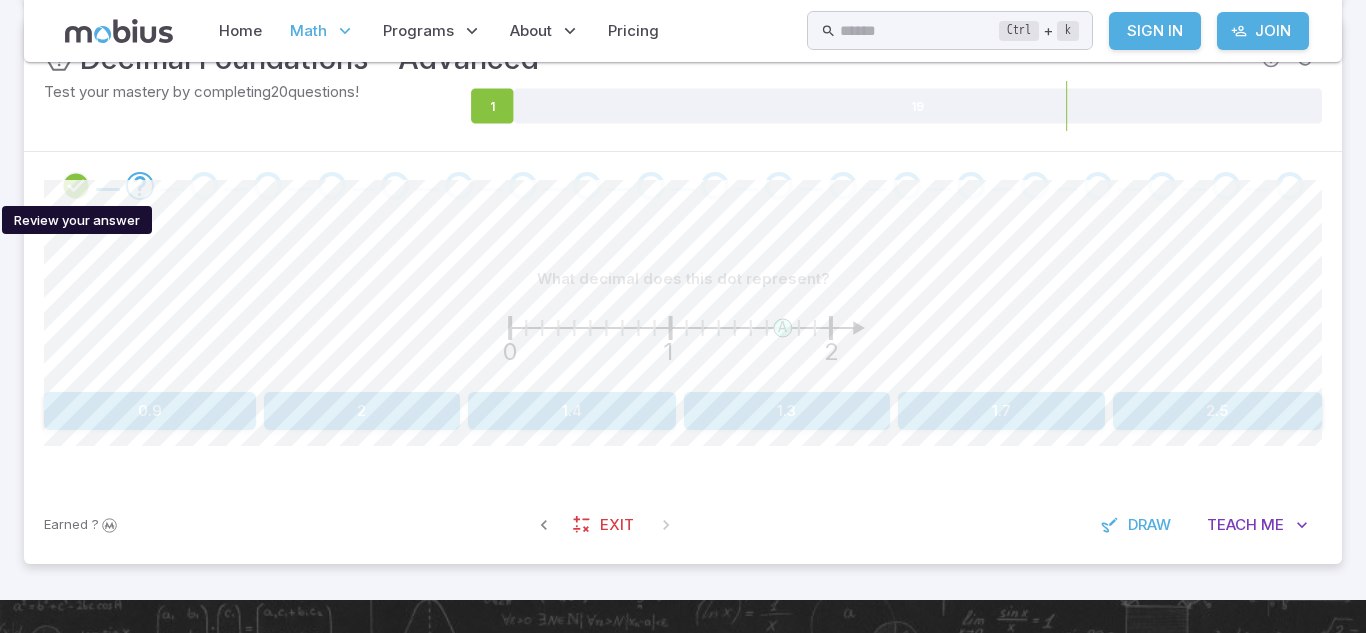 click at bounding box center (76, 186) 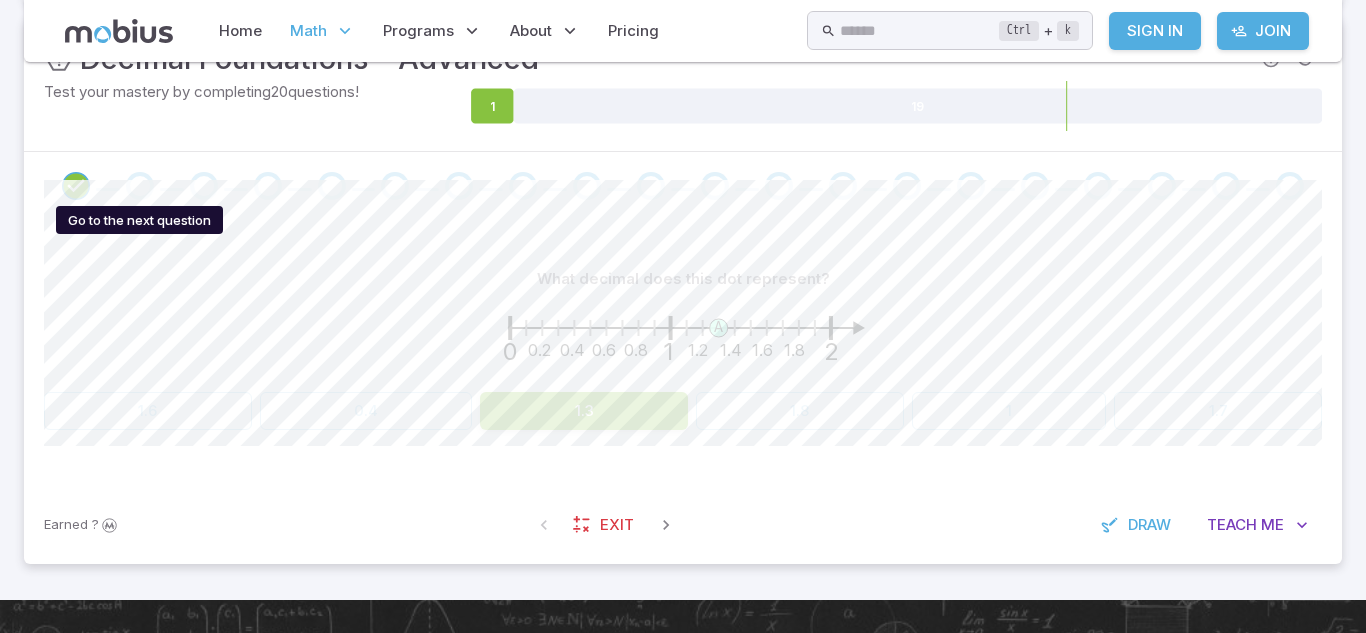 click at bounding box center [140, 186] 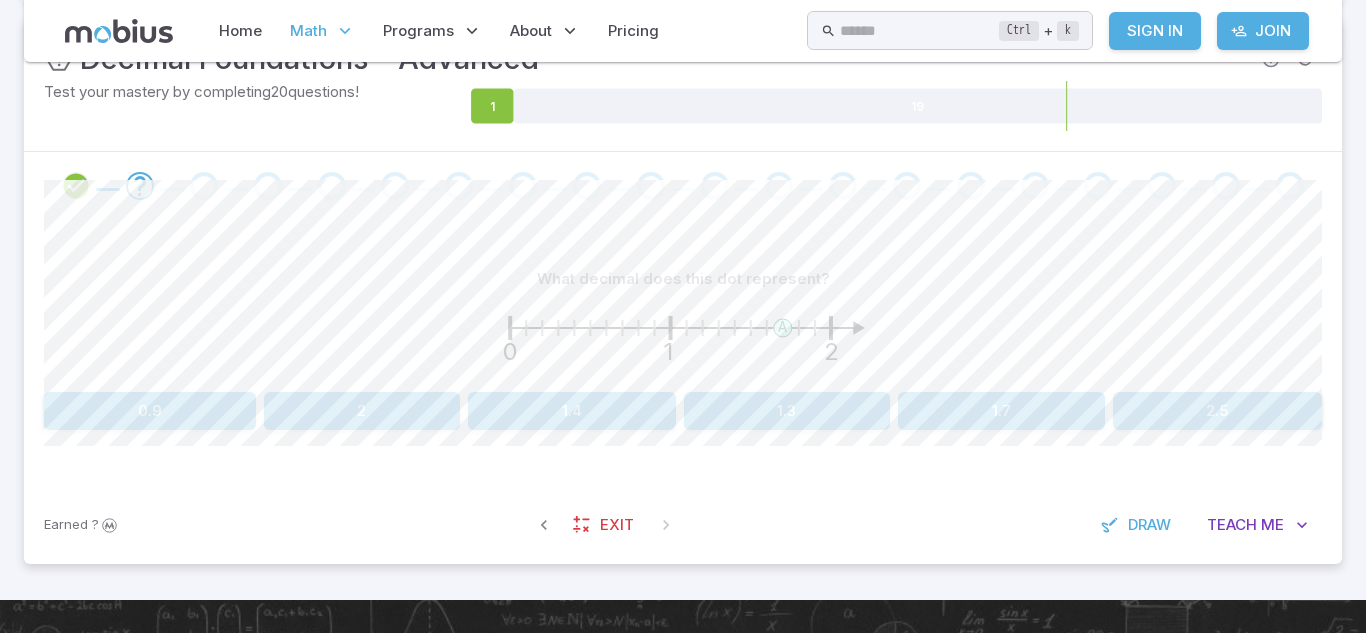 click on "1.4" at bounding box center [572, 411] 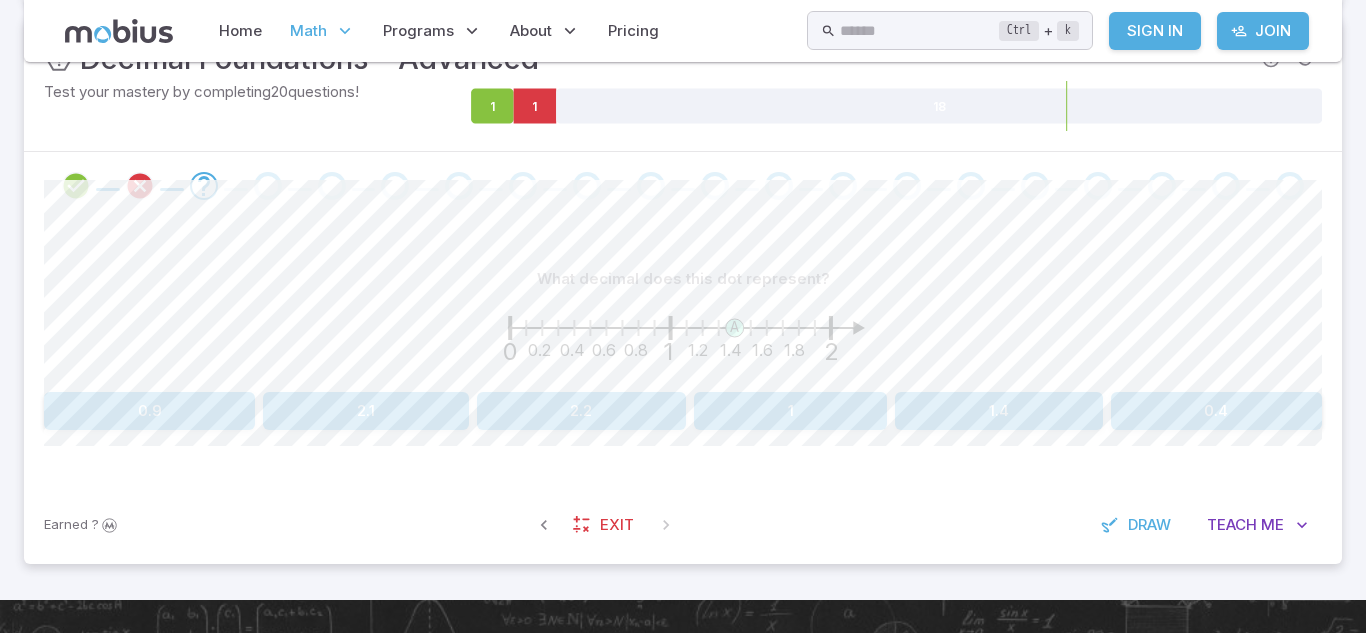 click on "1.4" at bounding box center [998, 411] 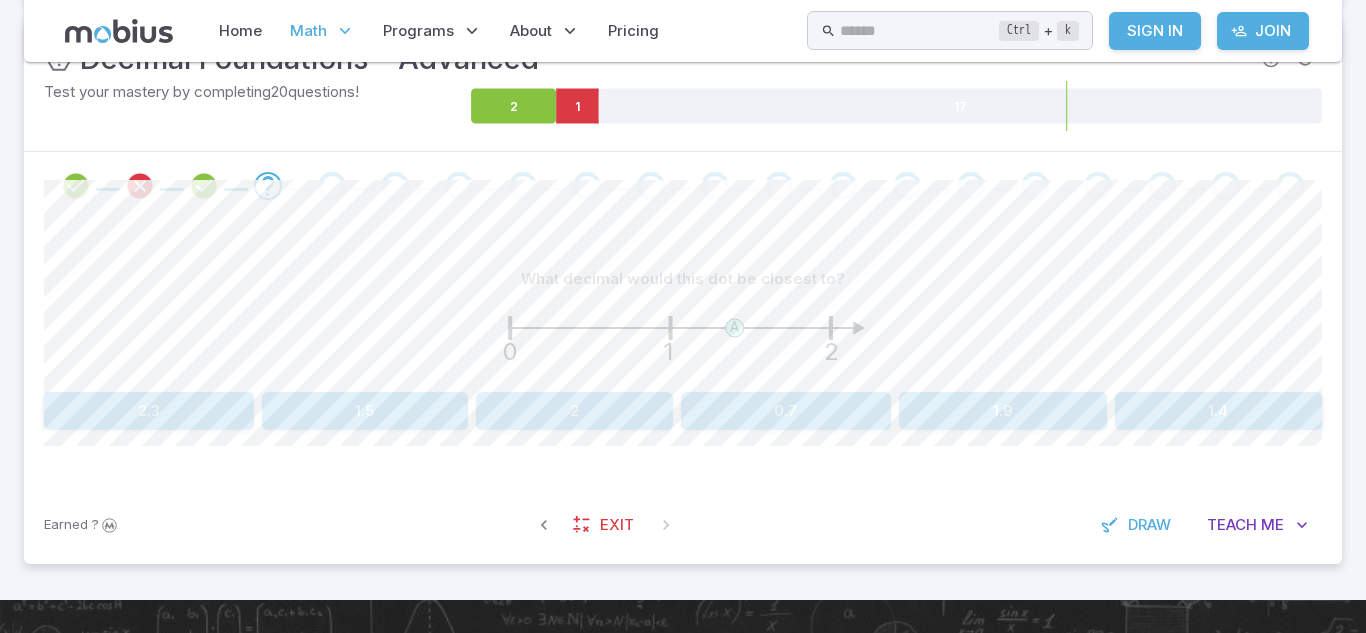 click on "A 0 1 2" 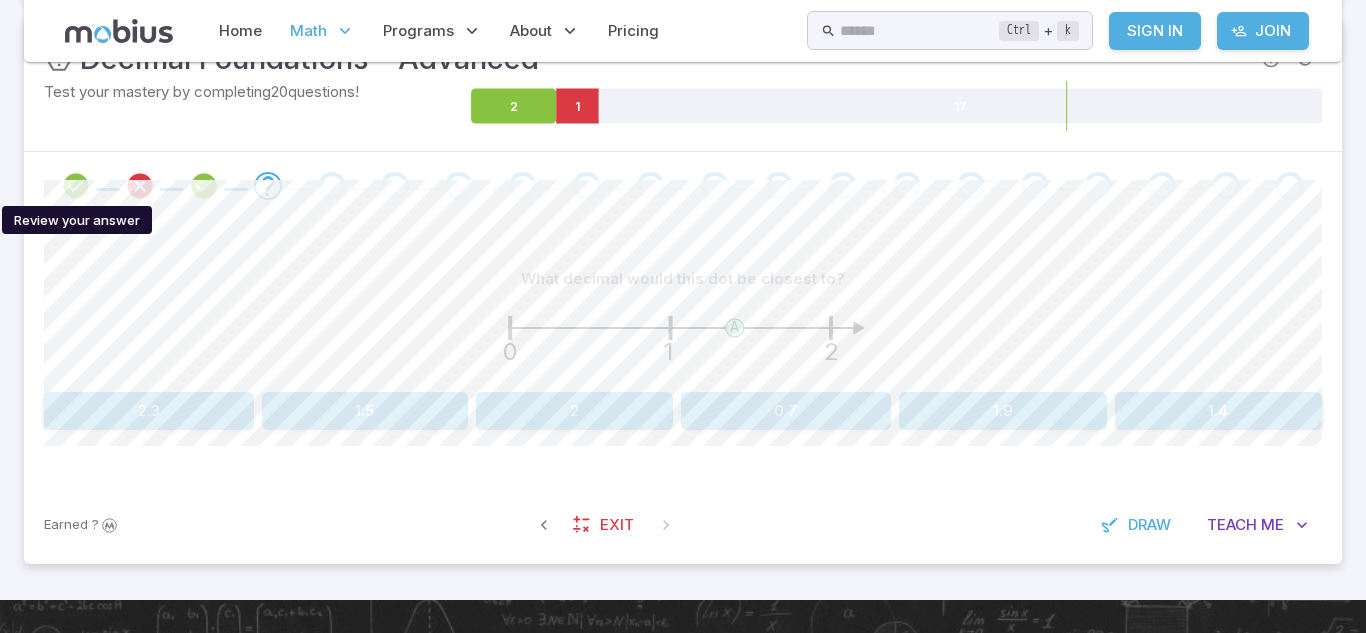 click at bounding box center [76, 186] 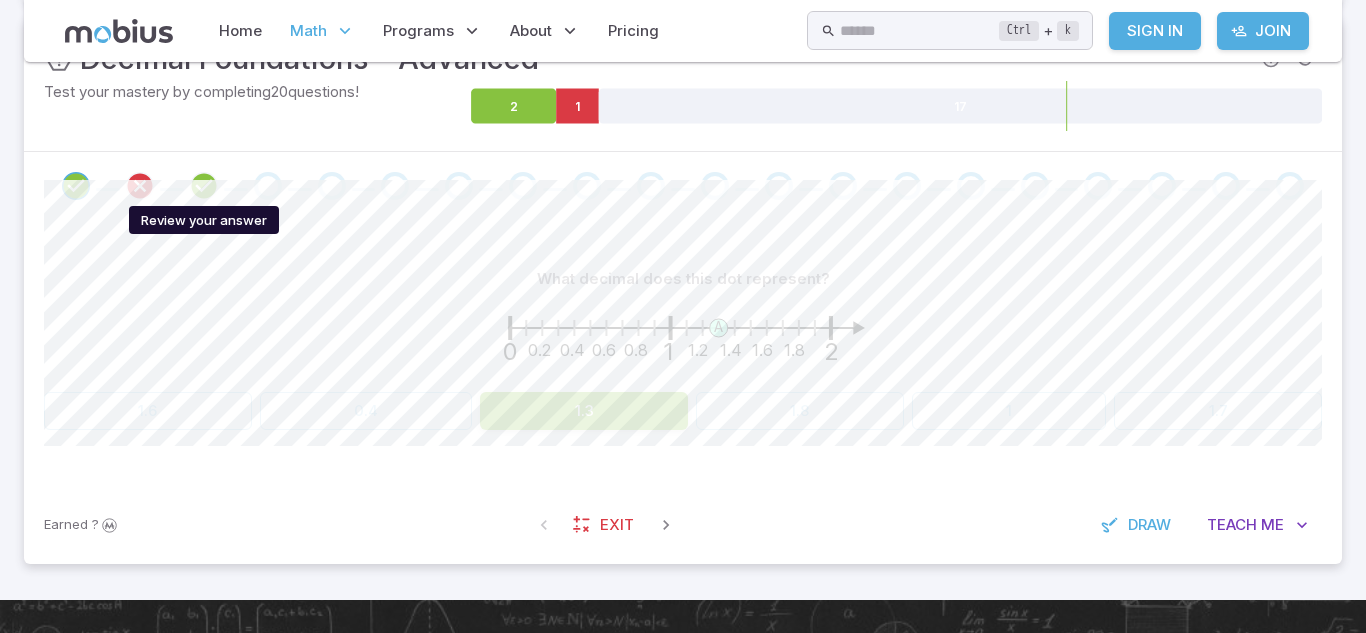 click at bounding box center (204, 186) 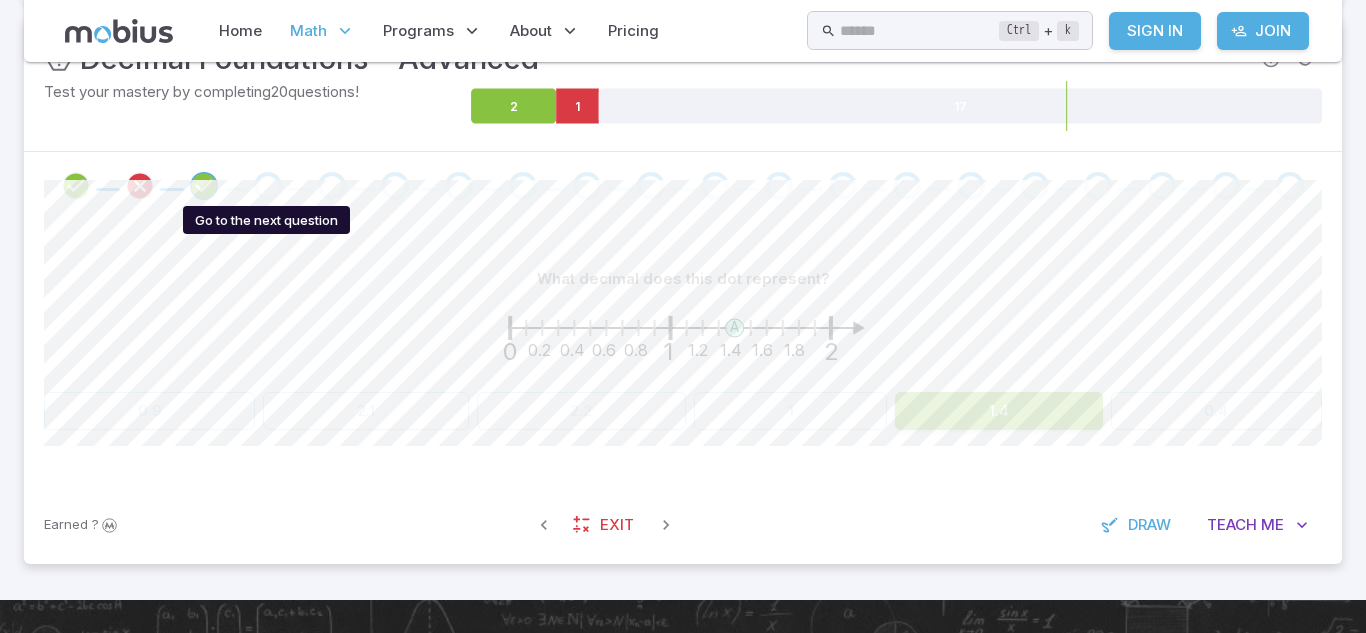 click at bounding box center (268, 186) 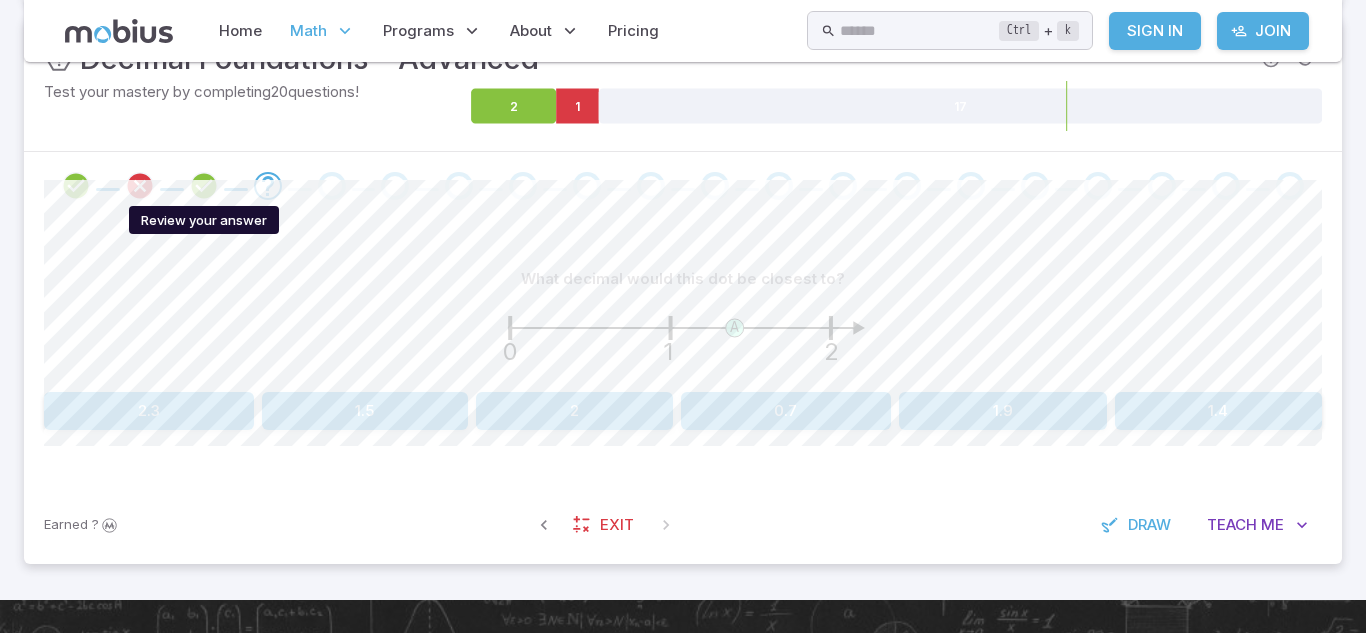click at bounding box center [204, 186] 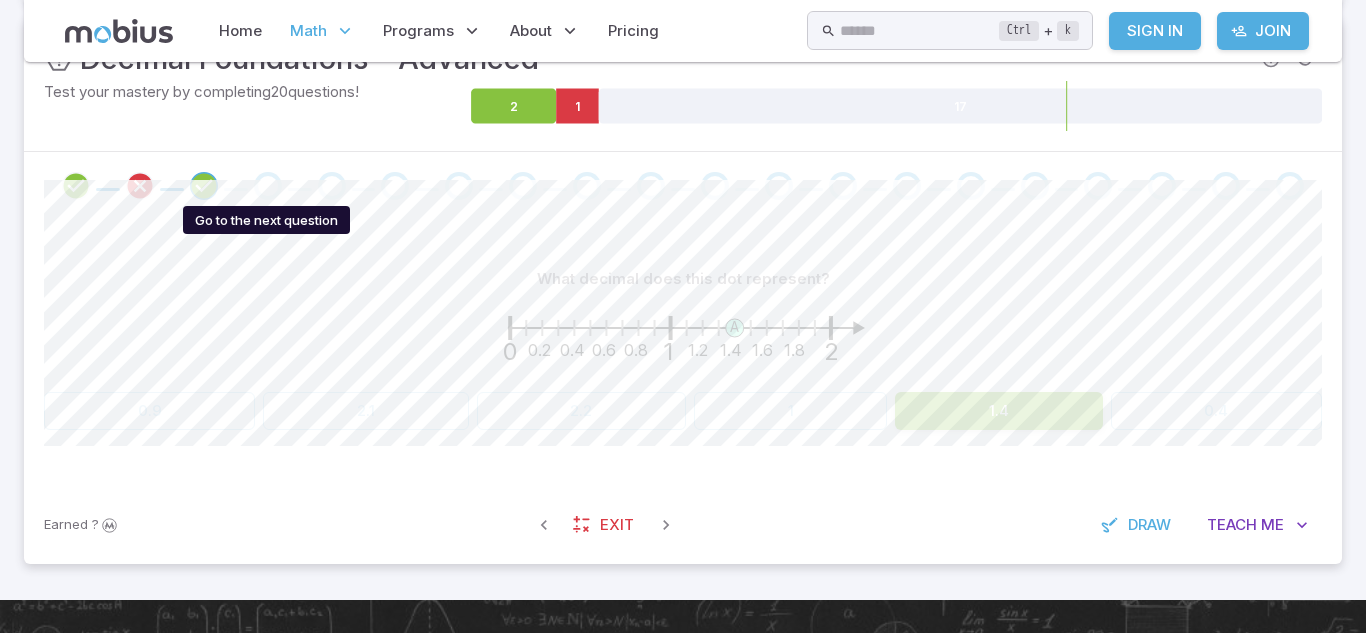 click at bounding box center [268, 186] 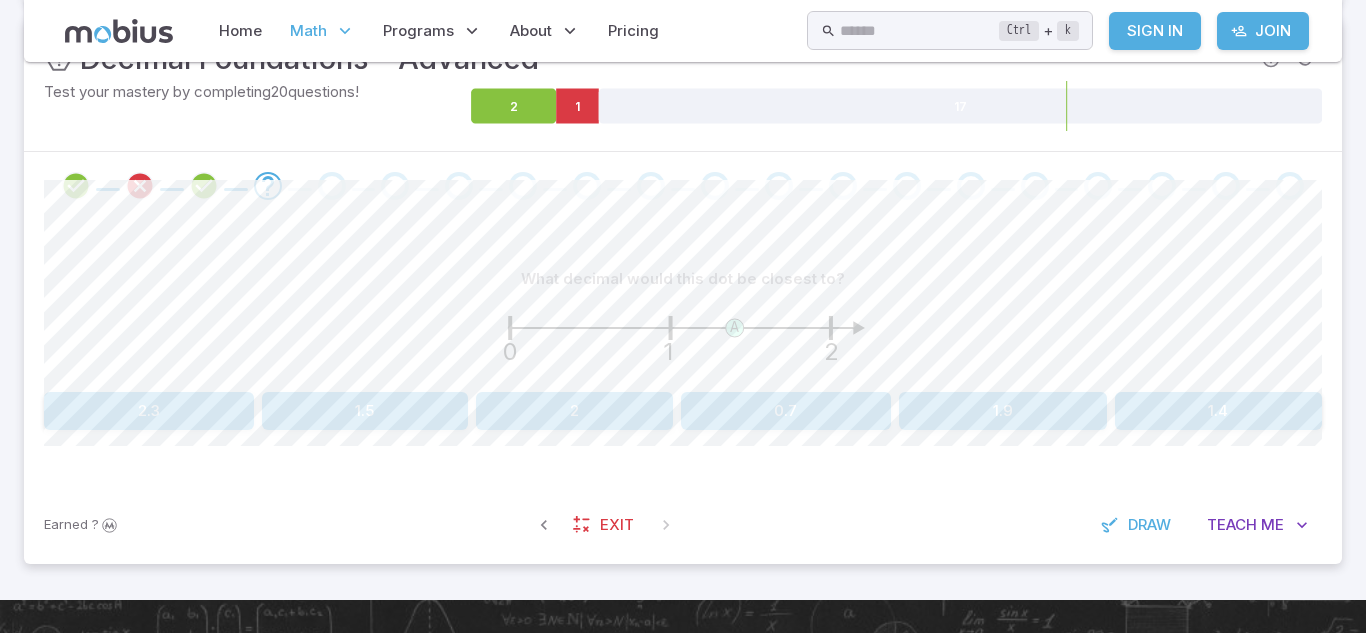 click on "What decimal would this dot be closest to? A 0 1 2 2.3 1.5 2 0.7 1.9 1.4 Canvas actions 100 % Exit zen mode" at bounding box center [683, 353] 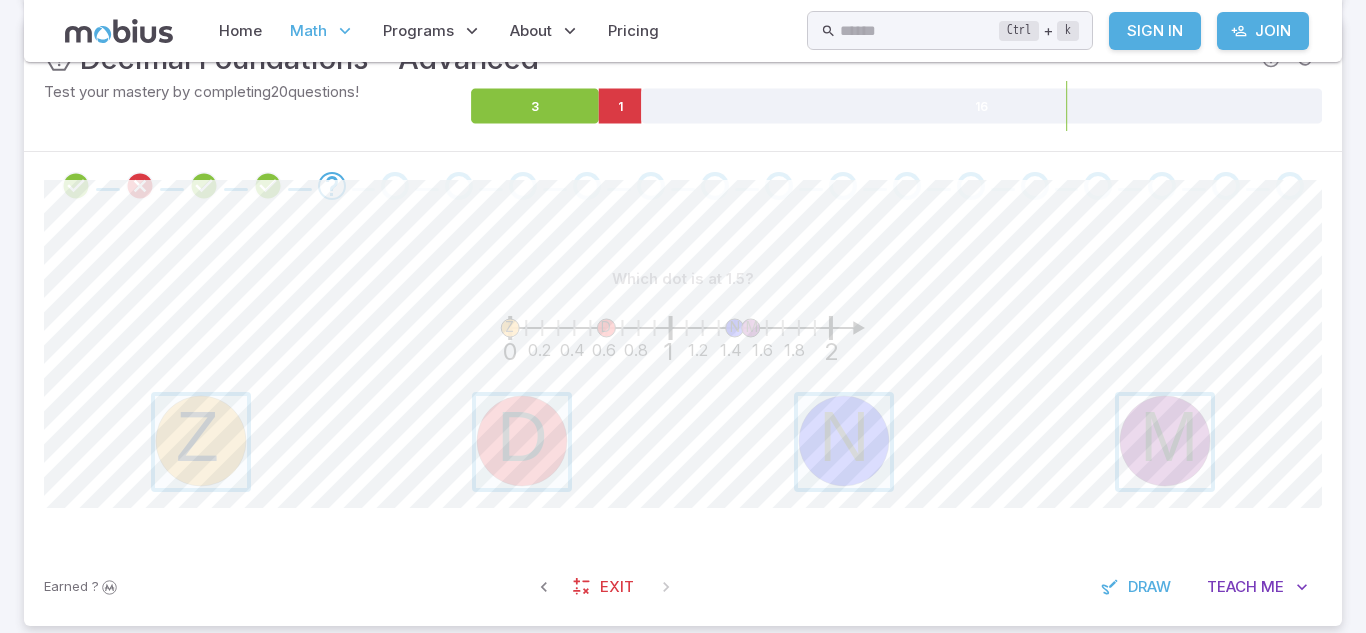 click at bounding box center (1165, 442) 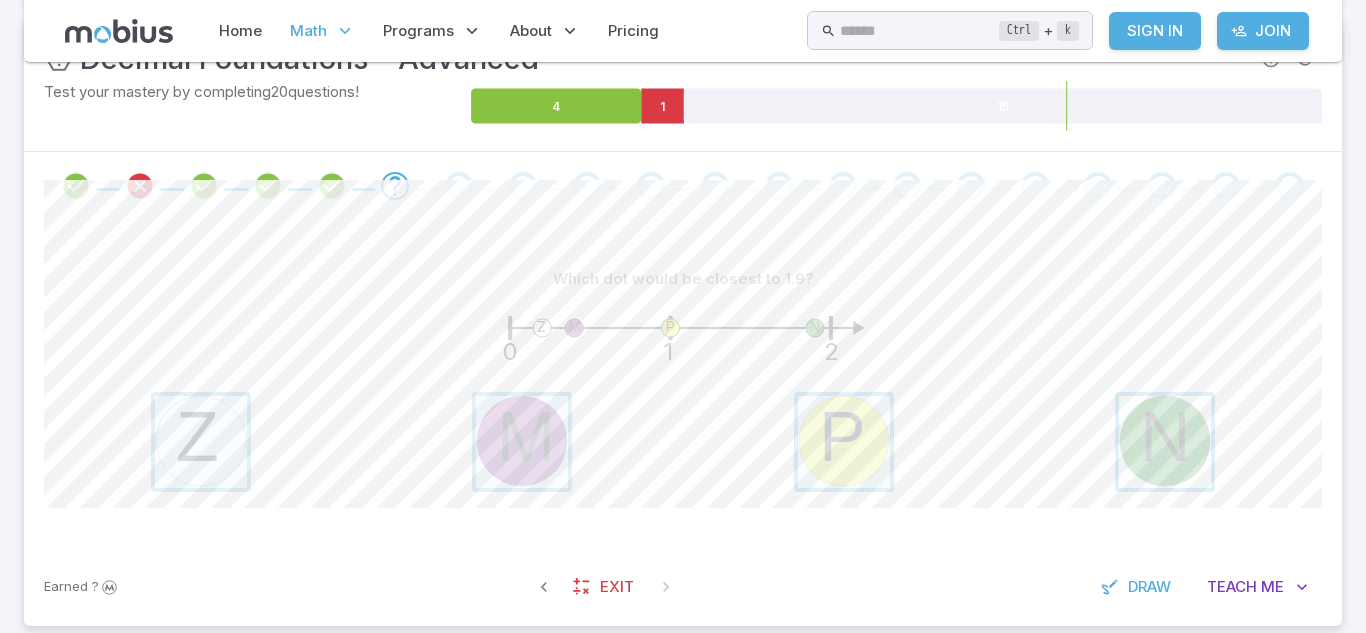 click at bounding box center (1165, 442) 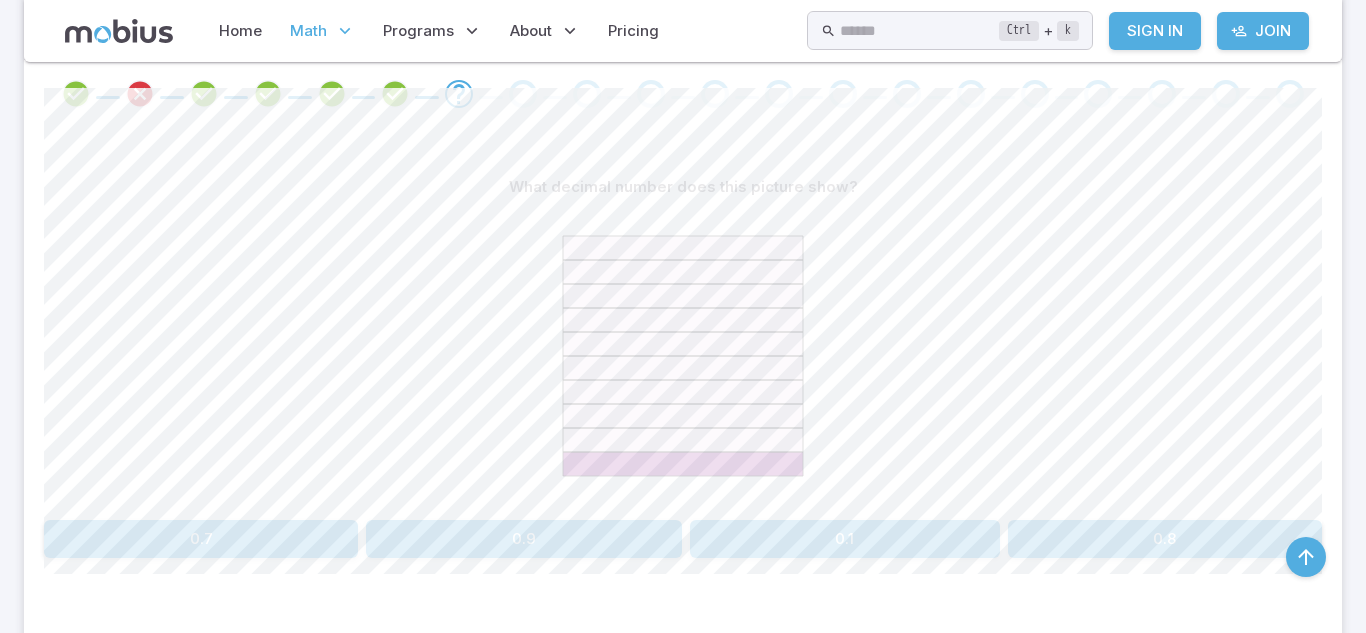 scroll, scrollTop: 457, scrollLeft: 0, axis: vertical 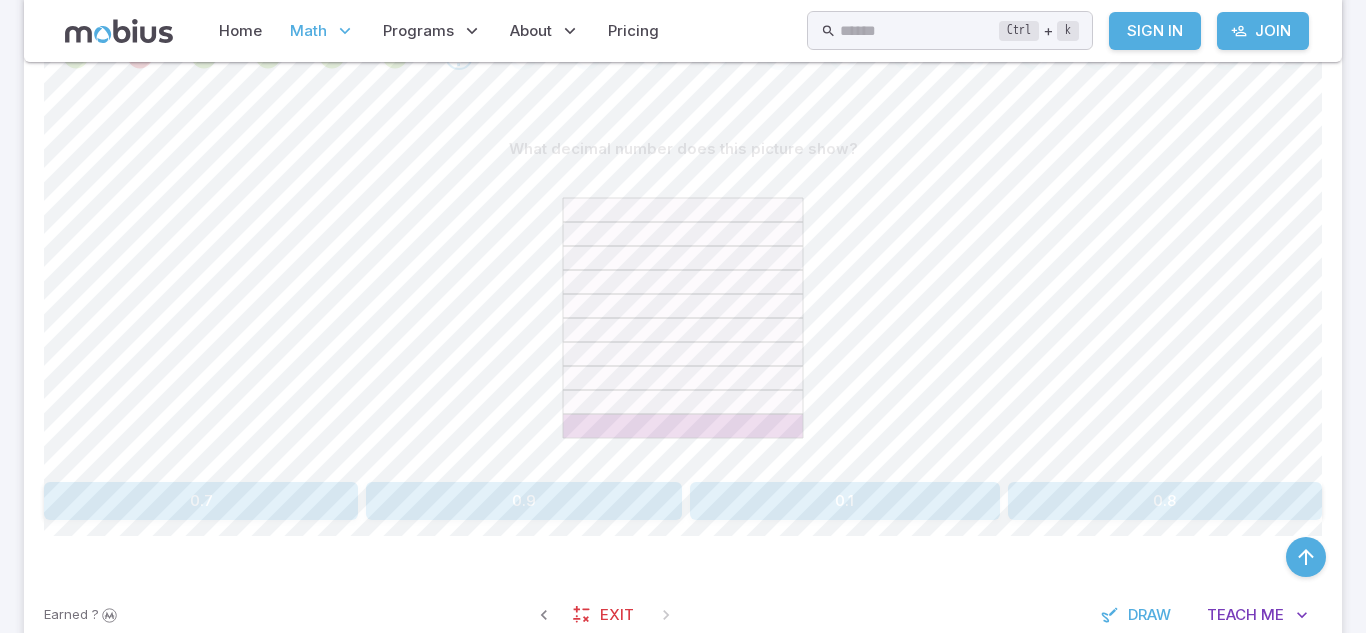 click on "0.1" at bounding box center [845, 501] 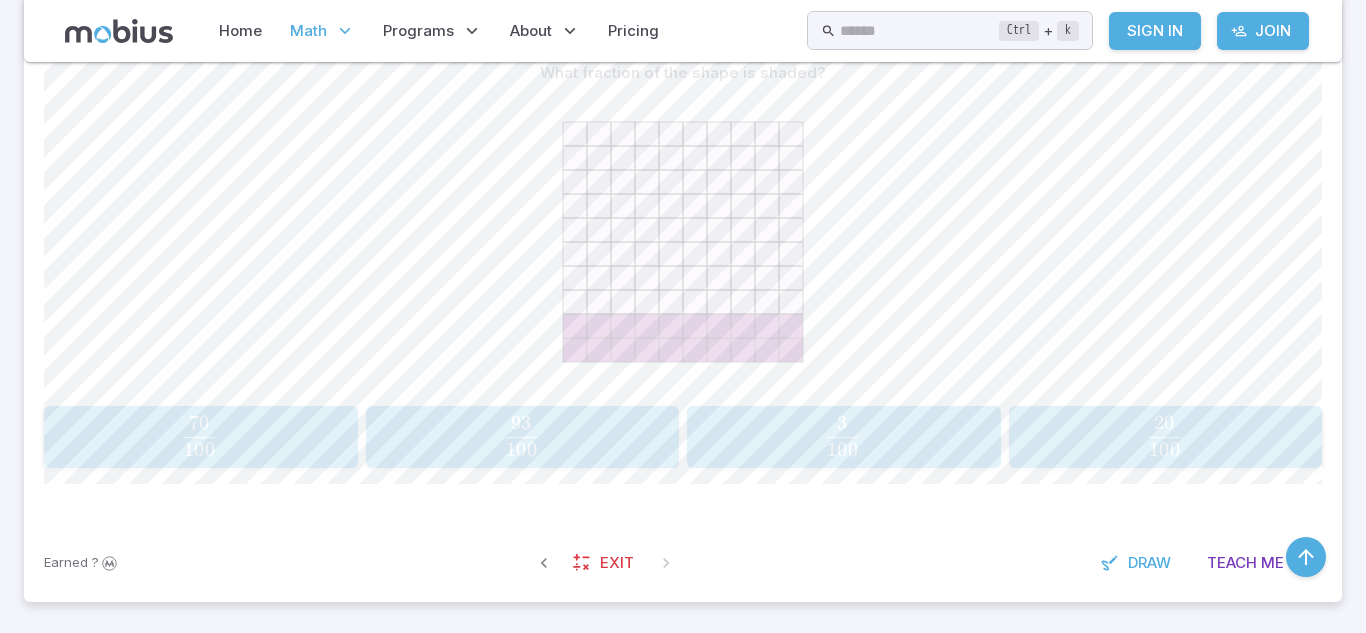 scroll, scrollTop: 535, scrollLeft: 0, axis: vertical 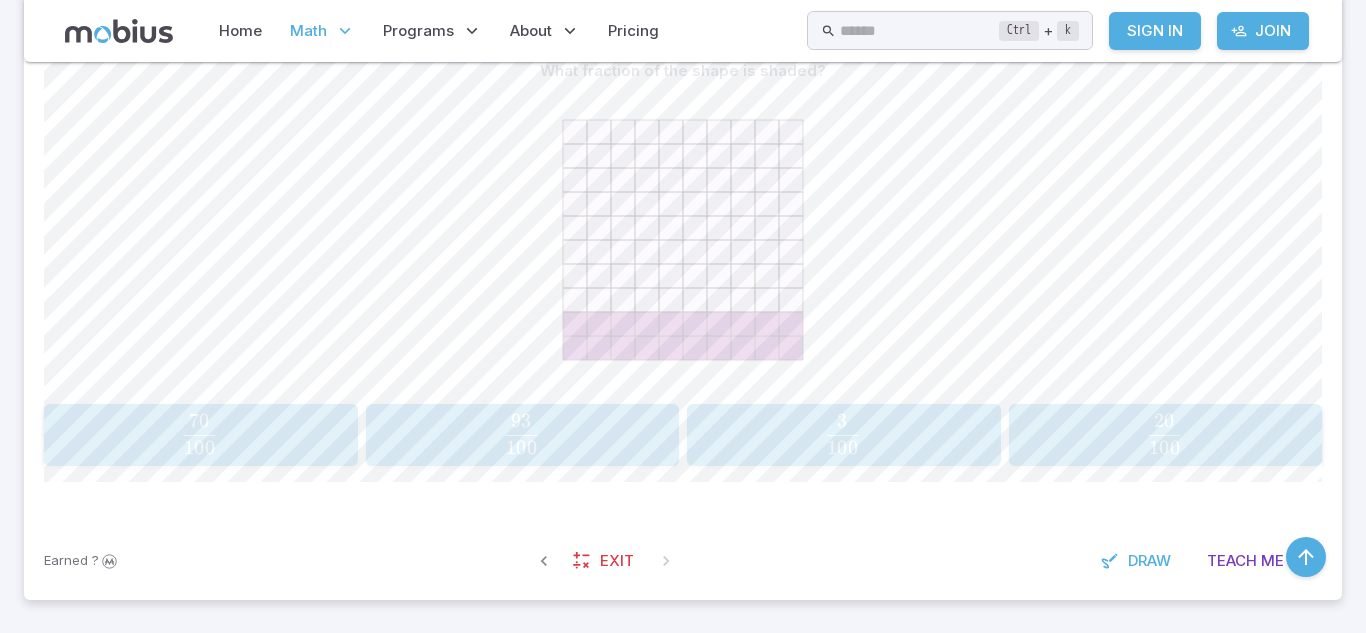 click on "20 100 \frac{20}{100} 100 20 ​" at bounding box center [1166, 435] 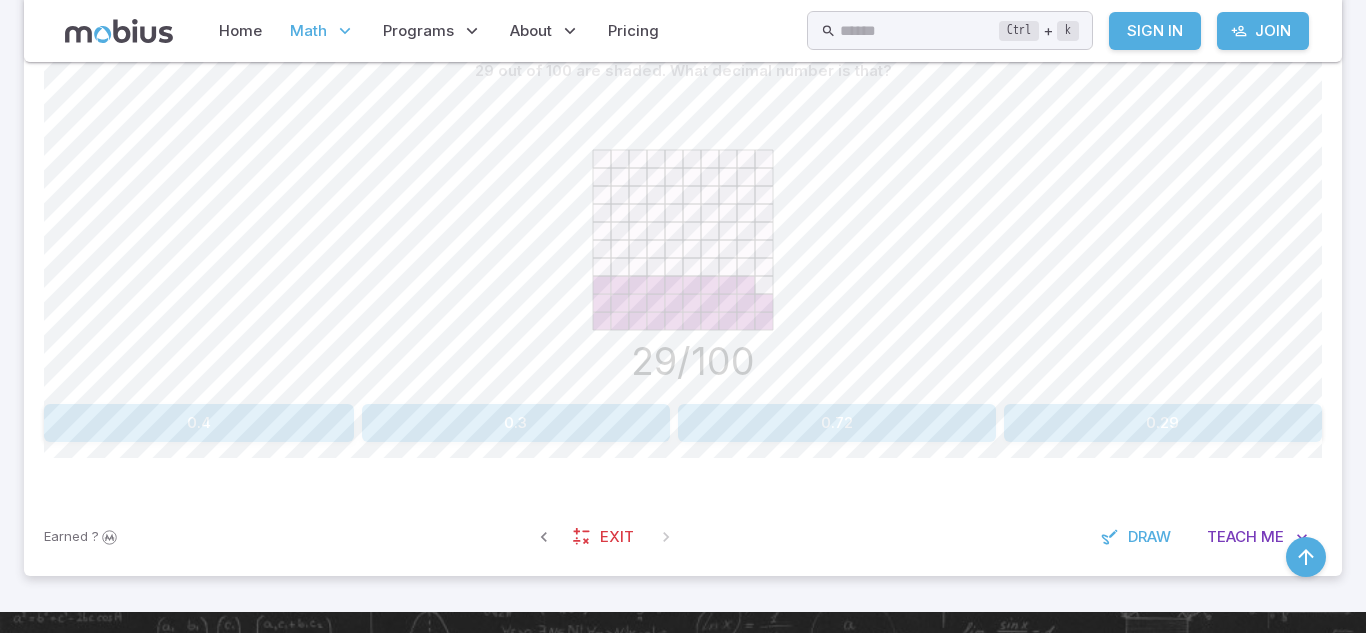 click on "0.29" at bounding box center [1163, 423] 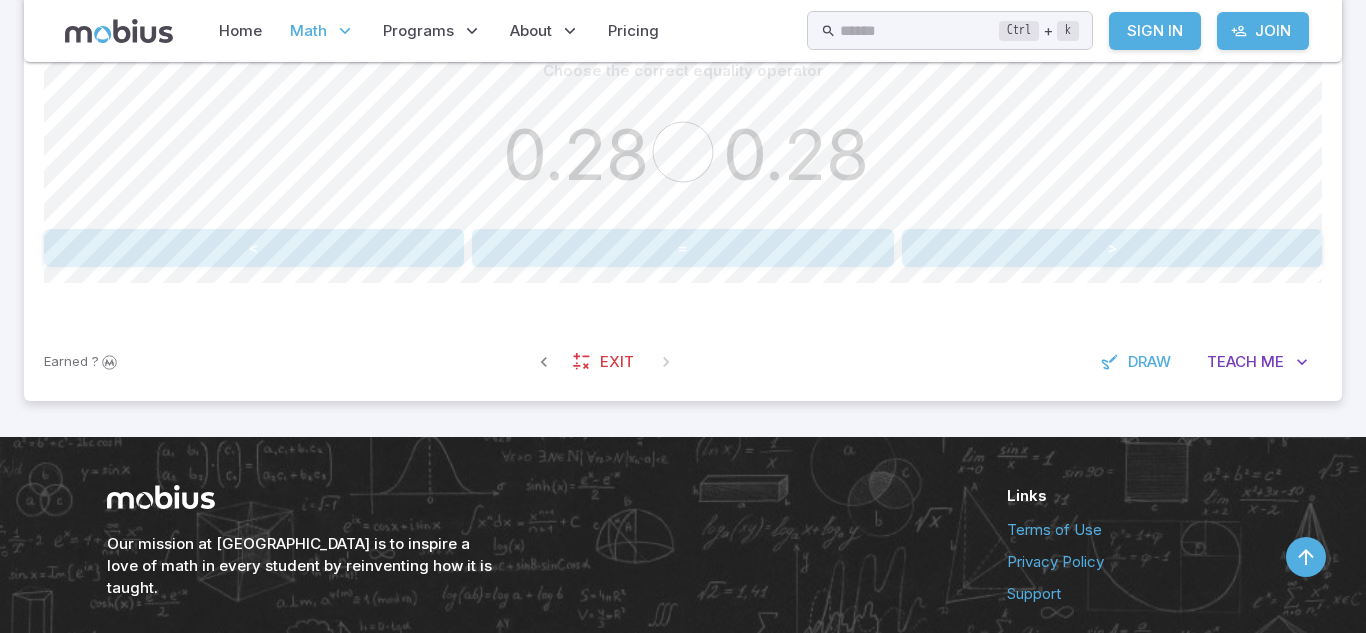 click on "=" at bounding box center (682, 248) 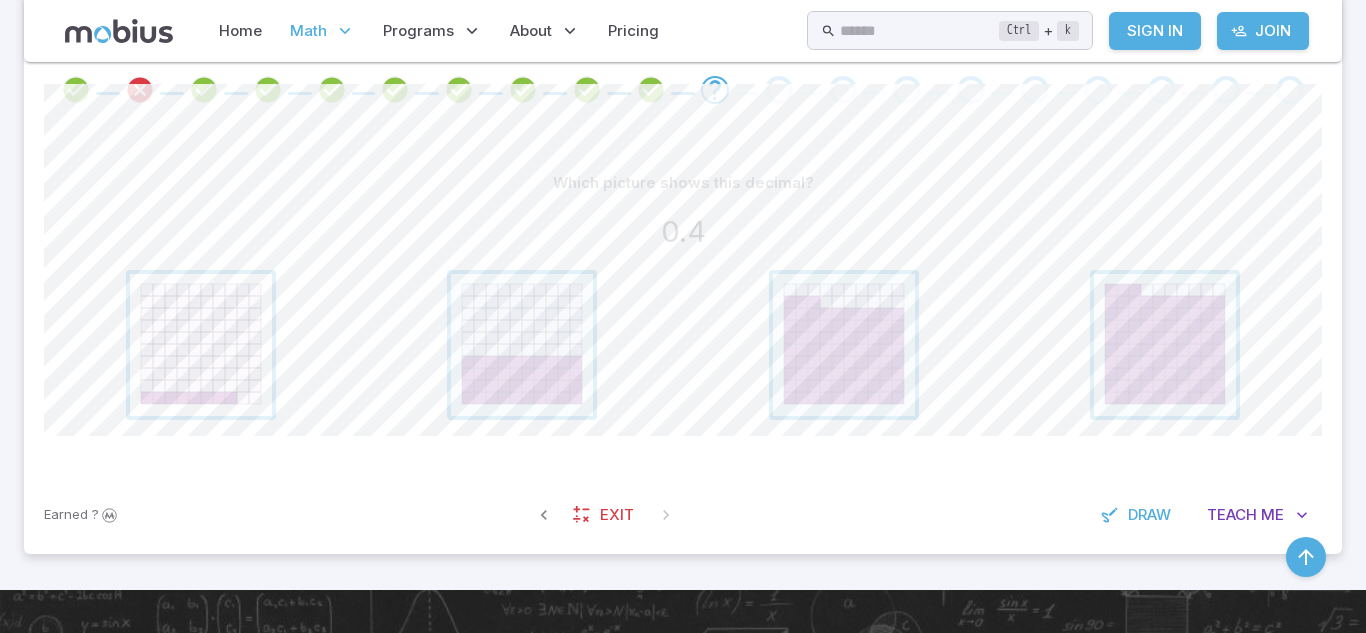 scroll, scrollTop: 423, scrollLeft: 0, axis: vertical 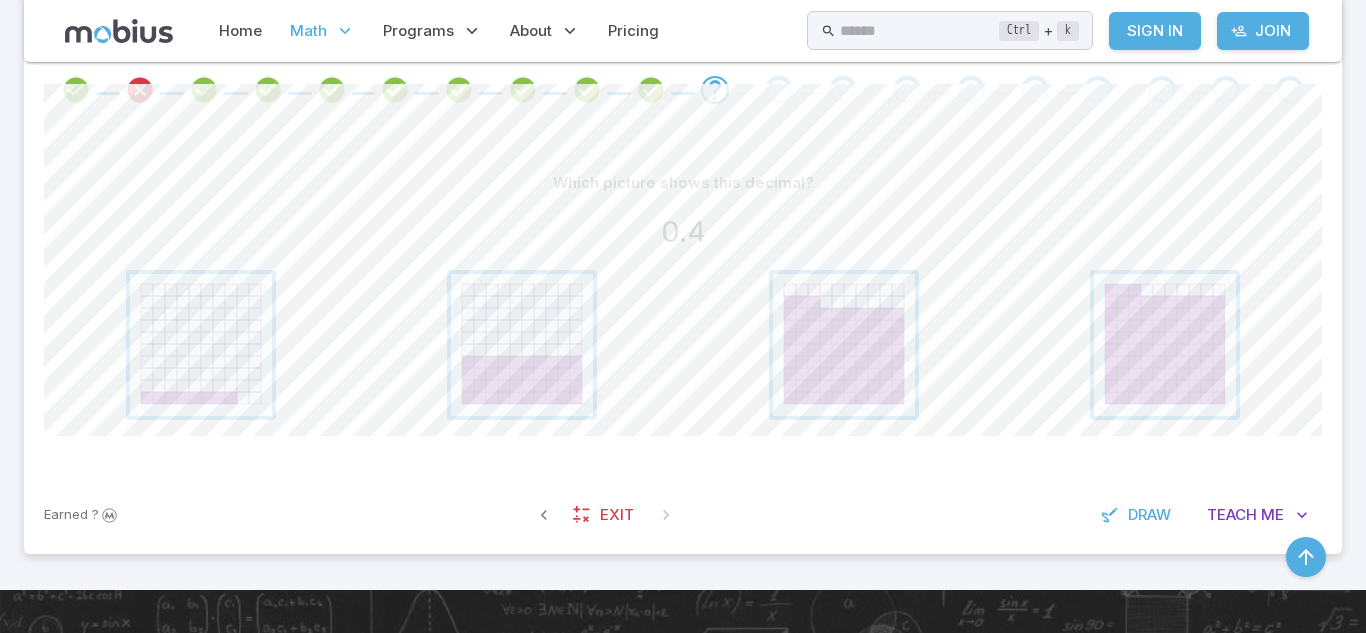 click at bounding box center [683, 345] 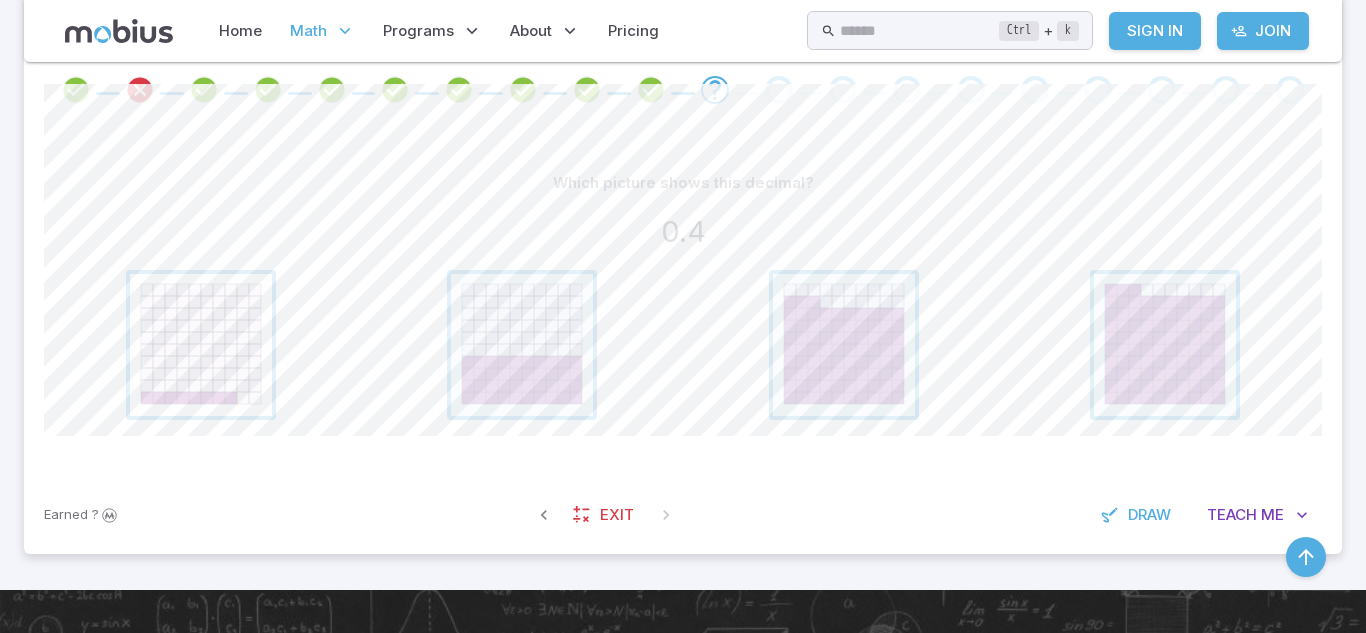 click at bounding box center [201, 345] 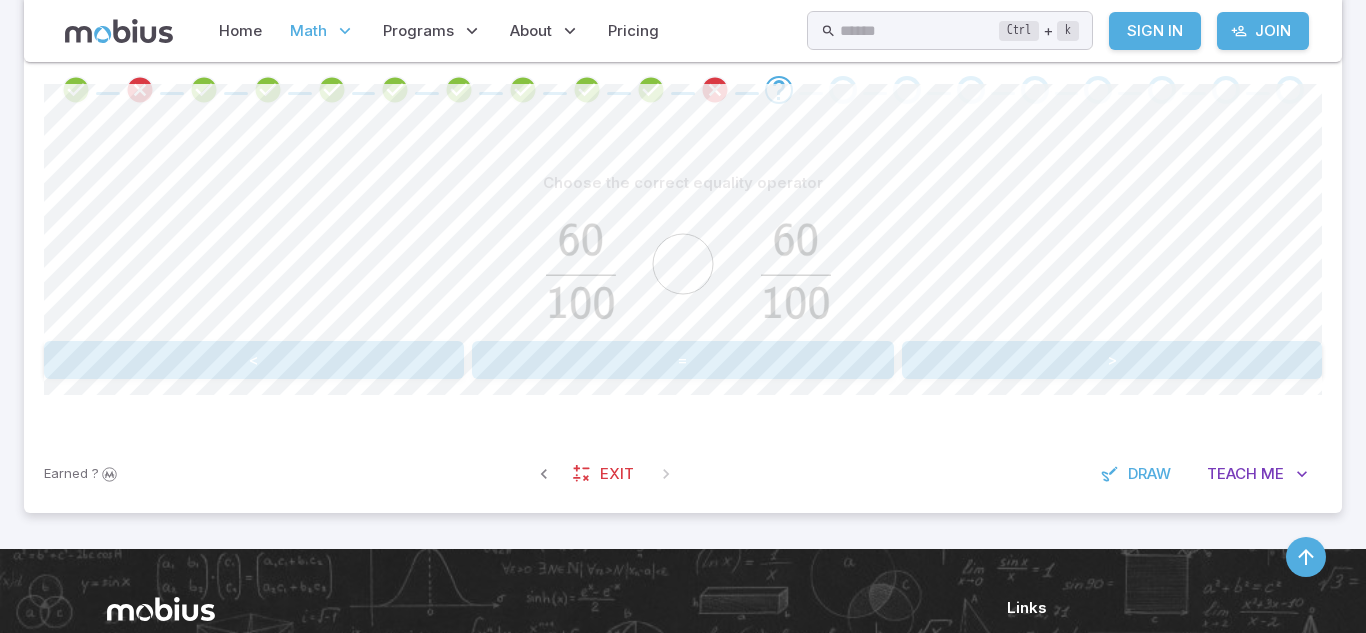 click on "=" at bounding box center [682, 360] 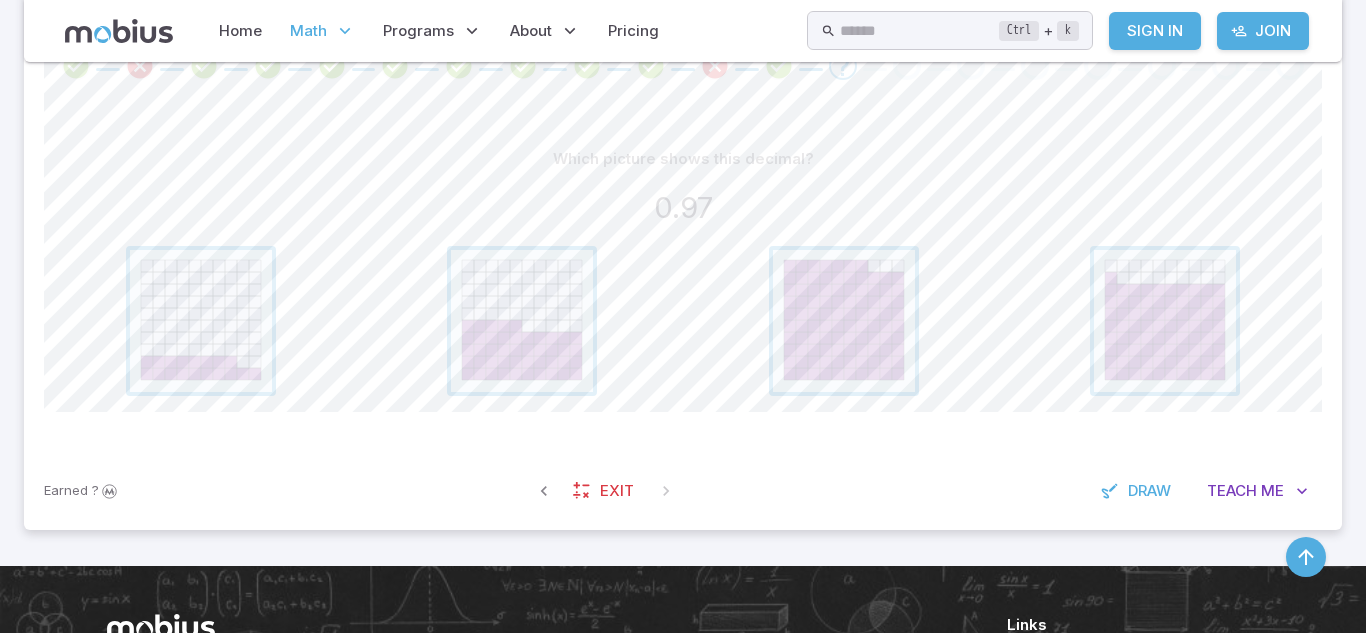 scroll, scrollTop: 429, scrollLeft: 0, axis: vertical 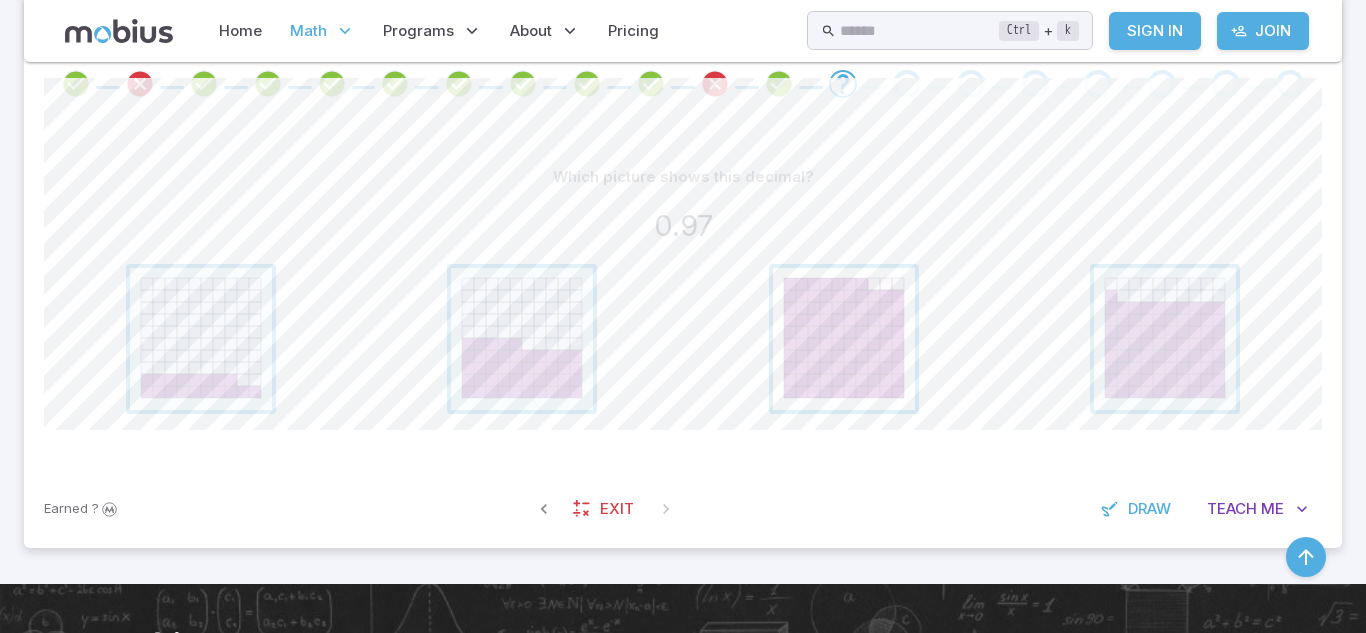 click at bounding box center (844, 339) 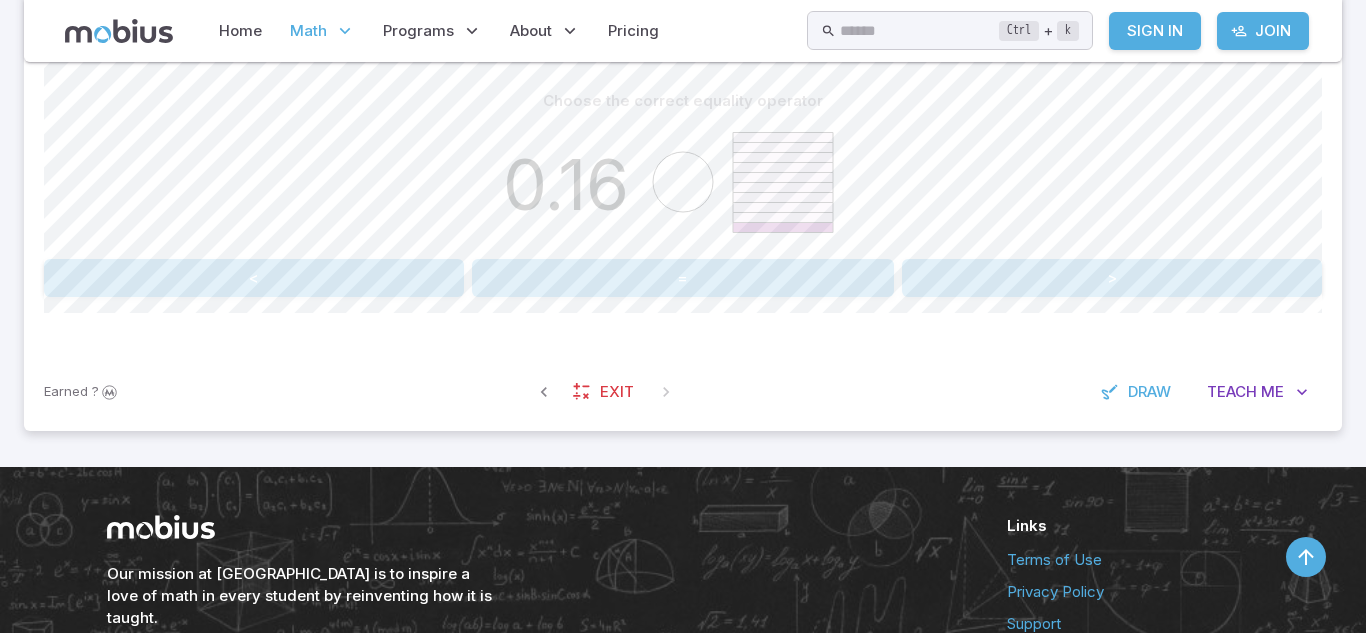 scroll, scrollTop: 502, scrollLeft: 0, axis: vertical 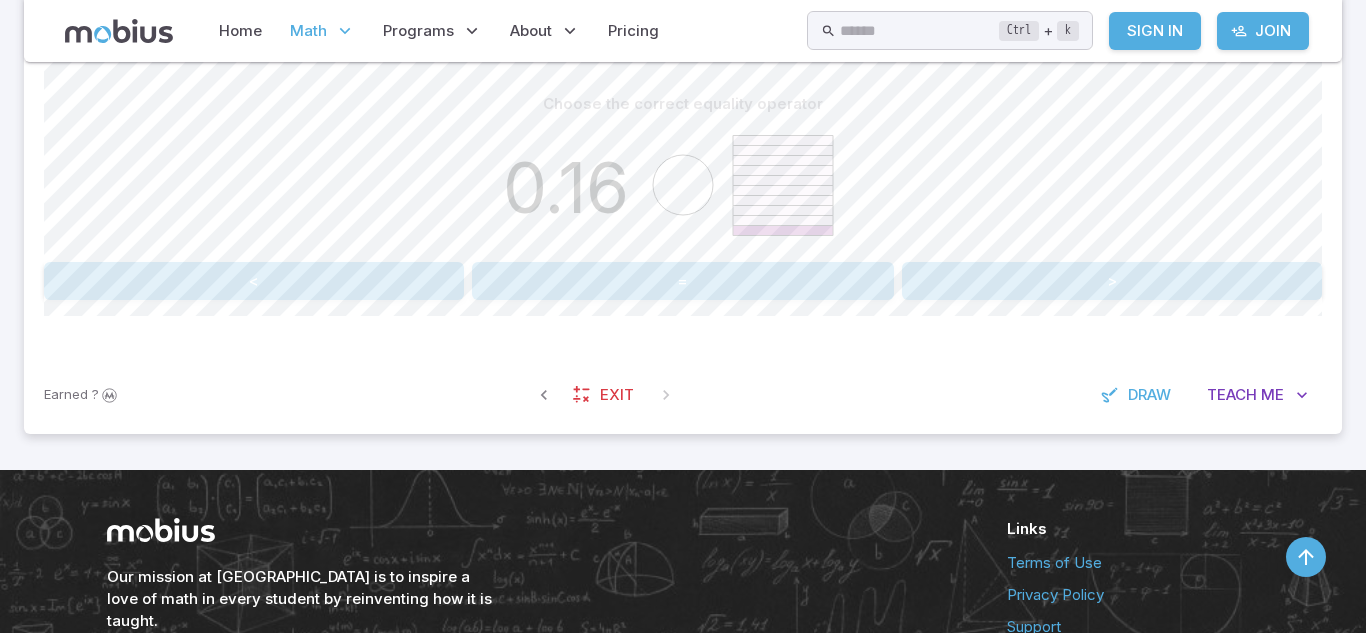 click on ">" at bounding box center (1112, 281) 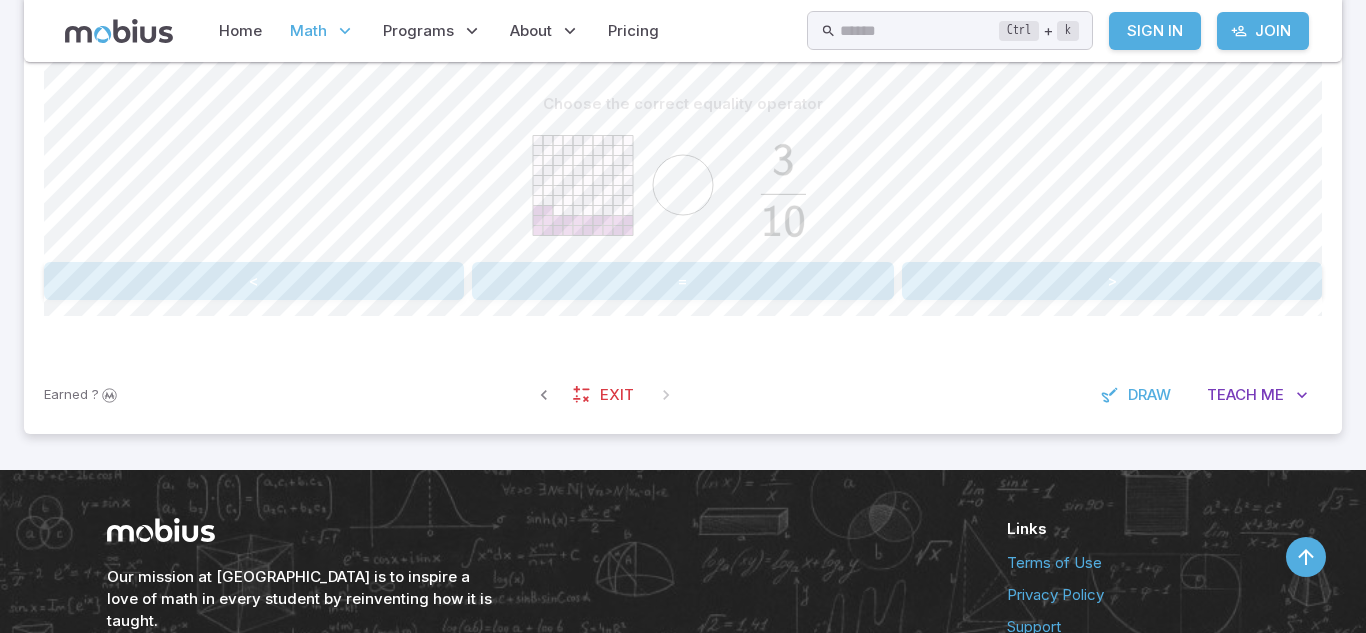 click on ">" at bounding box center (1112, 281) 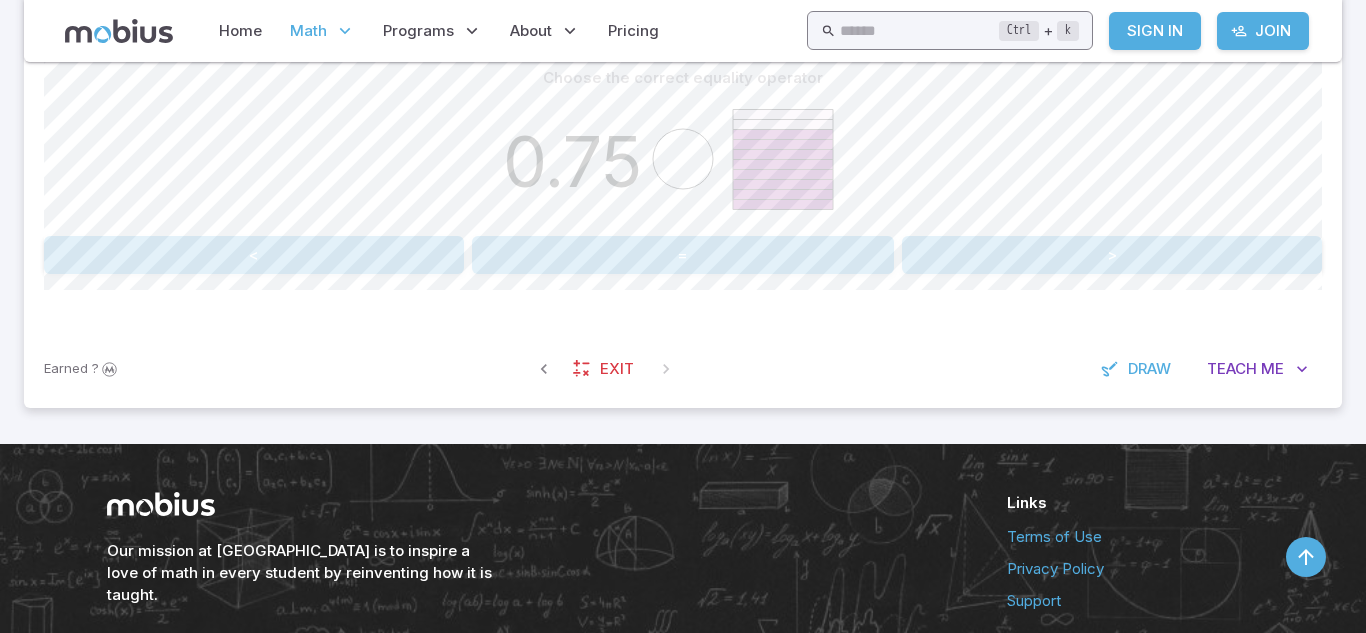 scroll, scrollTop: 529, scrollLeft: 0, axis: vertical 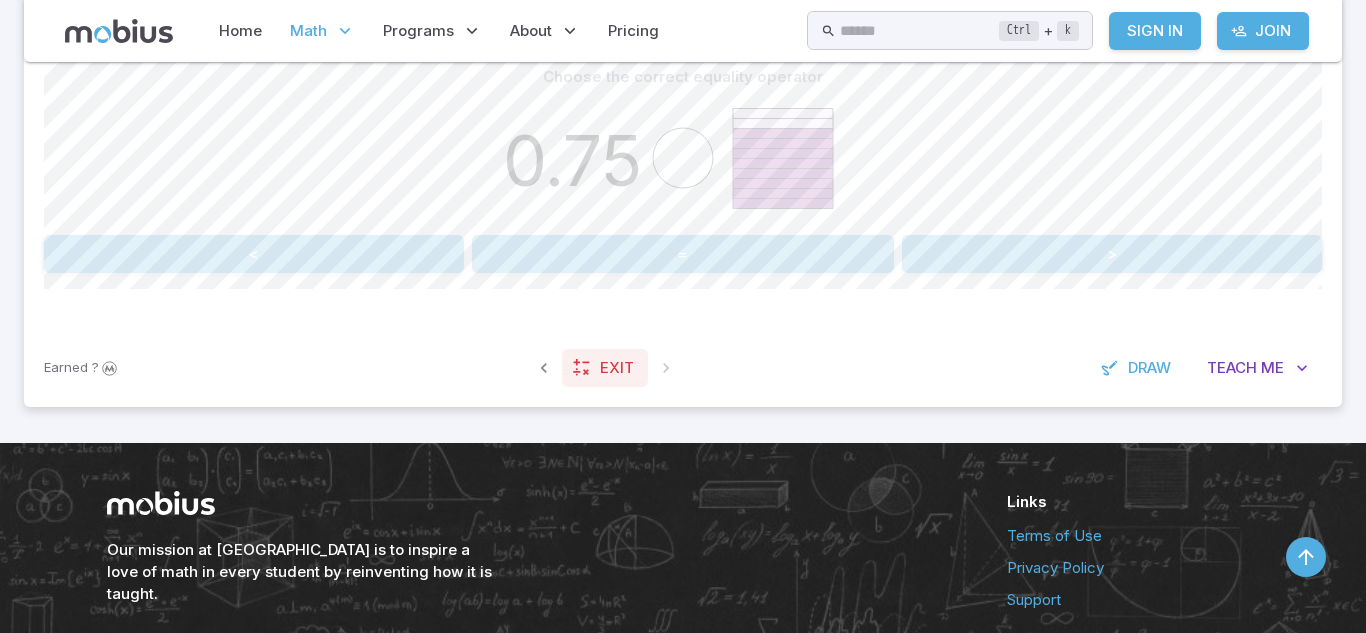 click on "Exit" at bounding box center [617, 368] 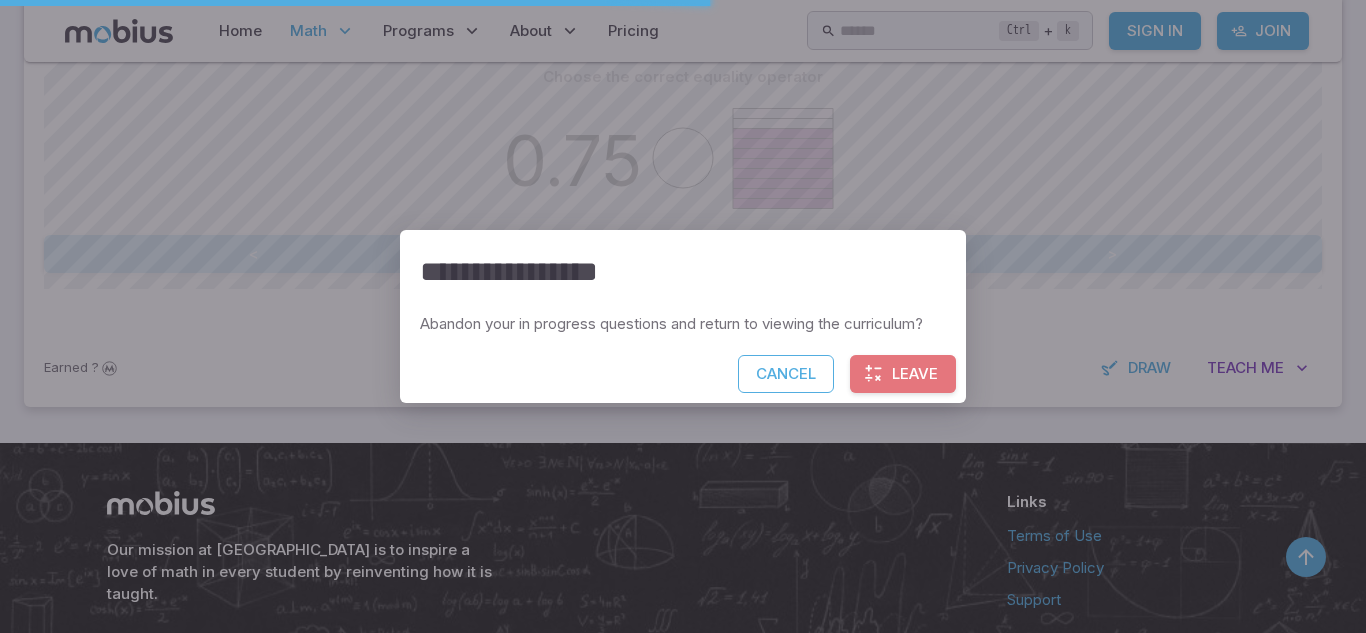 click on "Leave" at bounding box center [903, 374] 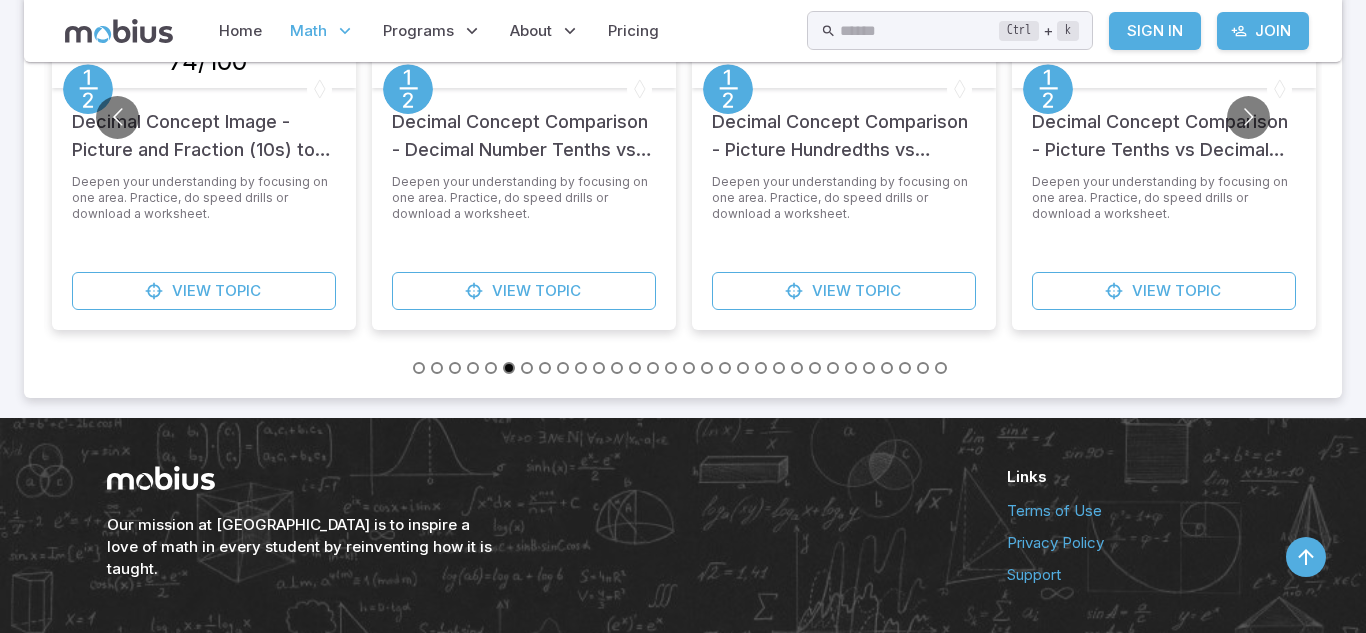 scroll, scrollTop: 1004, scrollLeft: 0, axis: vertical 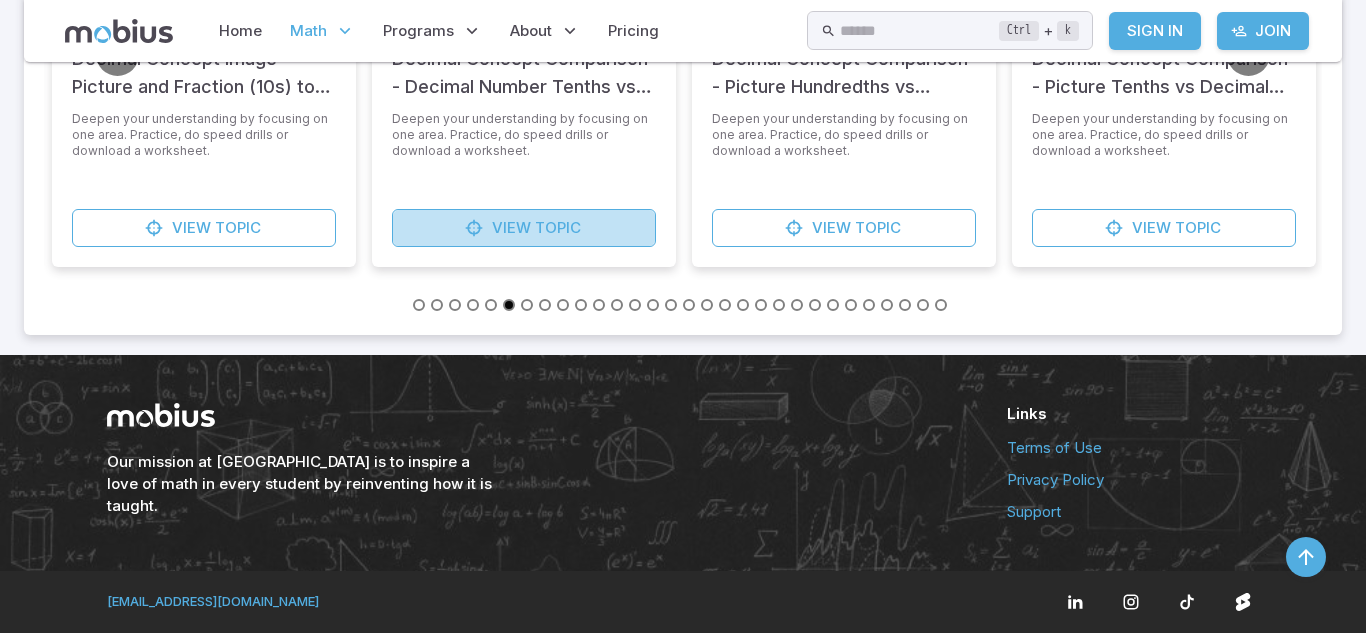 click on "Topic" at bounding box center [558, 228] 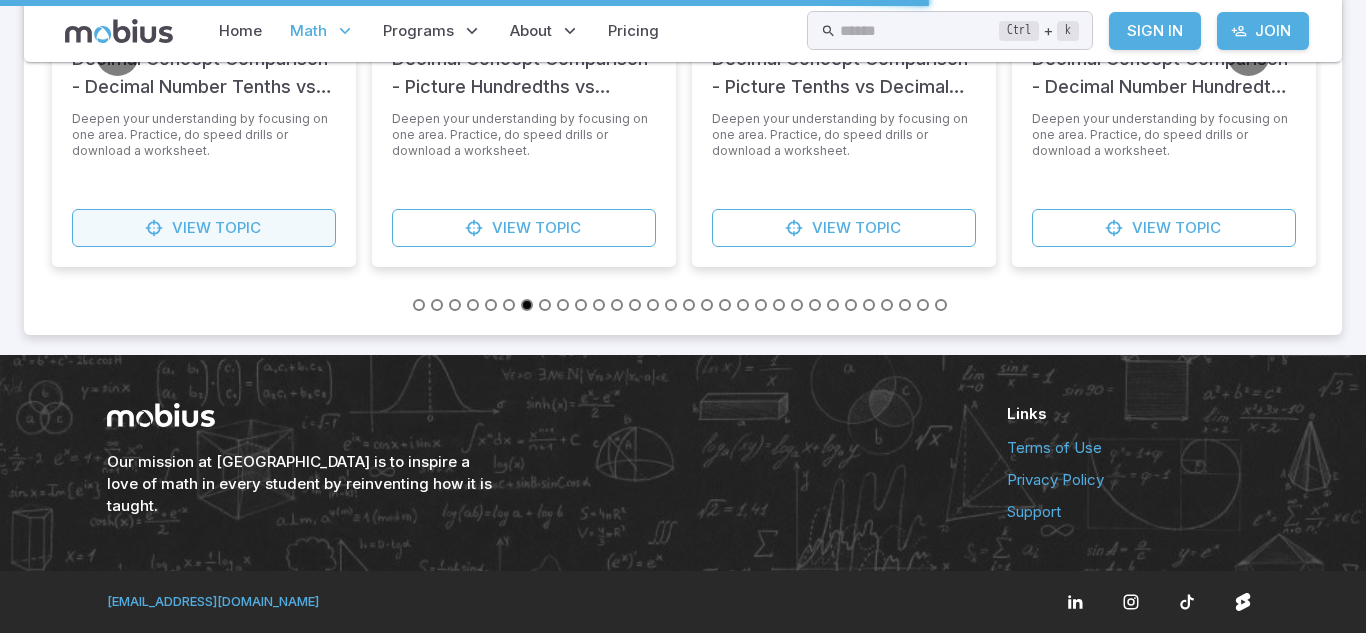 scroll, scrollTop: 0, scrollLeft: 0, axis: both 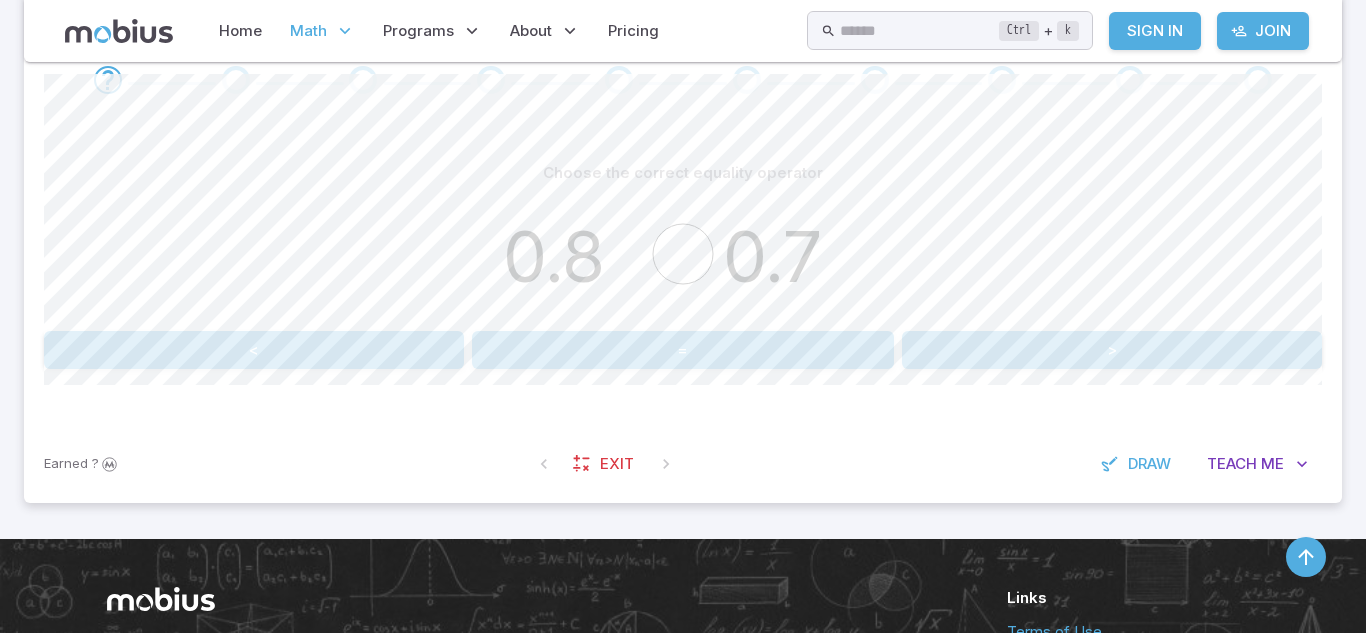 click on "<" at bounding box center [254, 350] 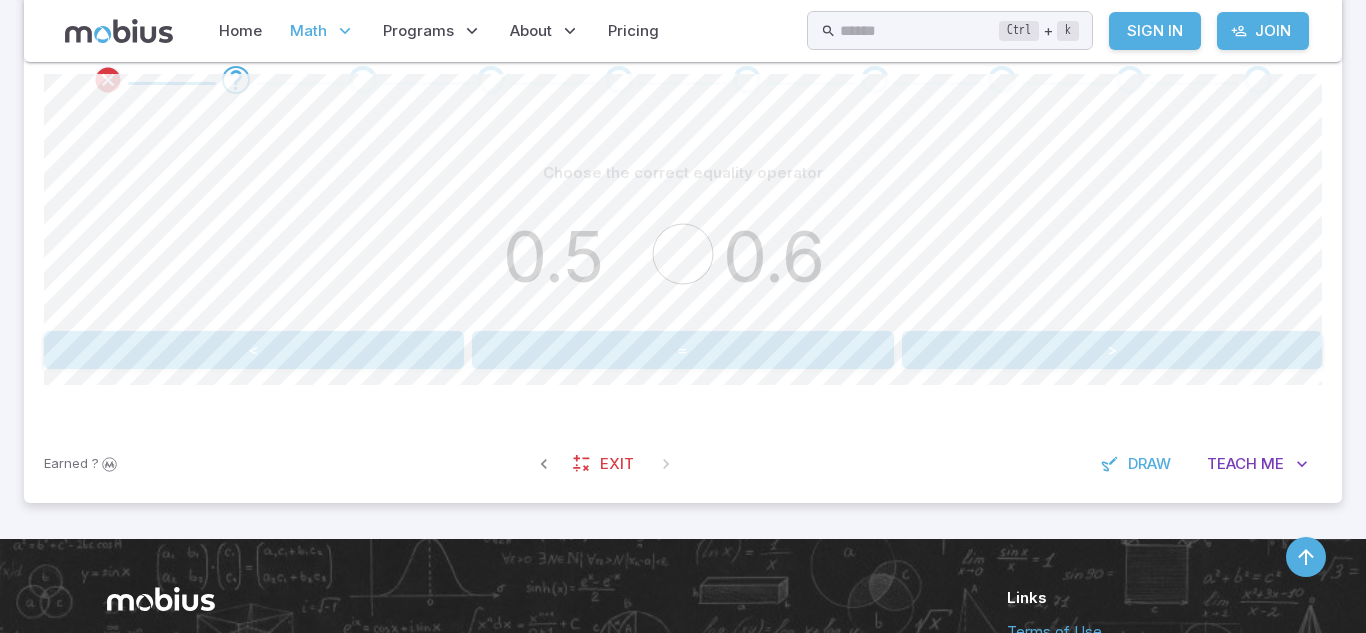 click on ">" at bounding box center (1112, 350) 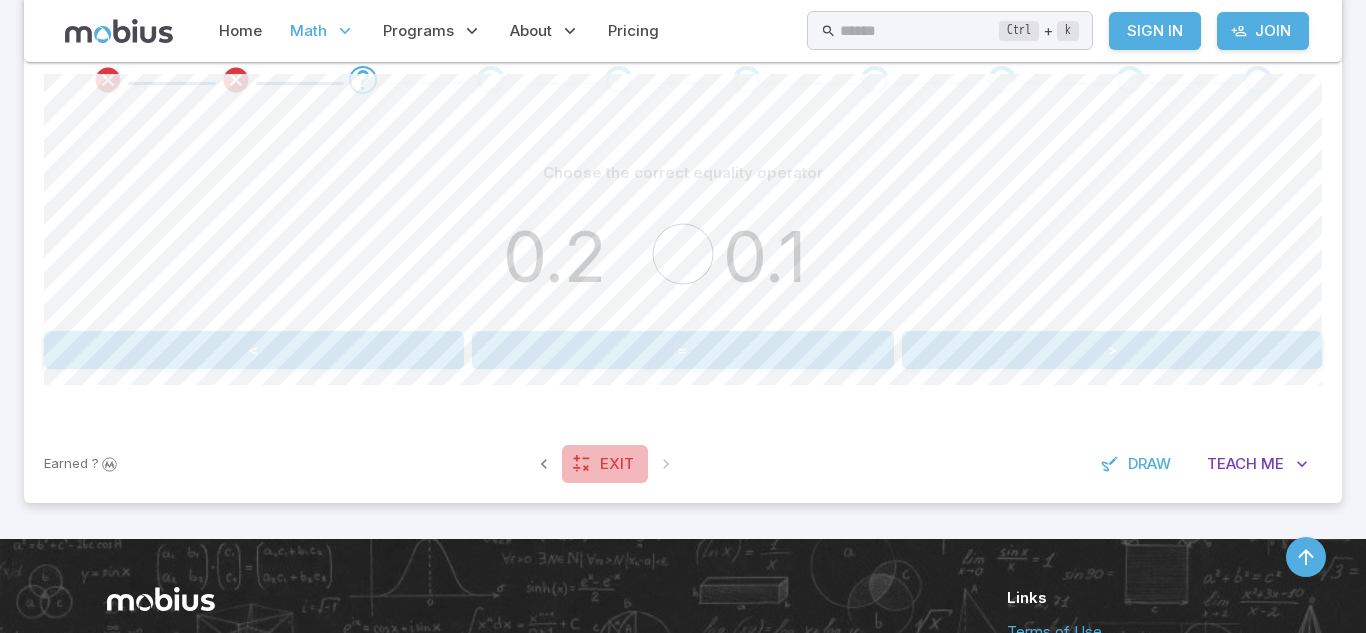 click on "Exit" at bounding box center [617, 464] 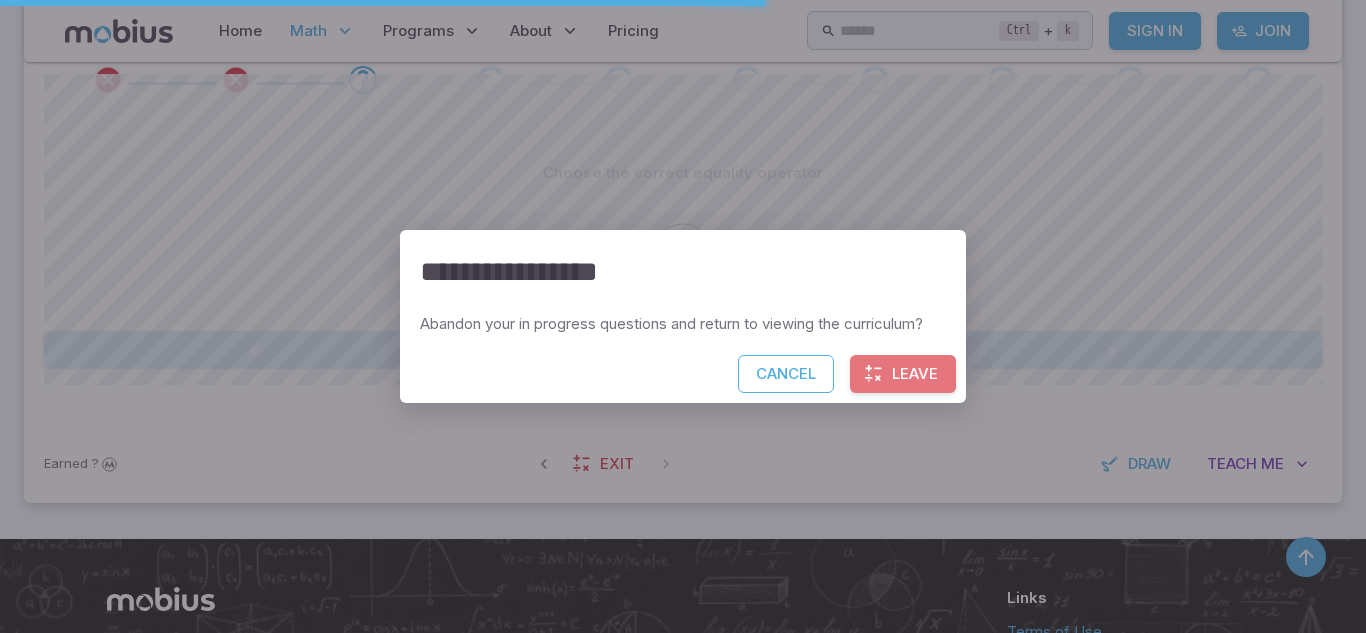 click on "Leave" at bounding box center [903, 374] 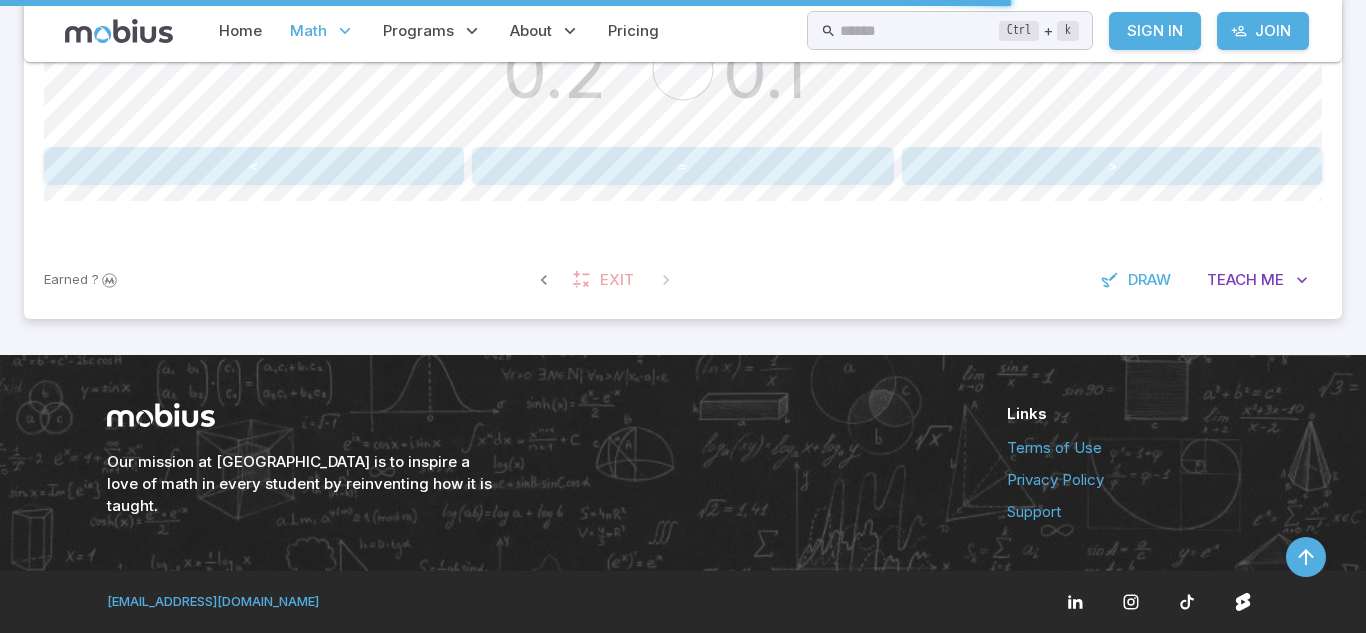 scroll, scrollTop: 0, scrollLeft: 0, axis: both 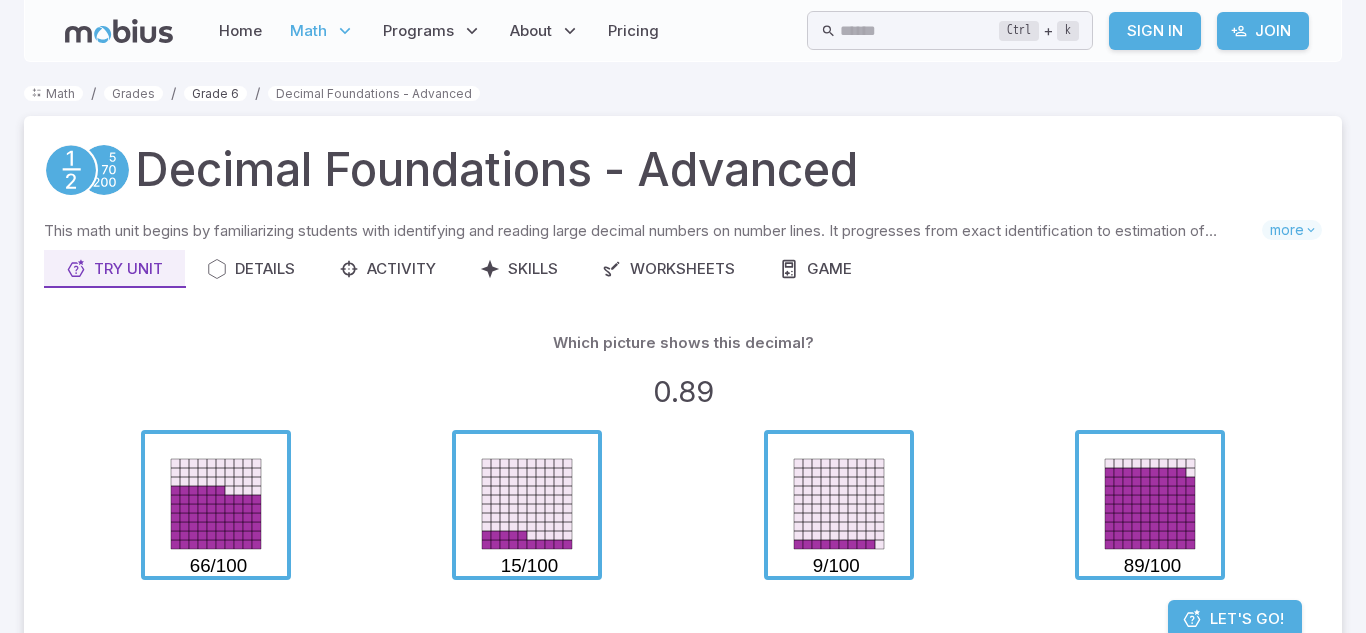 click on "Grade 6" at bounding box center [215, 93] 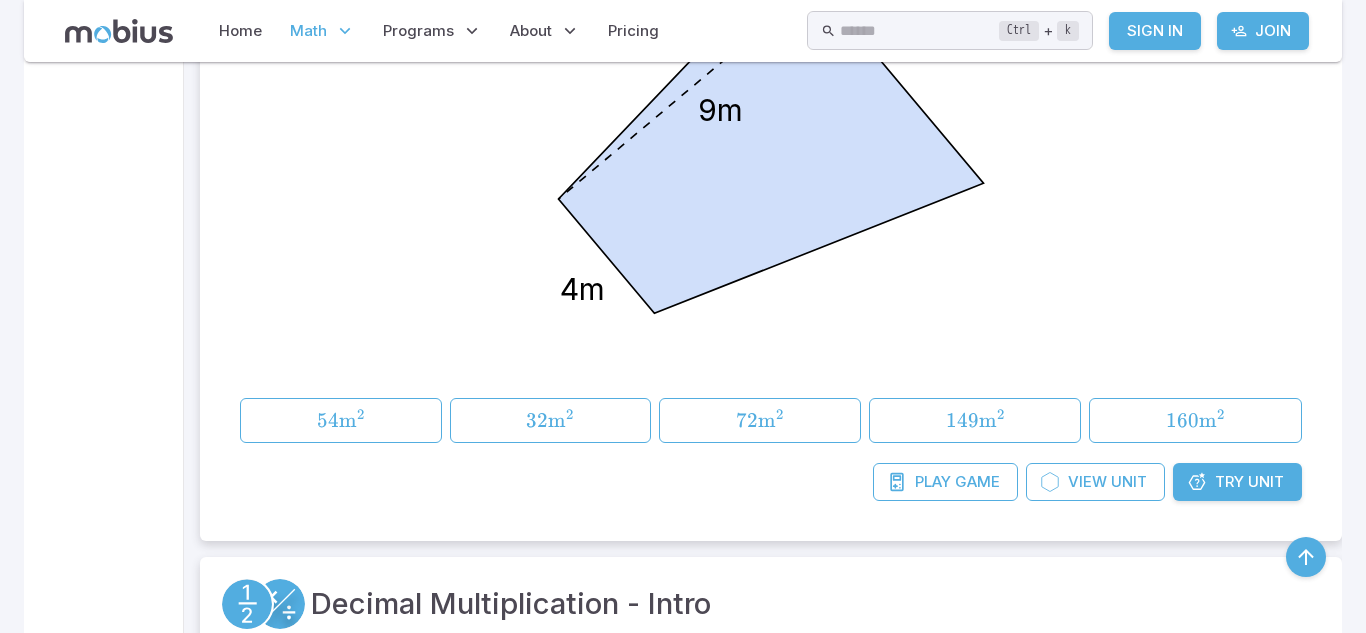 scroll, scrollTop: 15058, scrollLeft: 0, axis: vertical 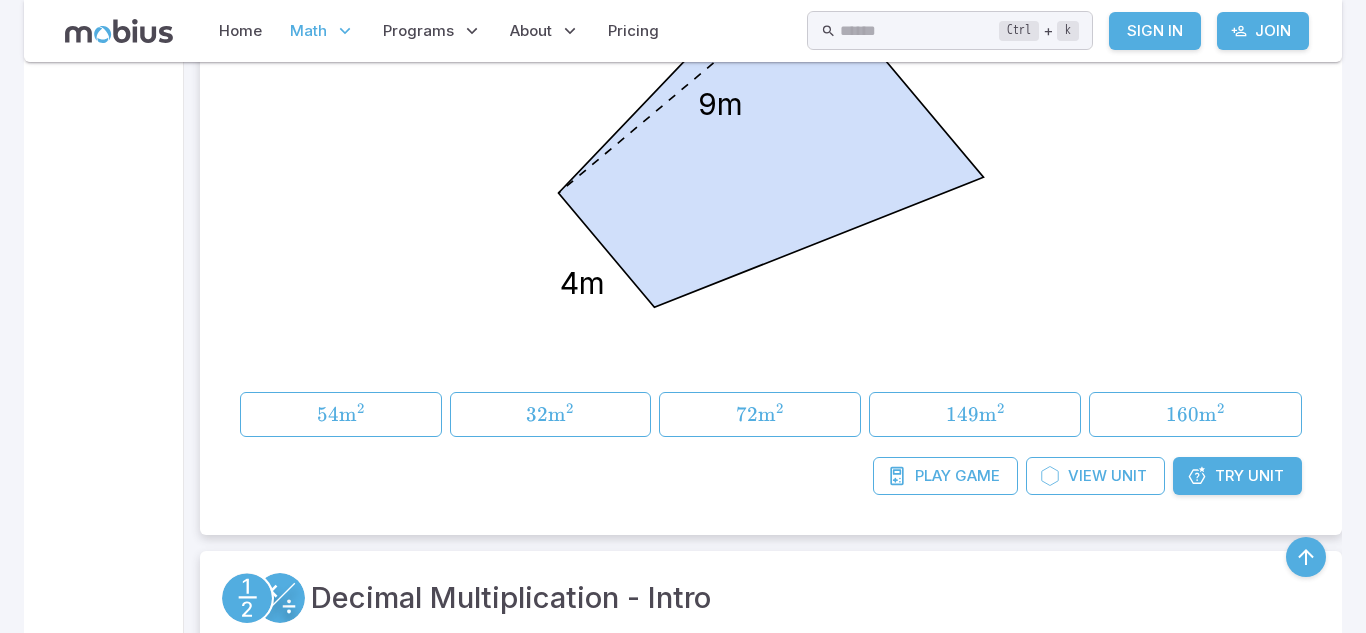click on "Try Unit" at bounding box center (1237, 476) 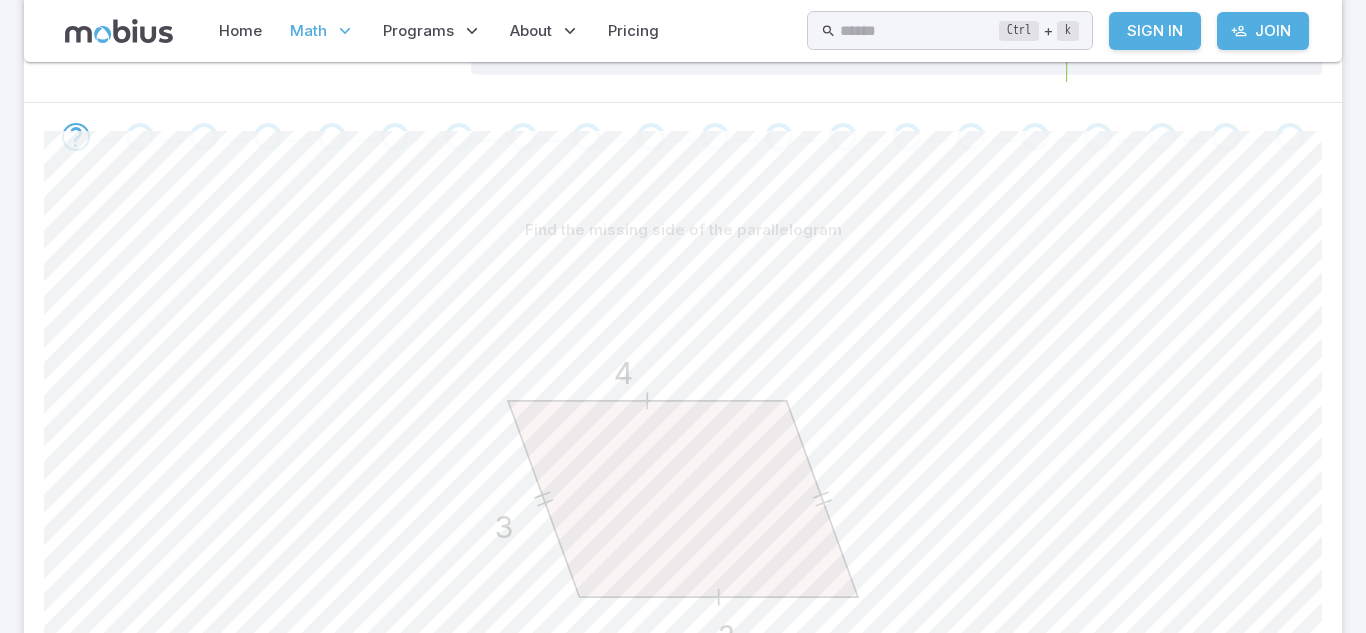 scroll, scrollTop: 383, scrollLeft: 0, axis: vertical 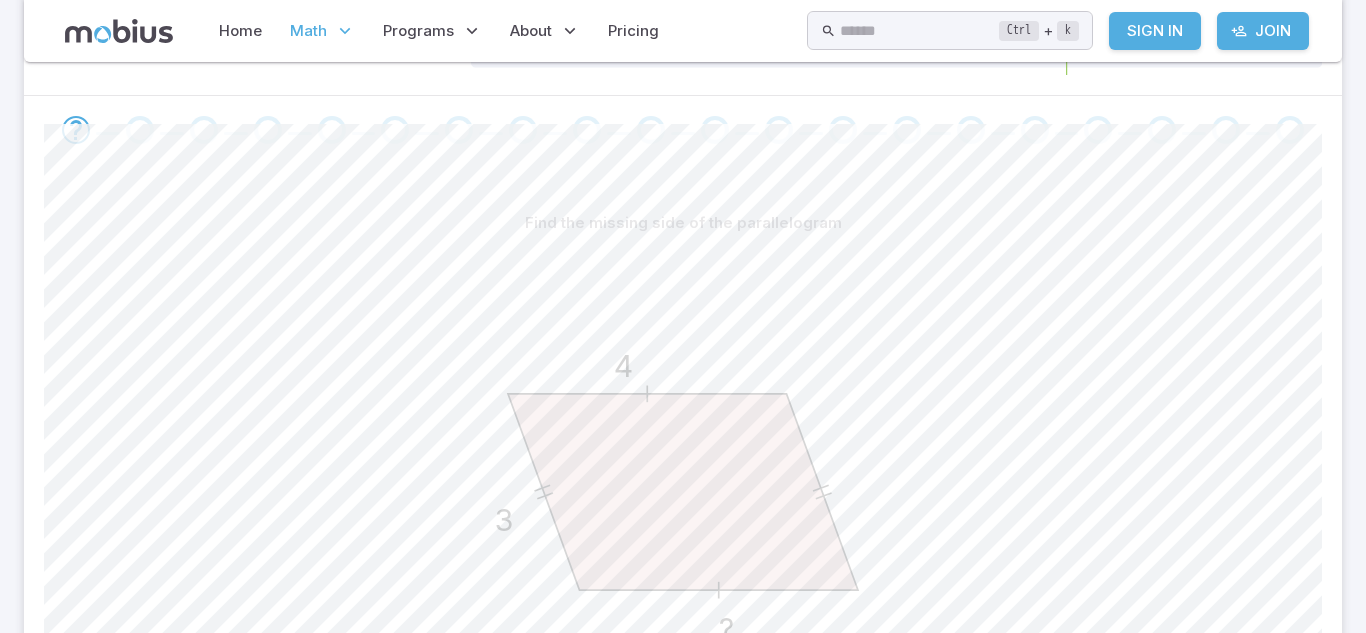 click on "4 3 ?" 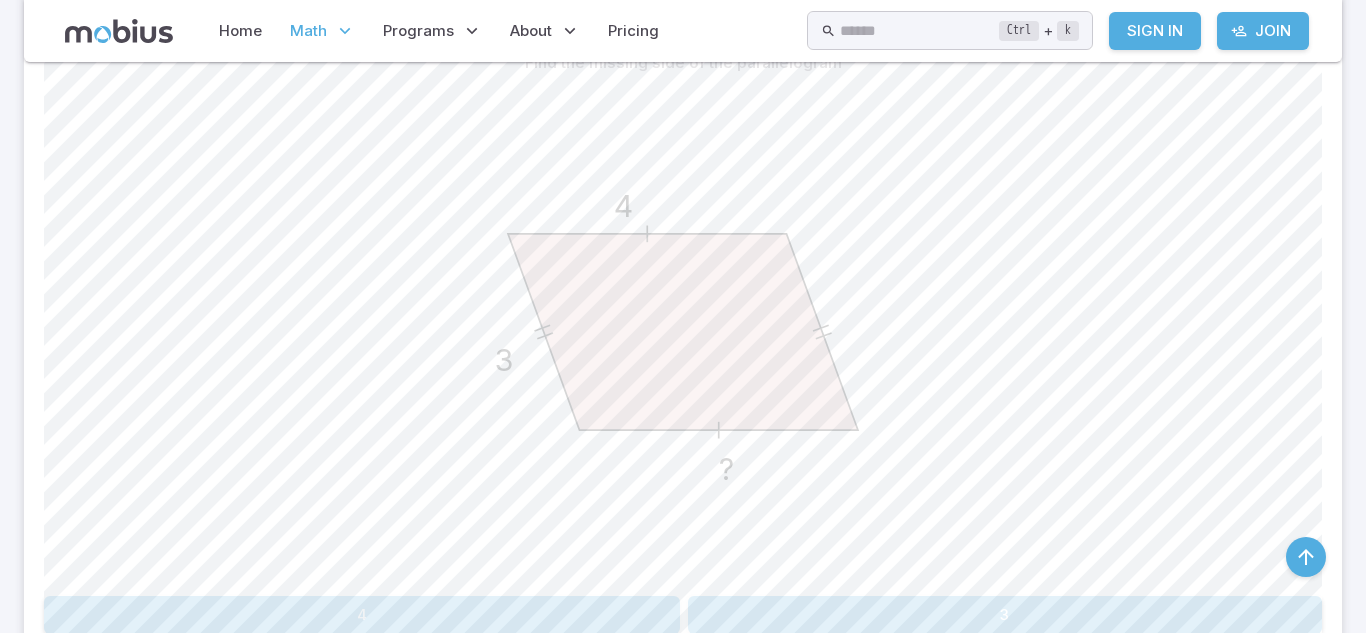 scroll, scrollTop: 623, scrollLeft: 0, axis: vertical 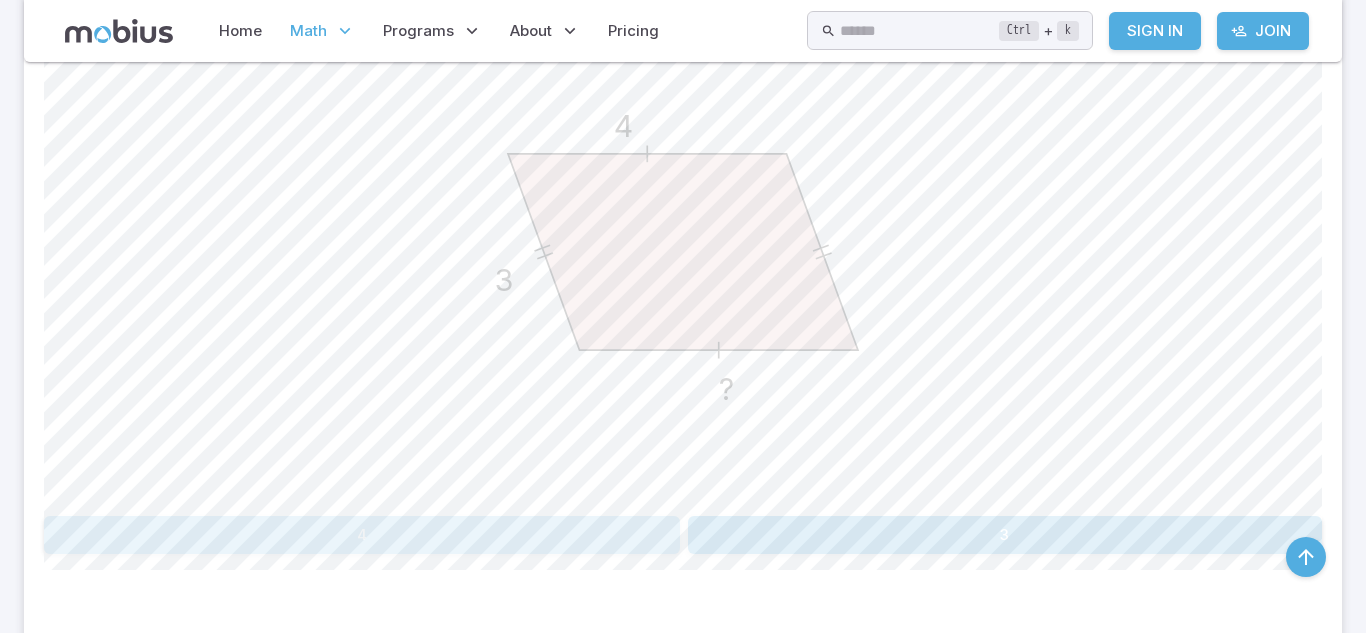 click on "4" at bounding box center [362, 535] 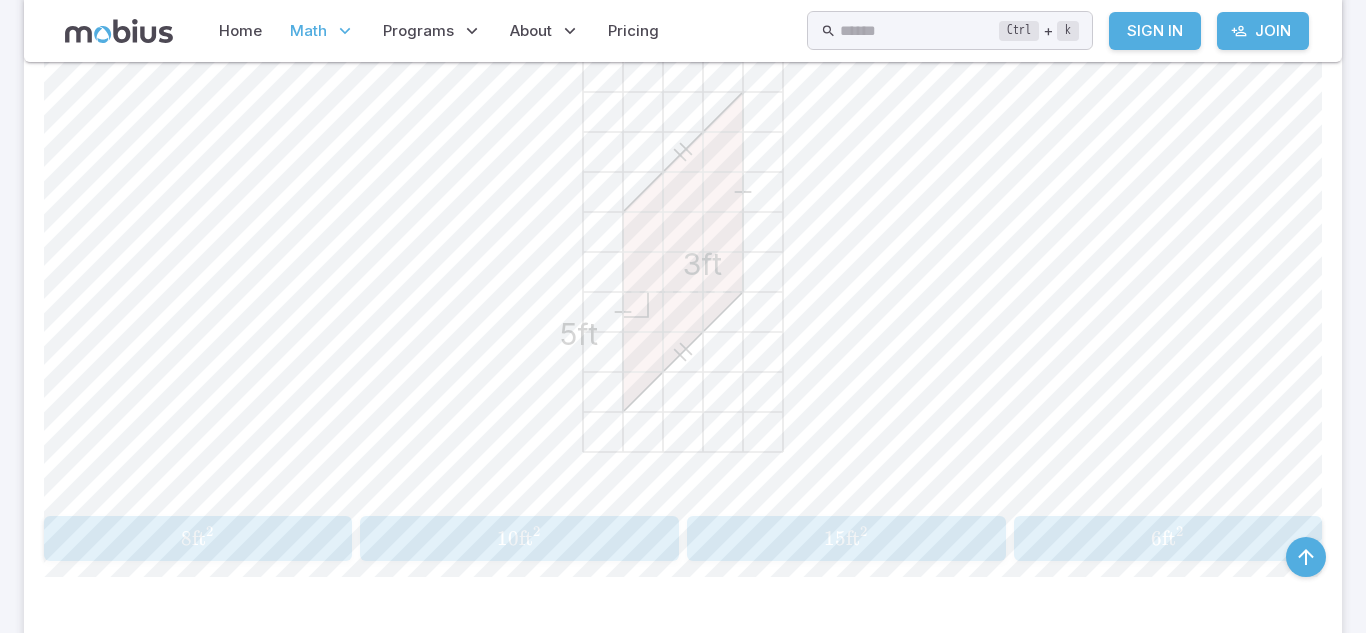 click on "15 ft 2 15\text{ft}^2 15 ft 2" at bounding box center [846, 538] 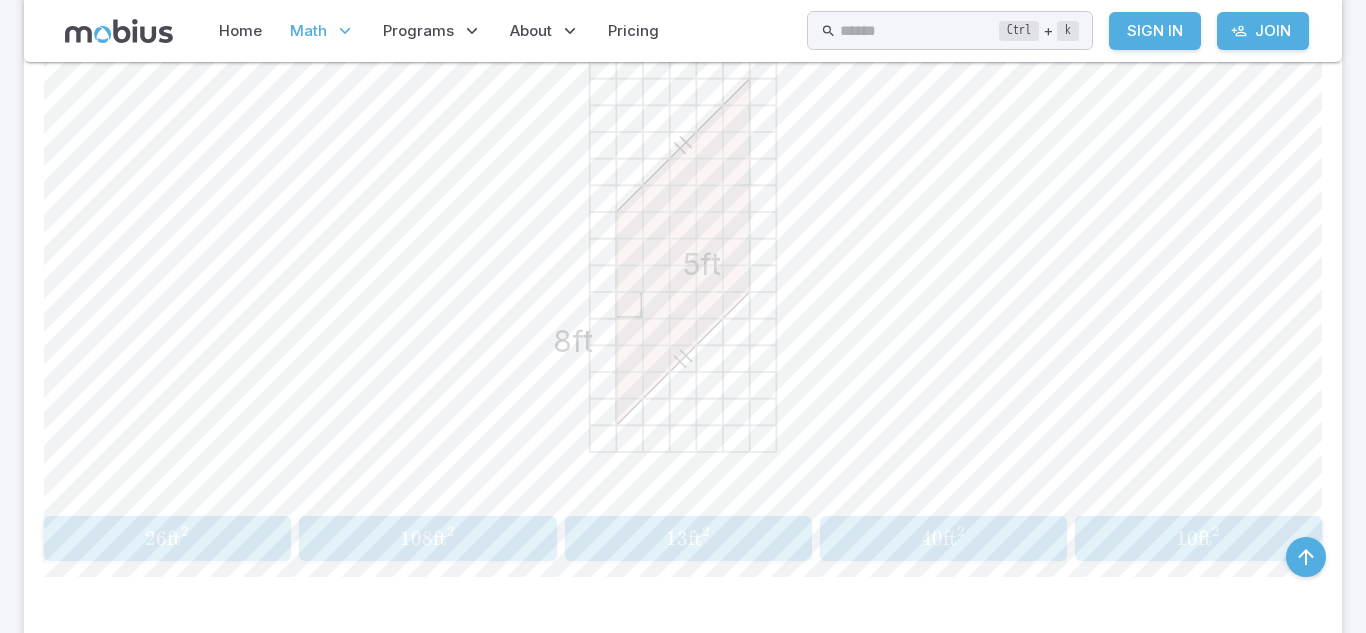 click on "40 ft 2" at bounding box center (943, 538) 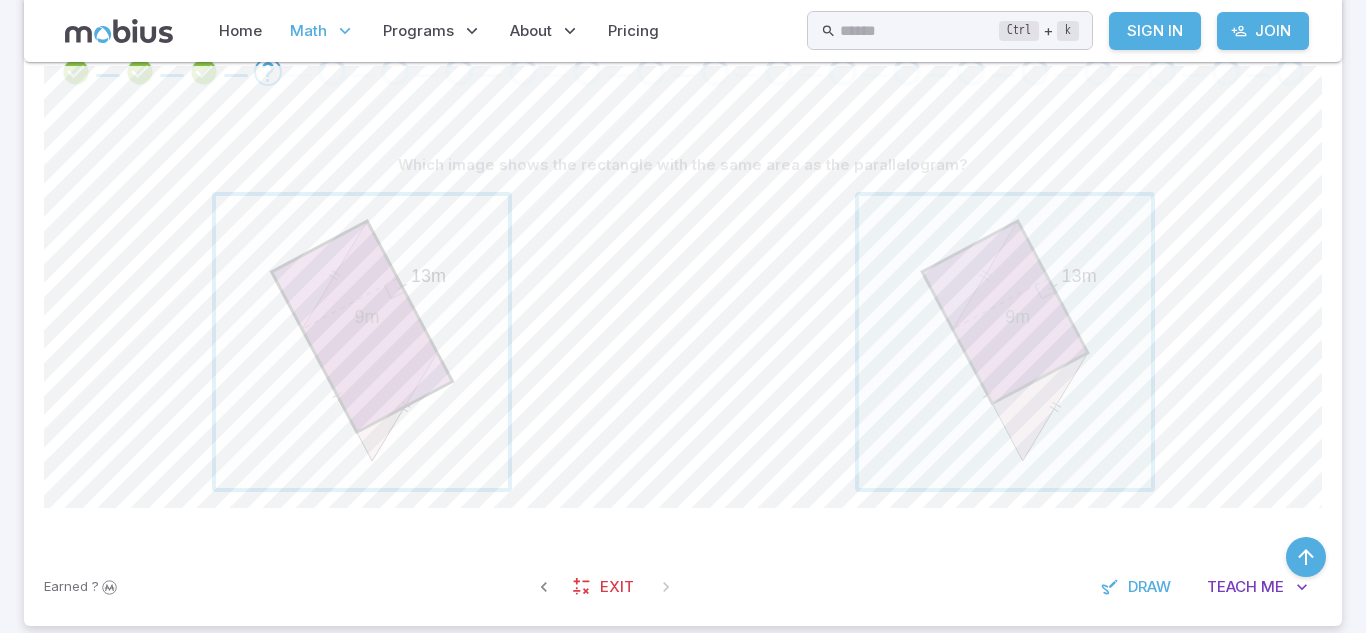 scroll, scrollTop: 445, scrollLeft: 0, axis: vertical 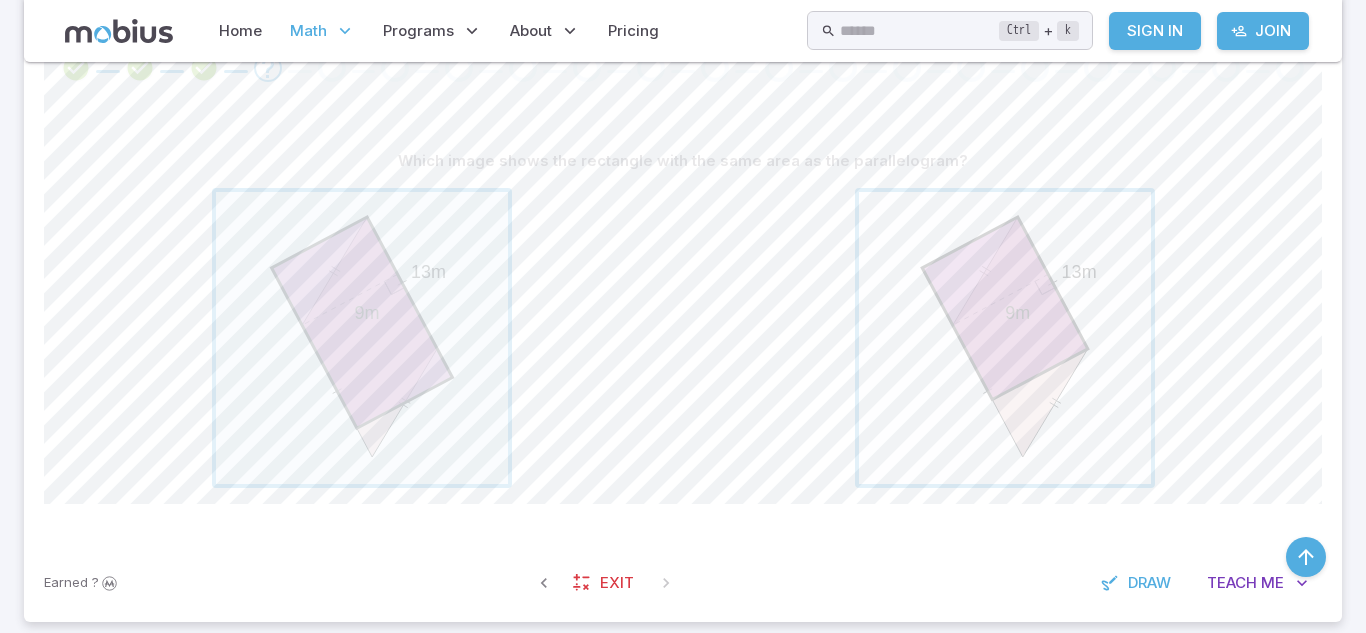 click at bounding box center (1005, 338) 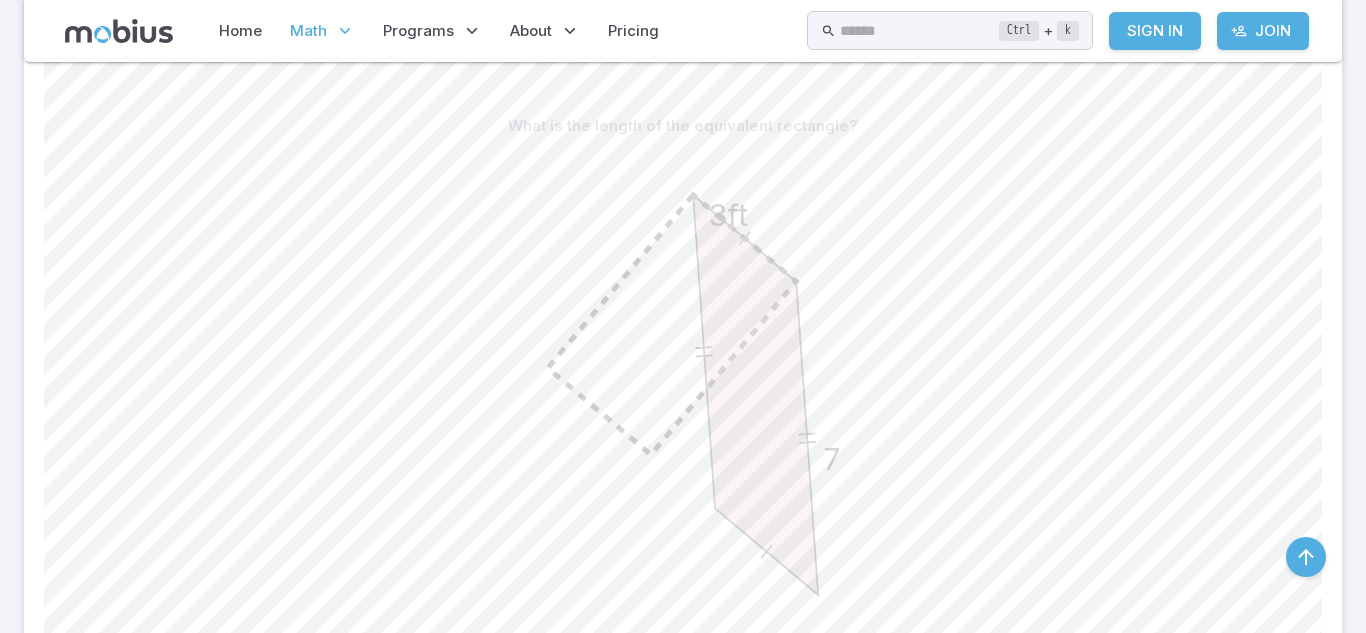 scroll, scrollTop: 445, scrollLeft: 0, axis: vertical 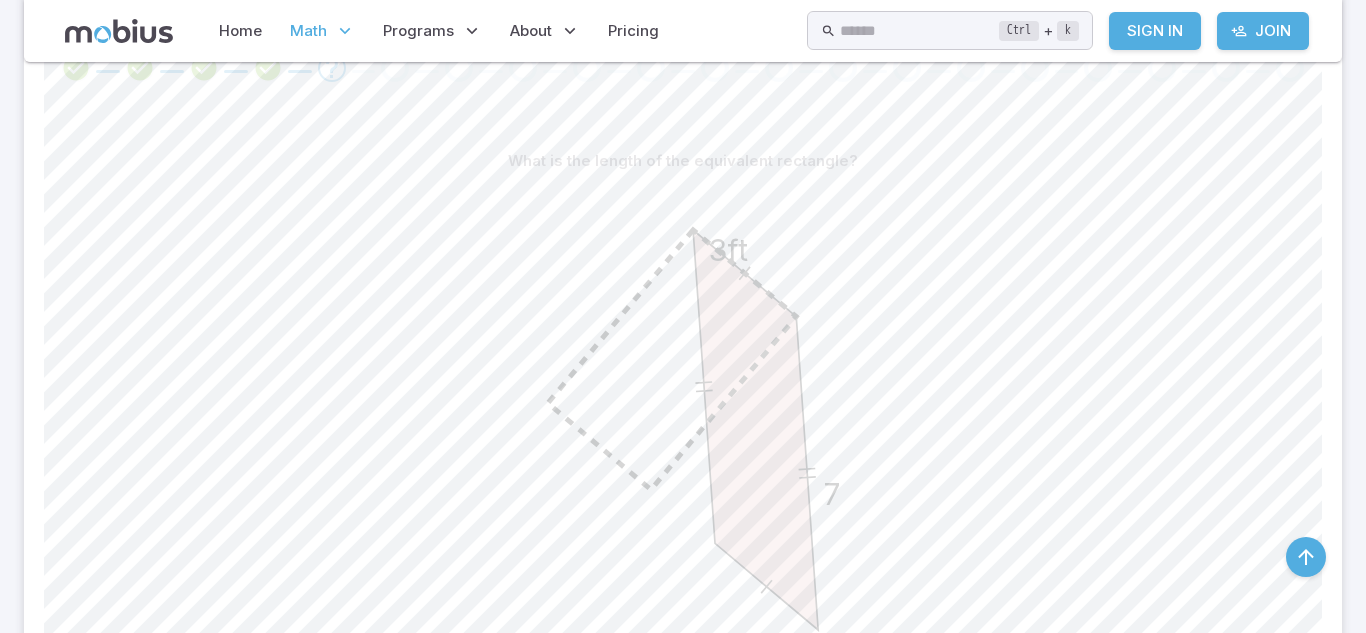 click on "3ft 7" 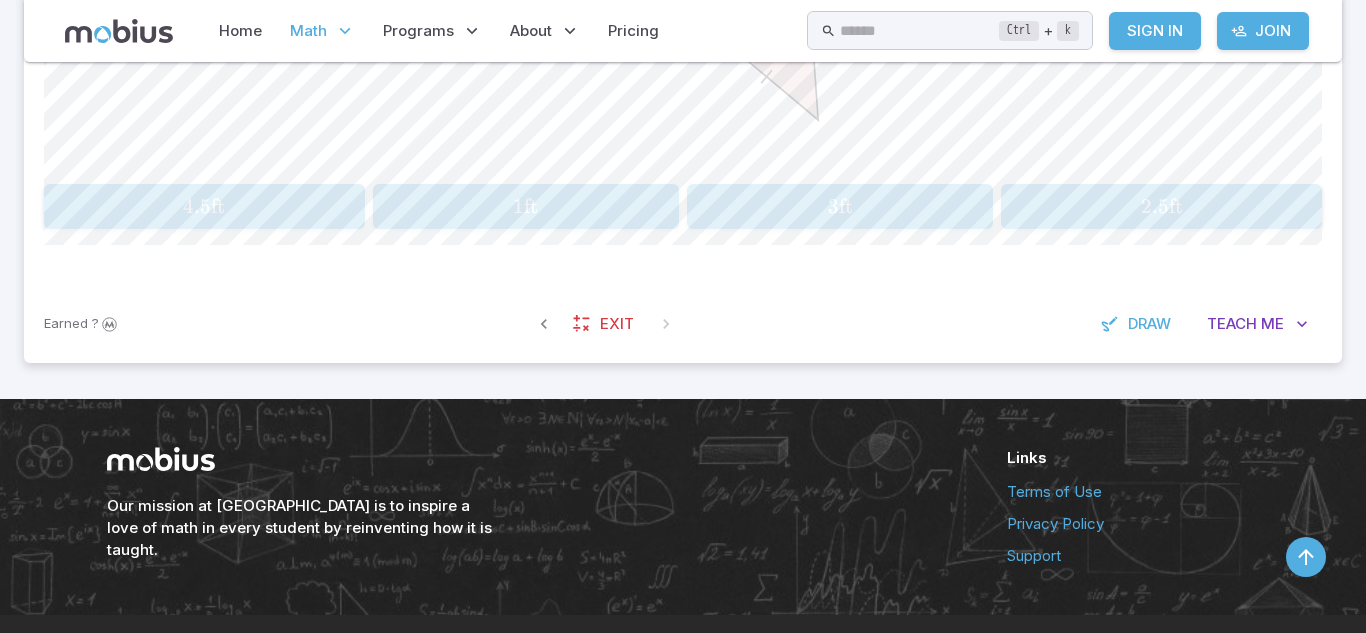 scroll, scrollTop: 999, scrollLeft: 0, axis: vertical 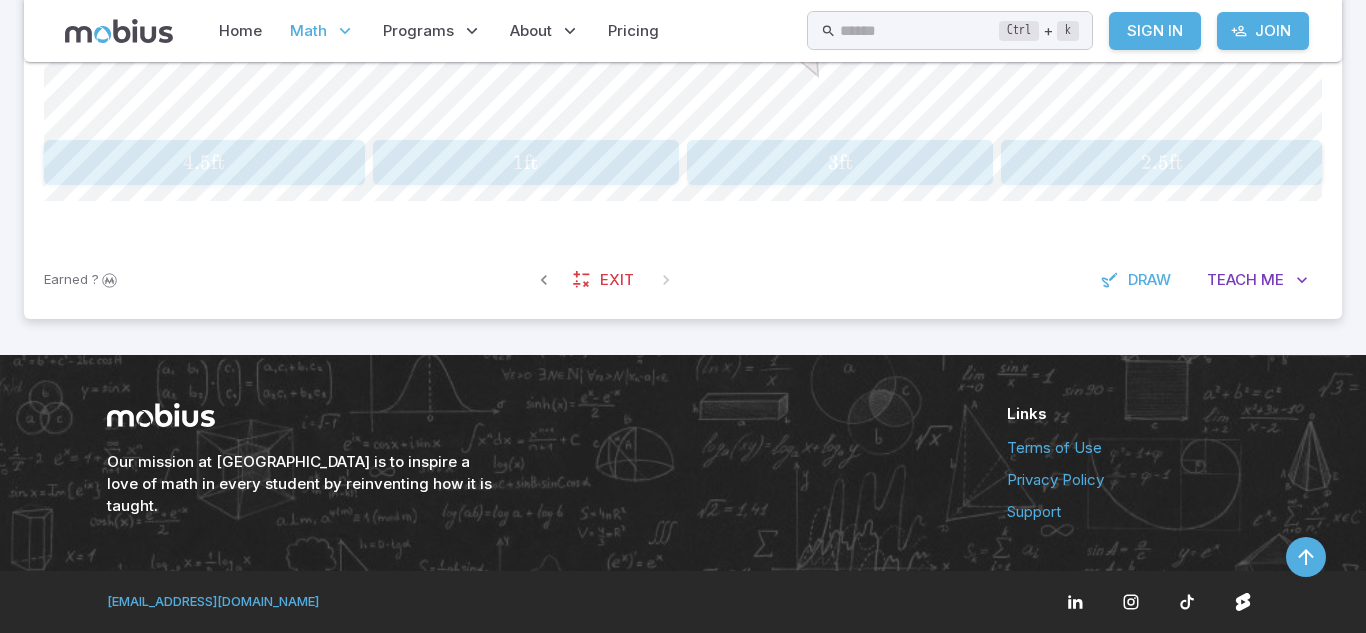 click on "ft" at bounding box center [1176, 162] 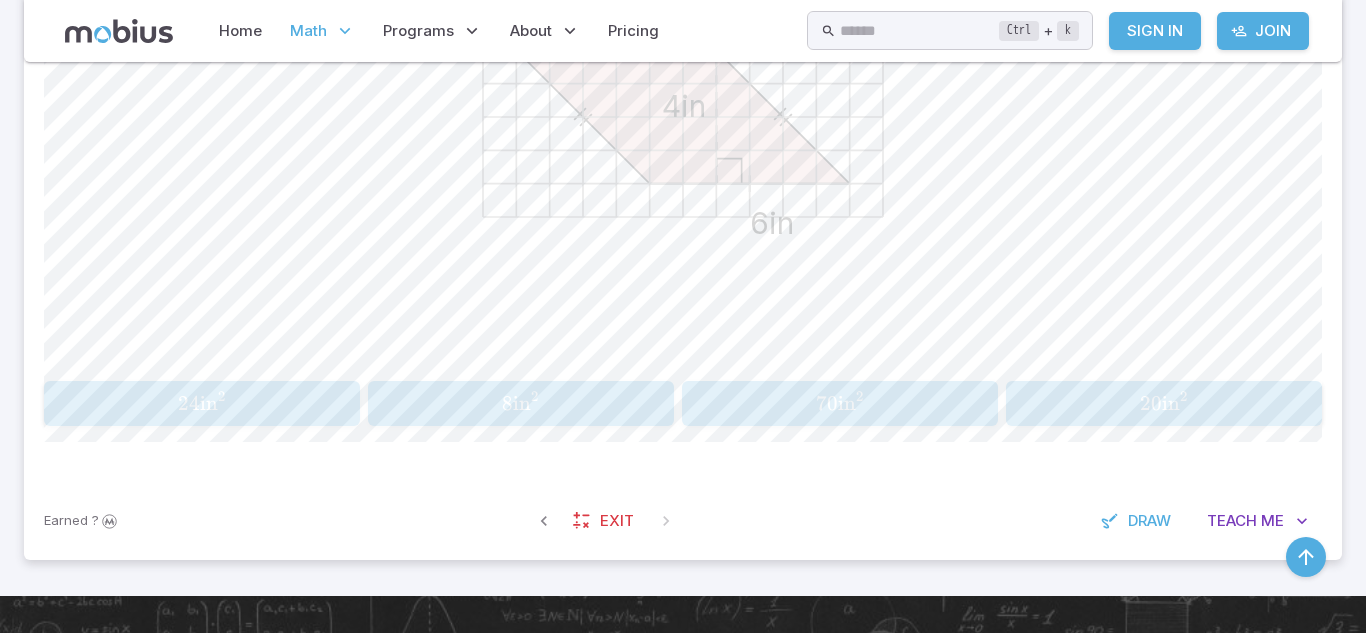 scroll, scrollTop: 769, scrollLeft: 0, axis: vertical 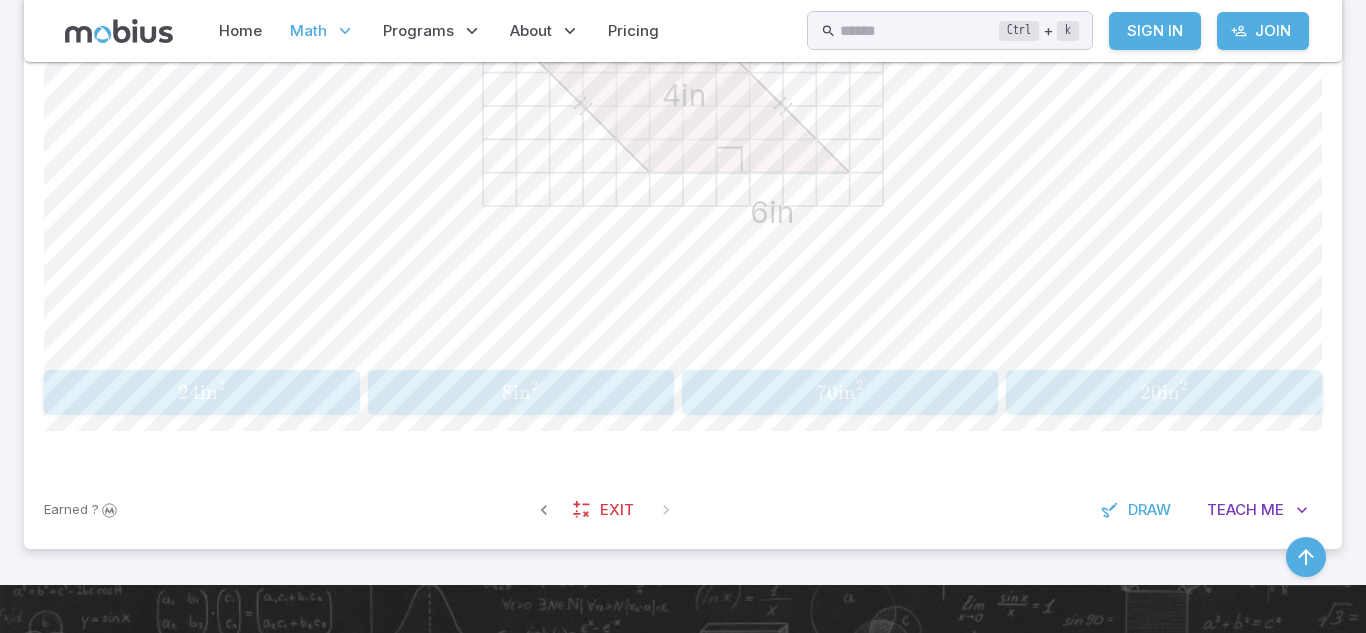 click on "24 in 2" at bounding box center [201, 392] 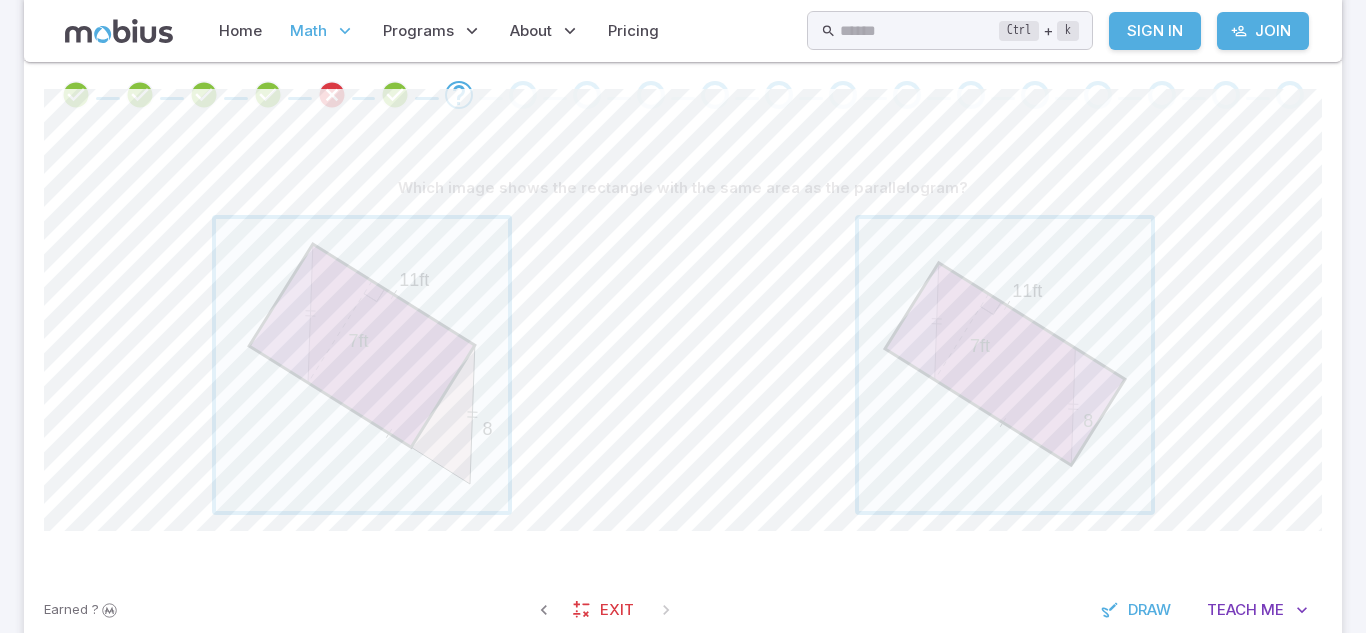 scroll, scrollTop: 417, scrollLeft: 0, axis: vertical 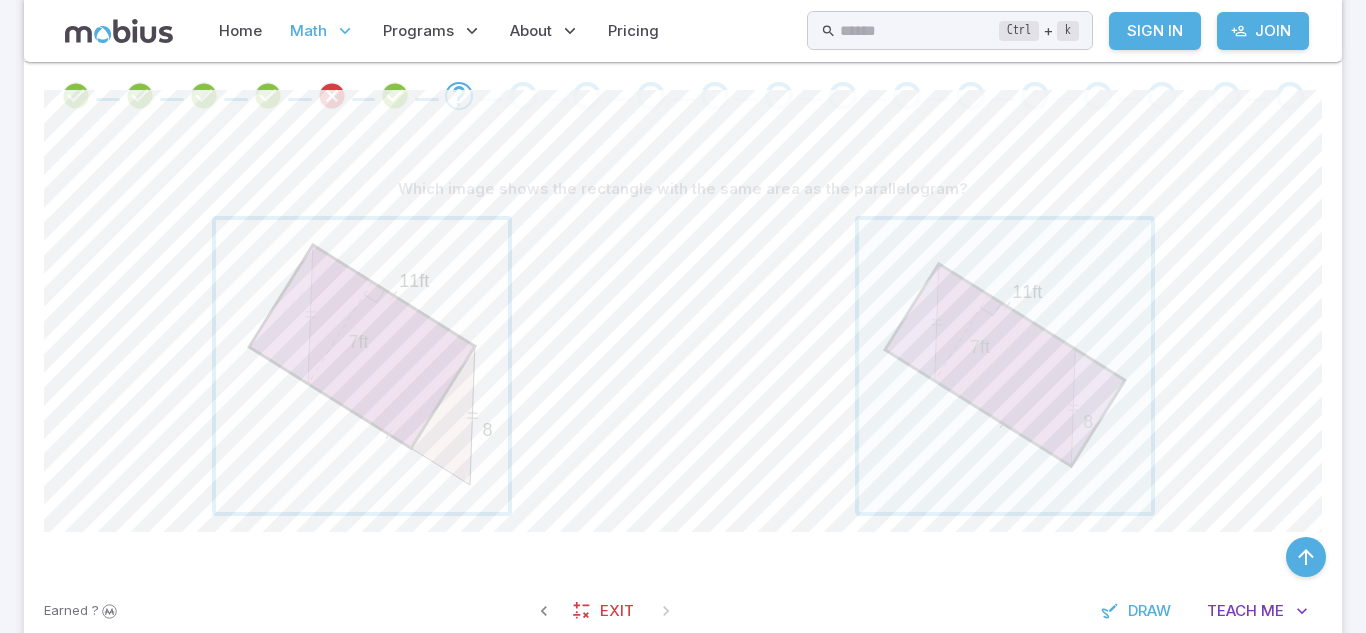 click at bounding box center [362, 366] 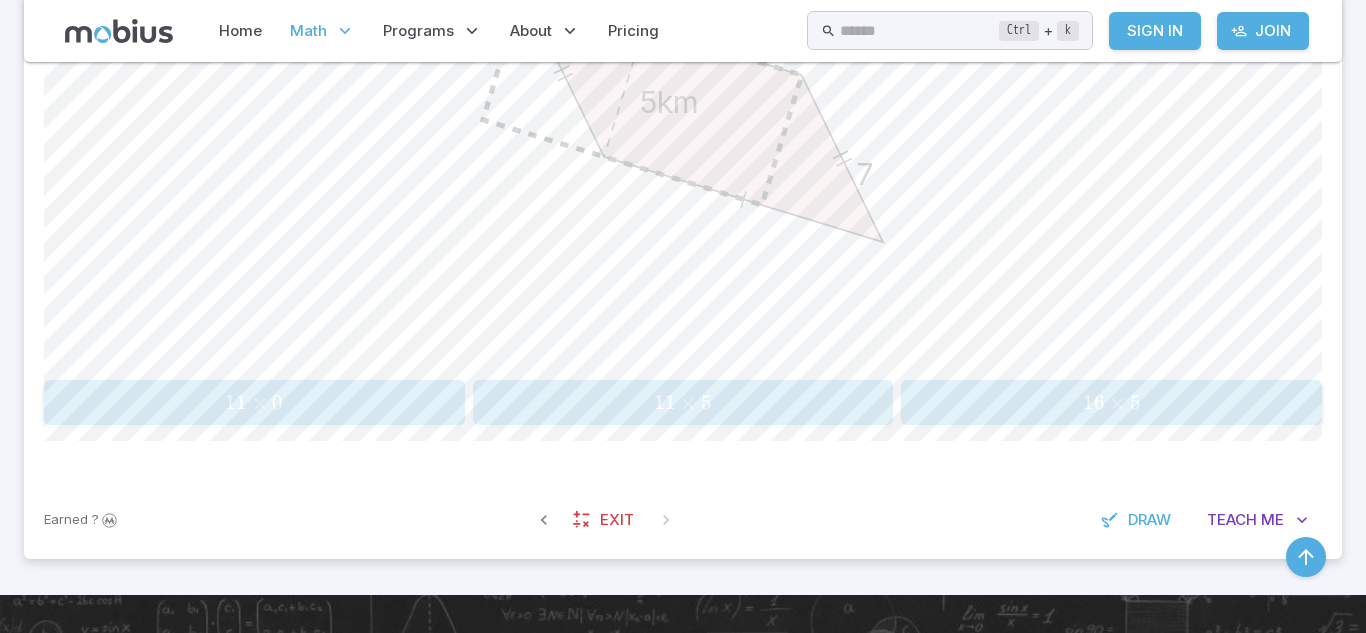scroll, scrollTop: 757, scrollLeft: 0, axis: vertical 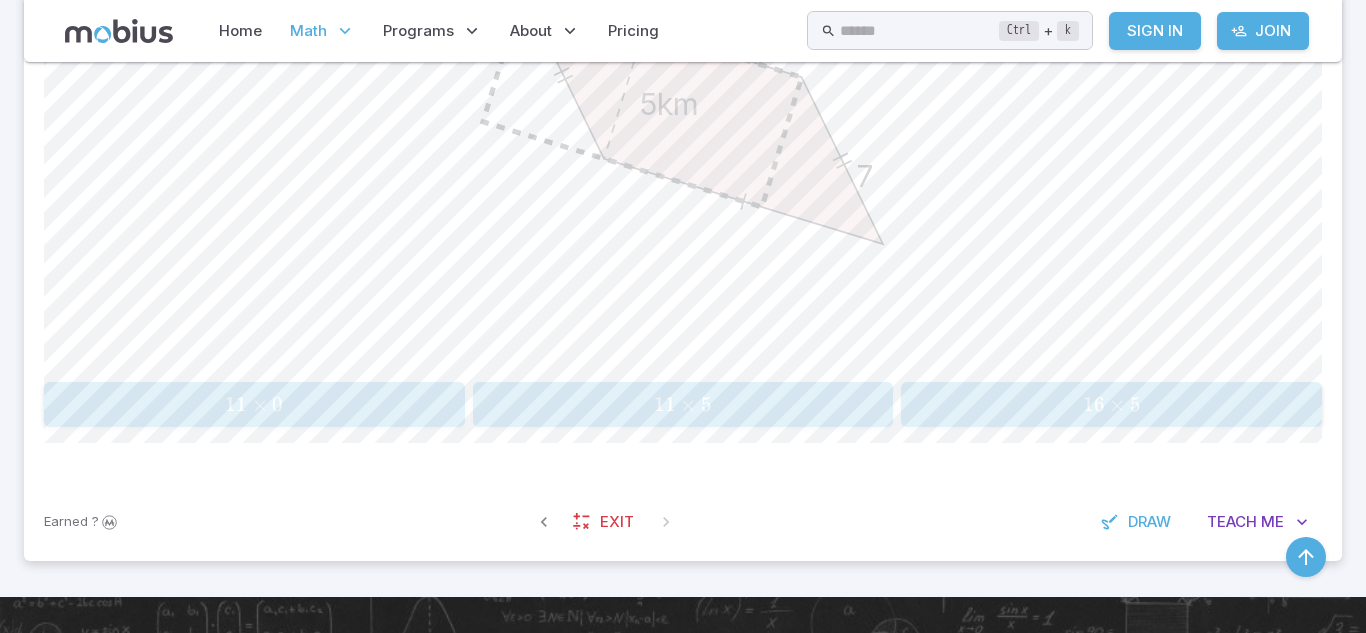 click on "11 × 5" at bounding box center (683, 404) 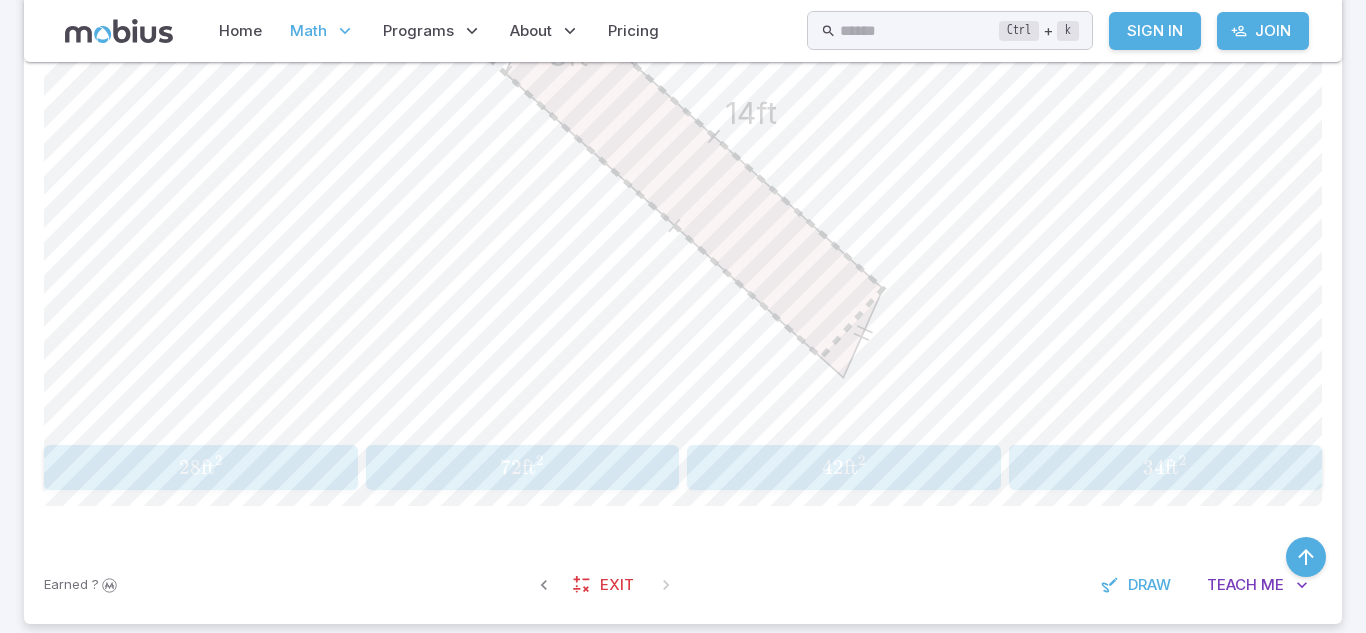 scroll, scrollTop: 696, scrollLeft: 0, axis: vertical 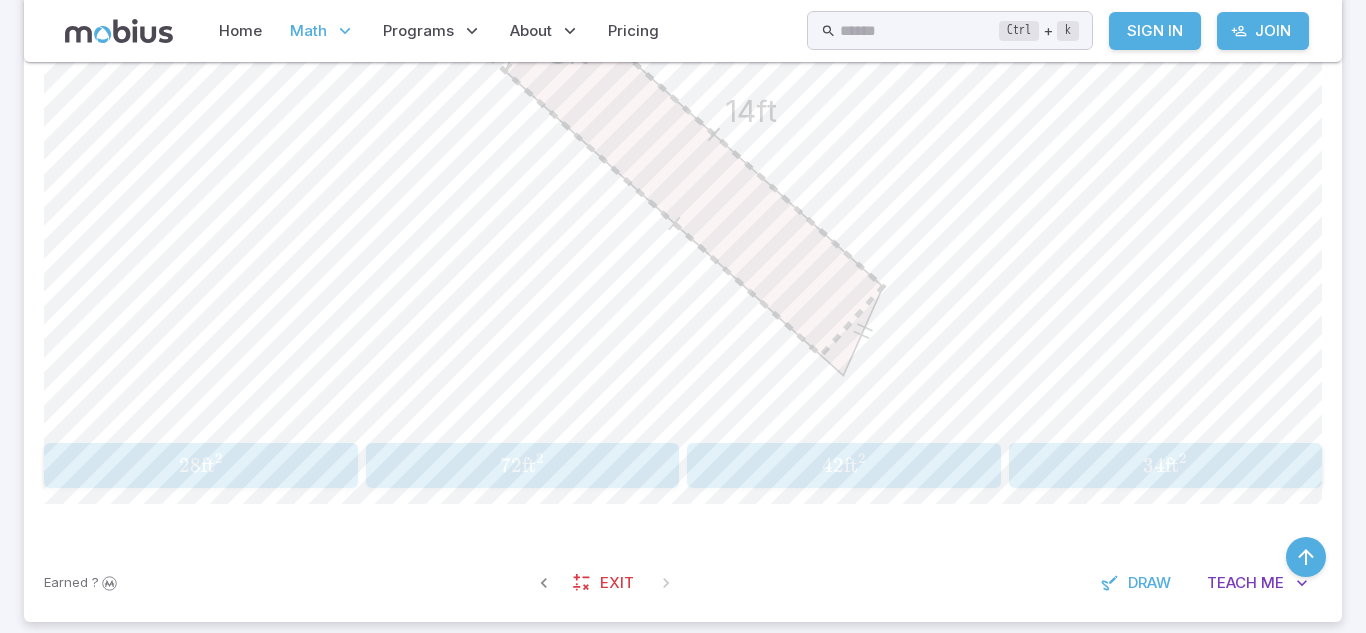 click on "28 ft 2 28\text{ft}^2 28 ft 2" at bounding box center (201, 465) 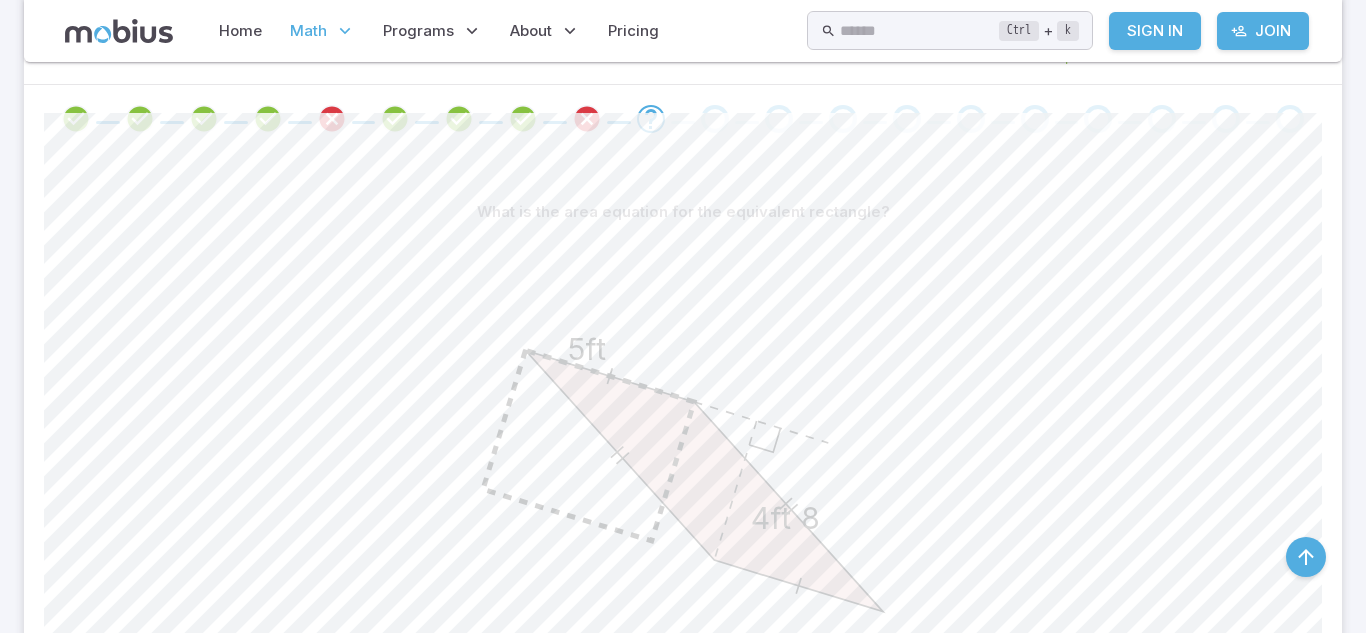 scroll, scrollTop: 811, scrollLeft: 0, axis: vertical 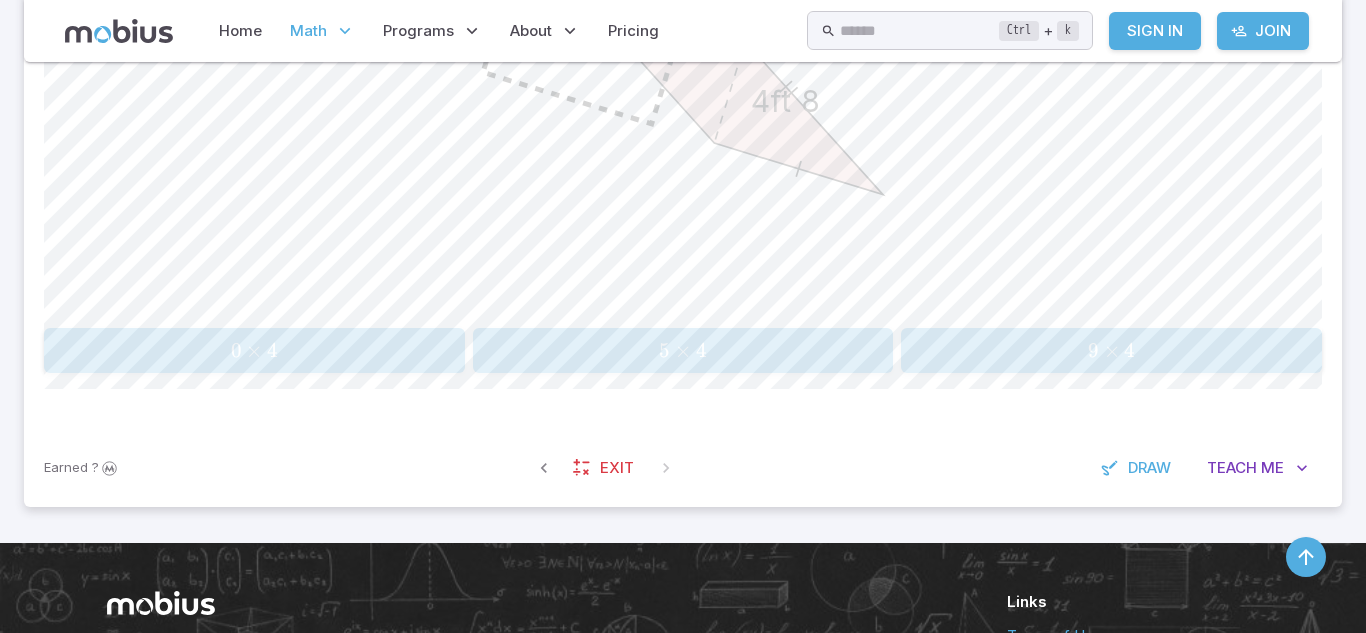 click on "5 × 4 5\times 4 5 × 4" at bounding box center [683, 350] 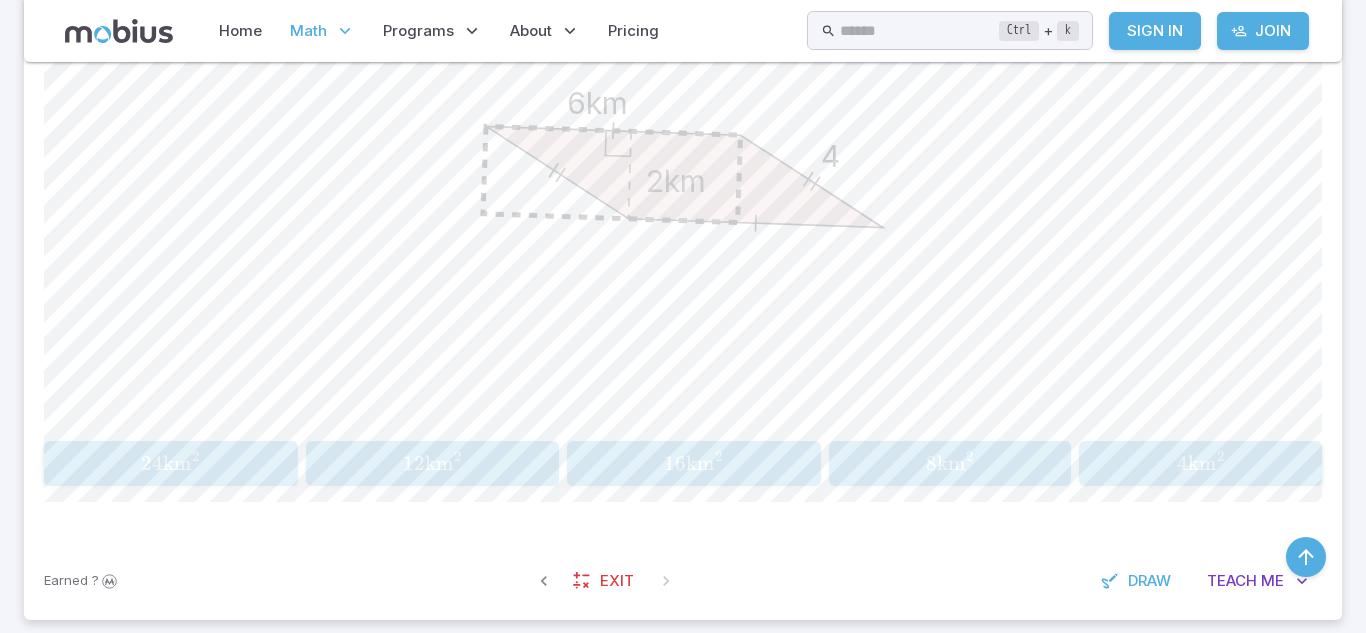 scroll, scrollTop: 702, scrollLeft: 0, axis: vertical 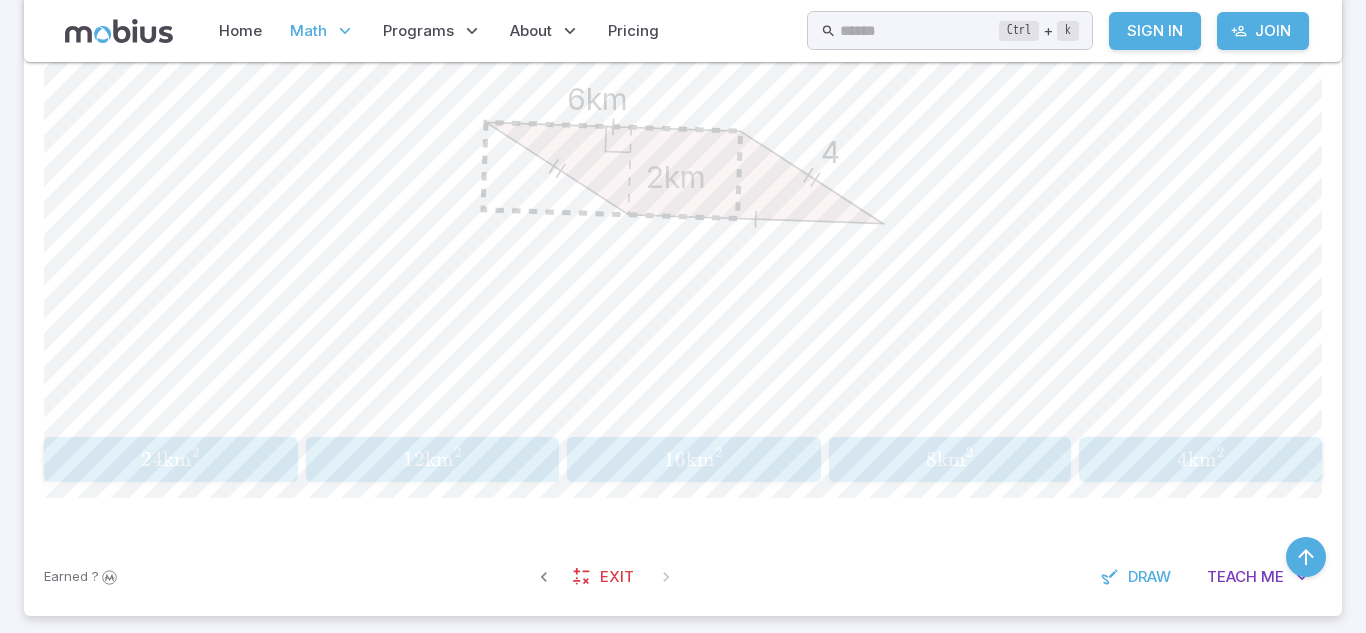 click on "12 km 2" at bounding box center (432, 459) 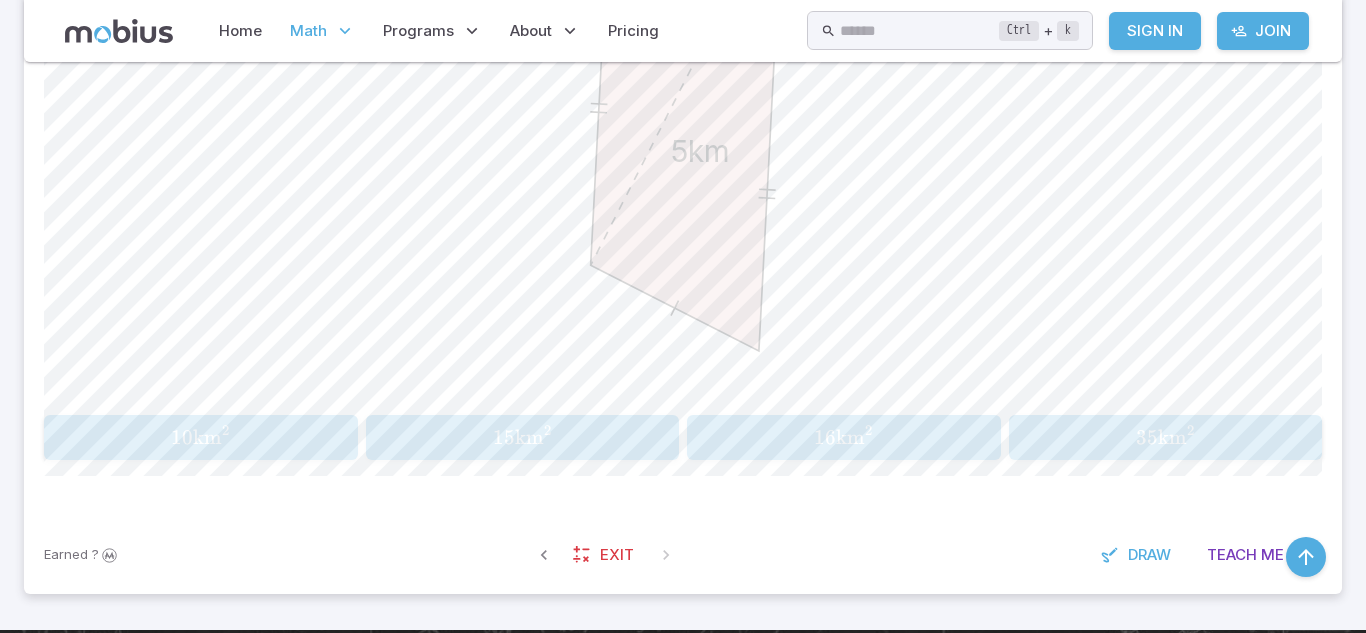 scroll, scrollTop: 726, scrollLeft: 0, axis: vertical 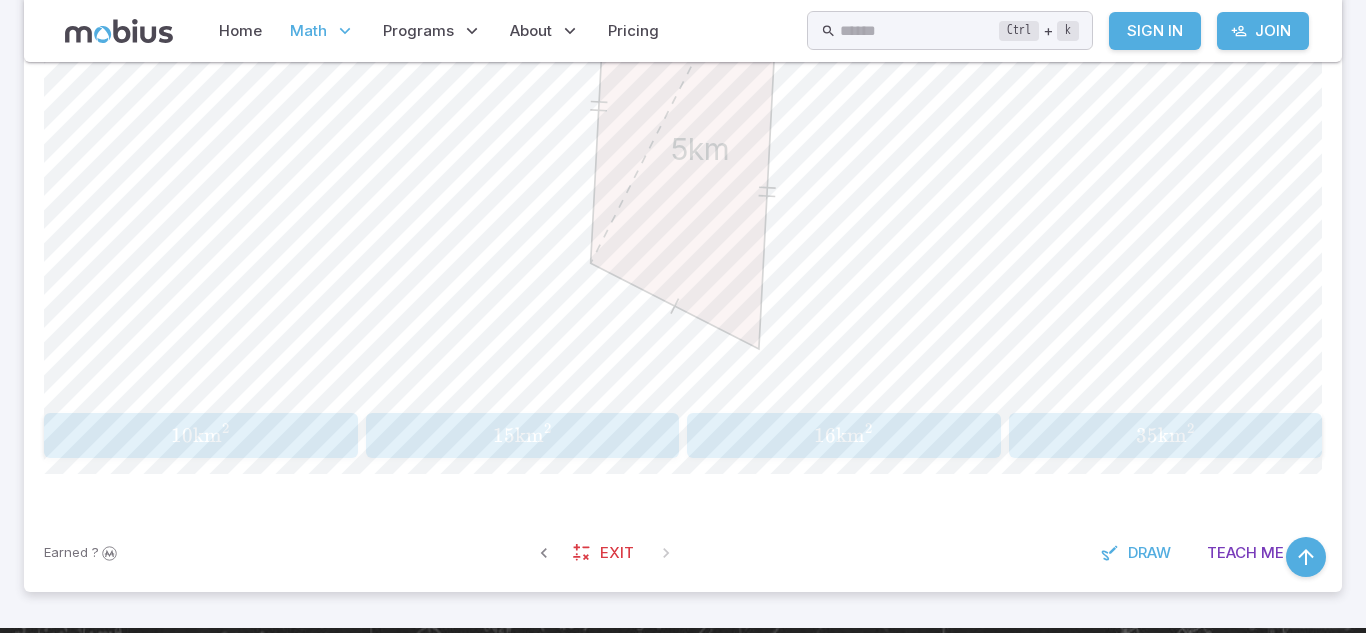 click on "15 km 2 15\text{km}^2 15 km 2" at bounding box center (523, 435) 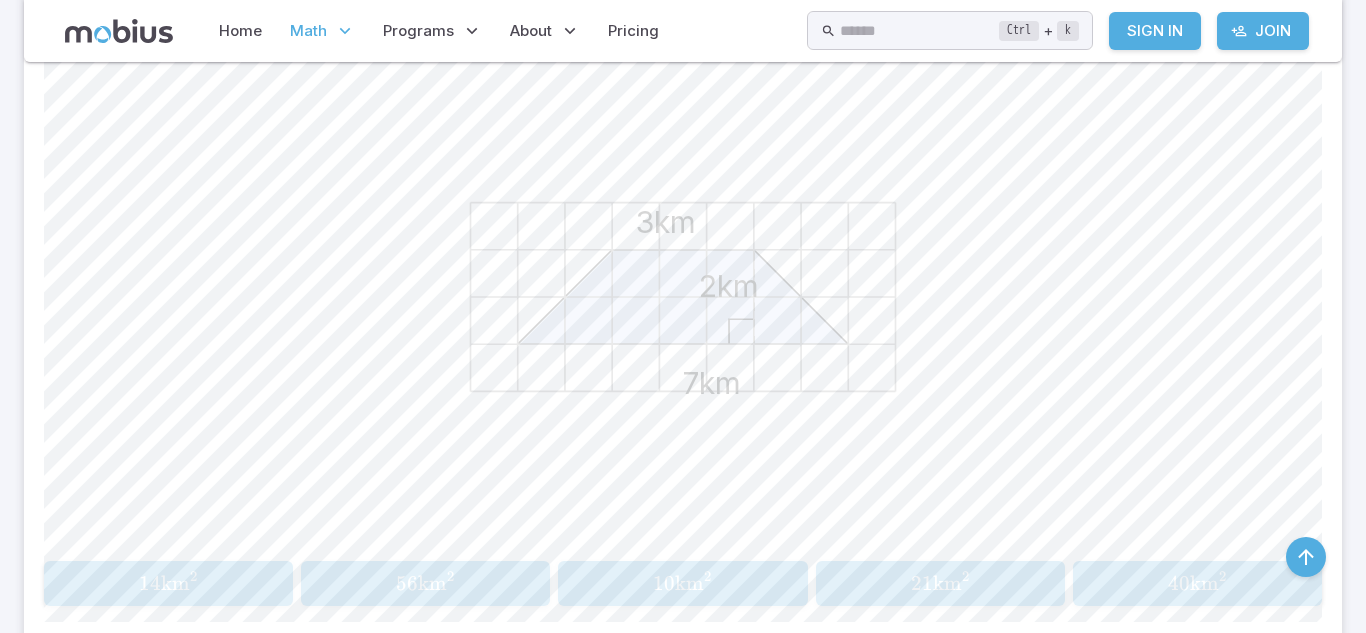 scroll, scrollTop: 621, scrollLeft: 0, axis: vertical 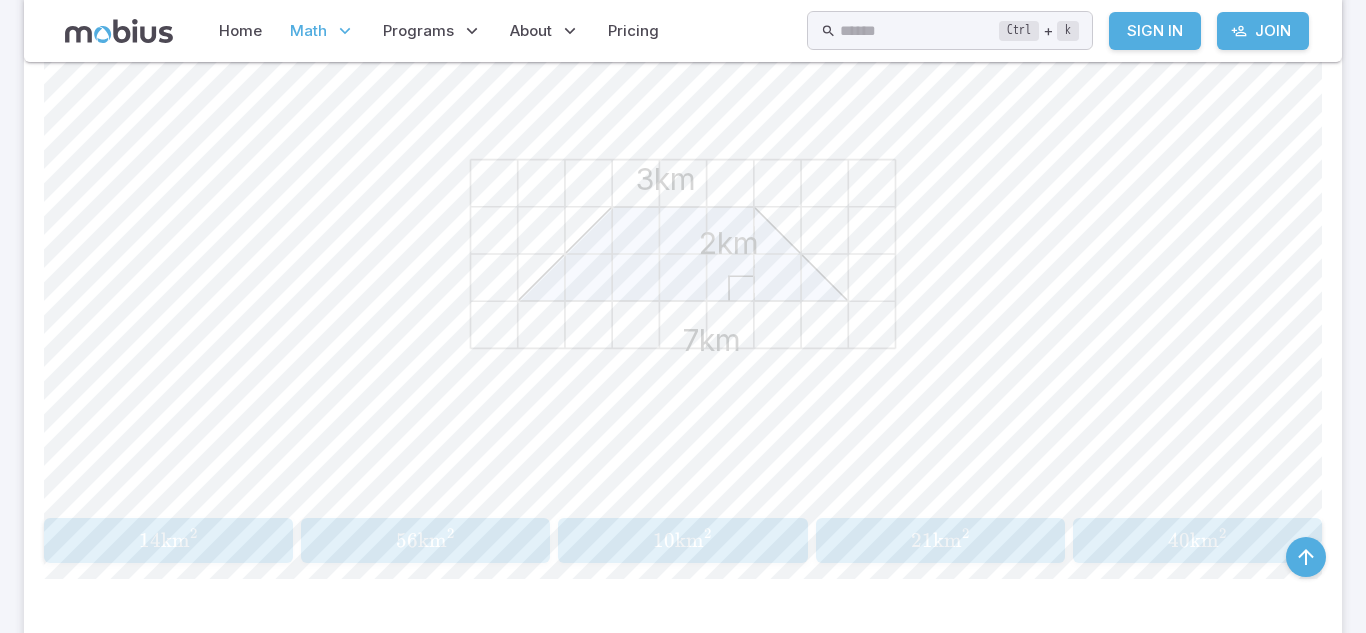 click on "14 km 2 14\text{km}^2 14 km 2" at bounding box center (168, 540) 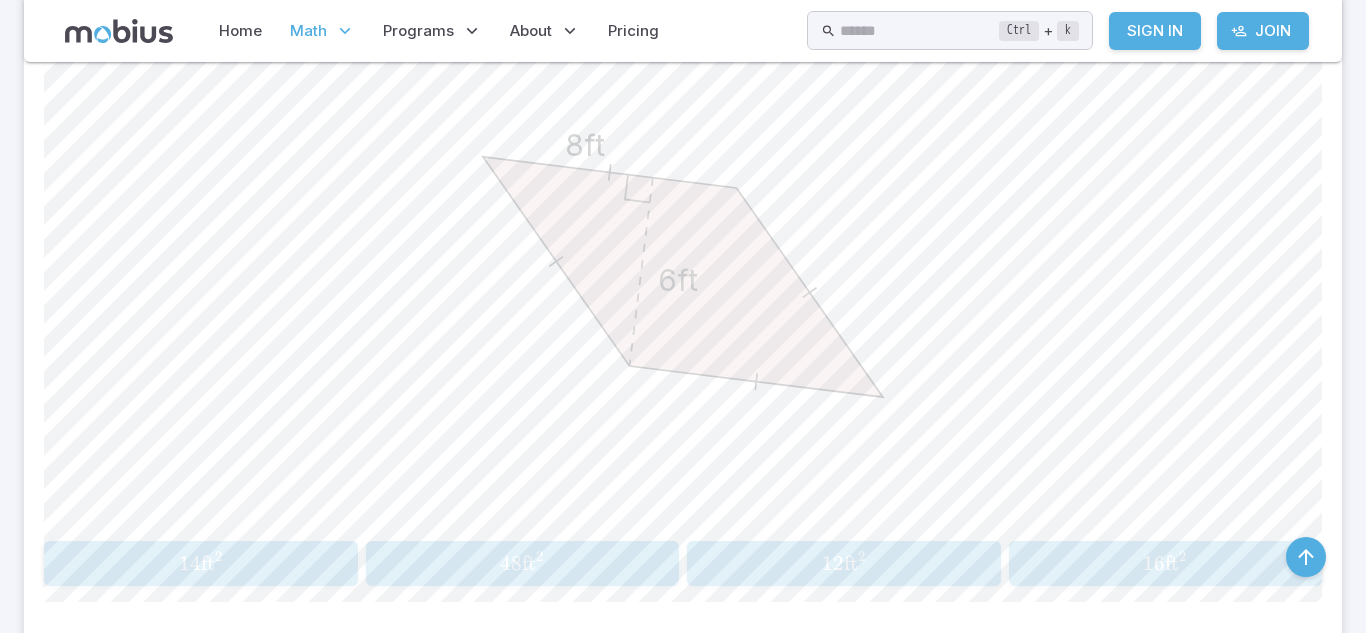 scroll, scrollTop: 597, scrollLeft: 0, axis: vertical 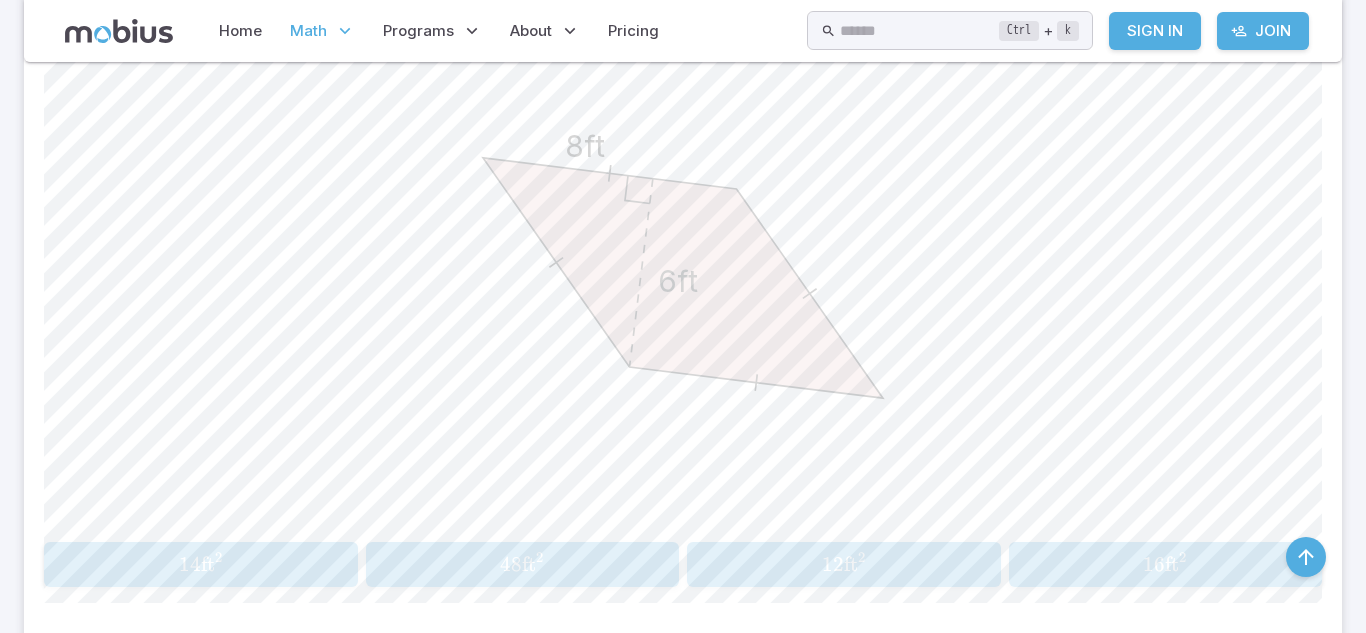 click on "48 ft 2" at bounding box center [522, 564] 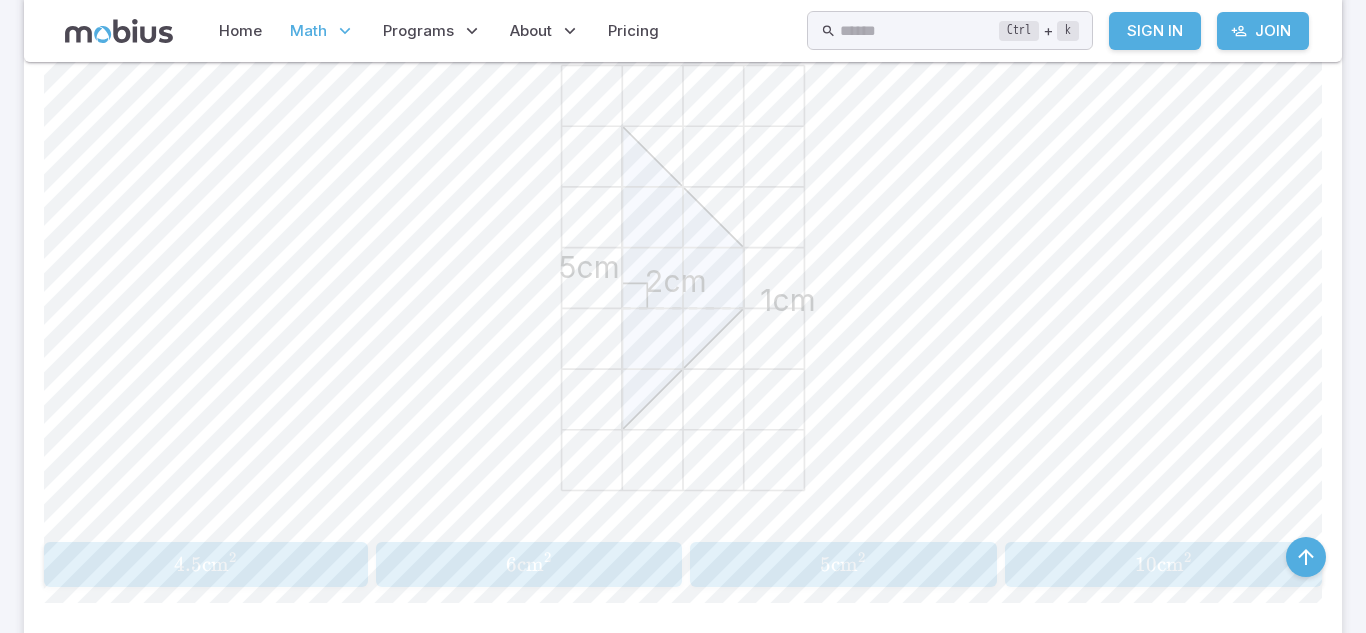 click on "10 cm 2 10\text{cm}^2 10 cm 2" at bounding box center [1164, 564] 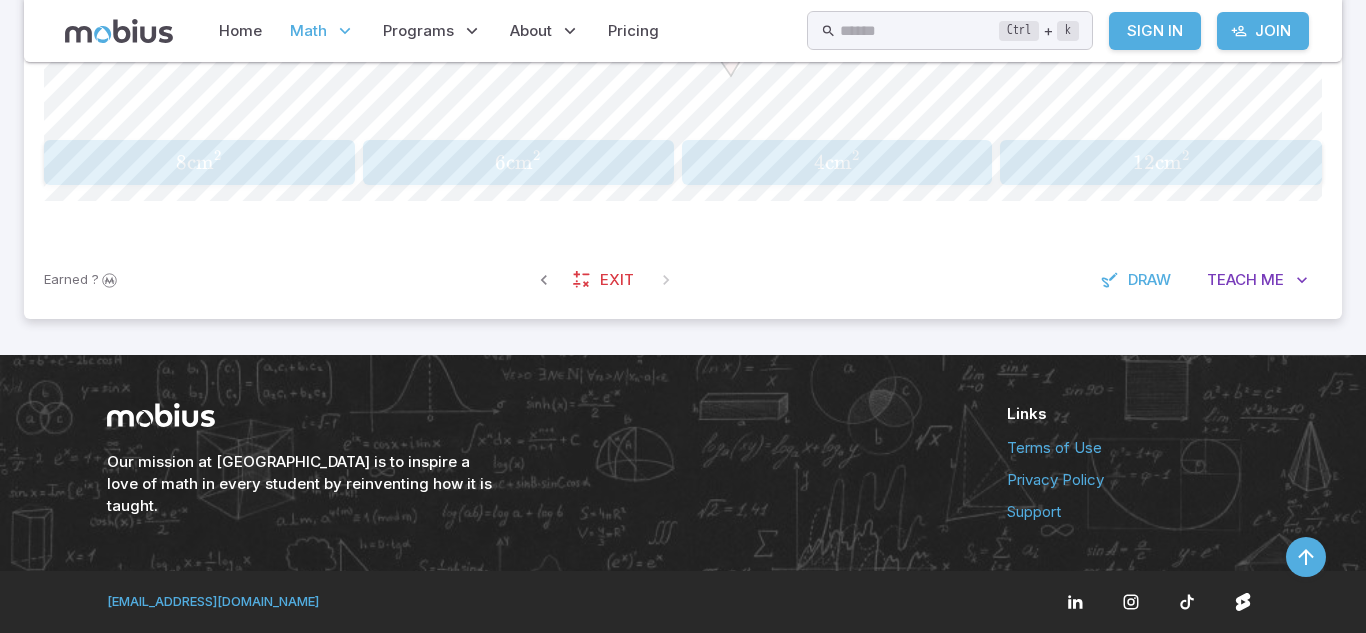 scroll, scrollTop: 988, scrollLeft: 0, axis: vertical 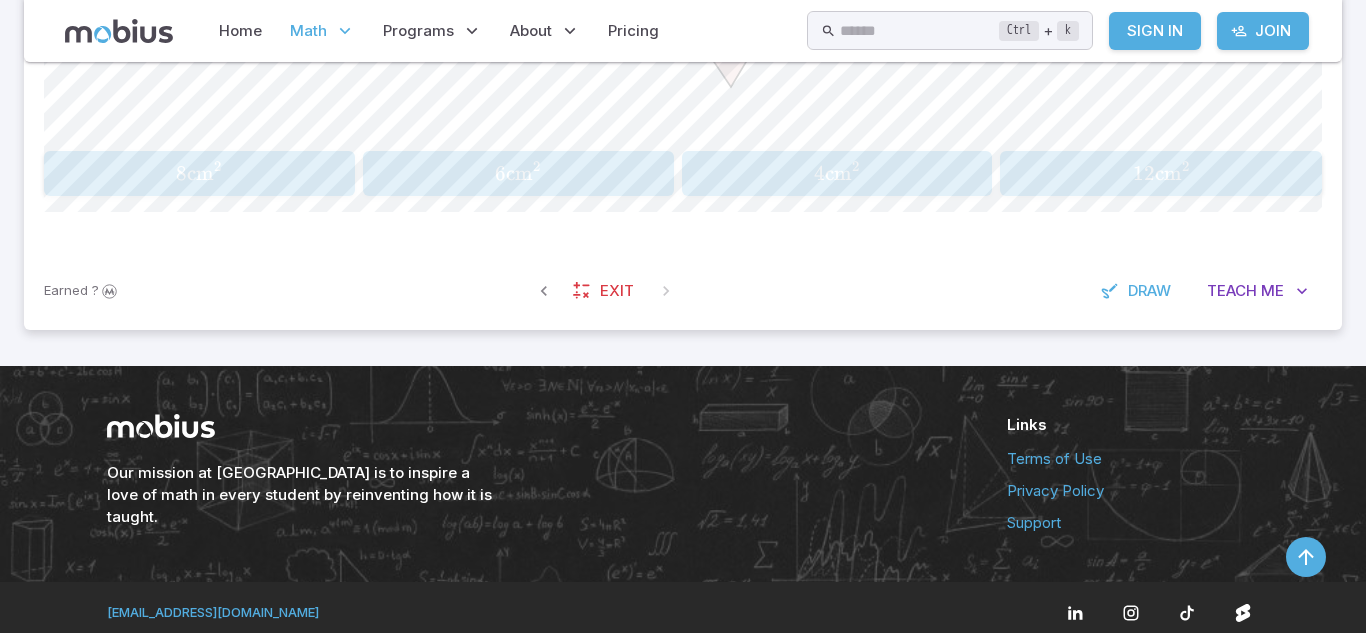 click on "8 cm 2" at bounding box center [199, 173] 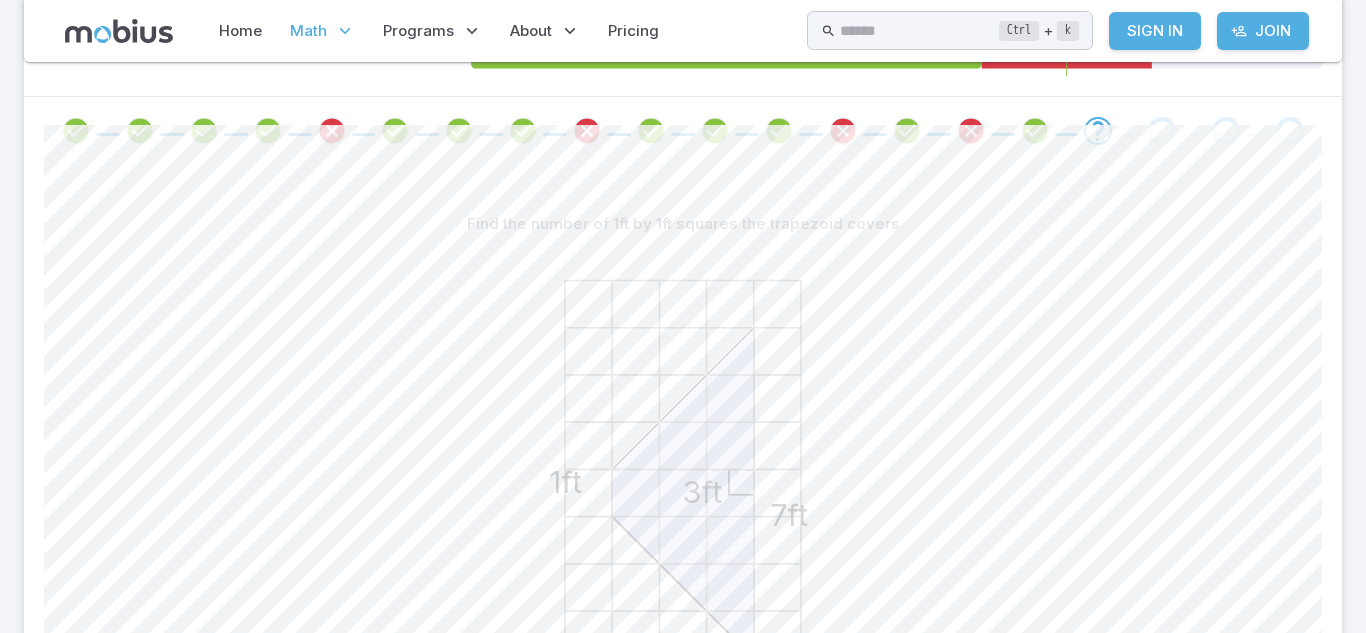 scroll, scrollTop: 376, scrollLeft: 0, axis: vertical 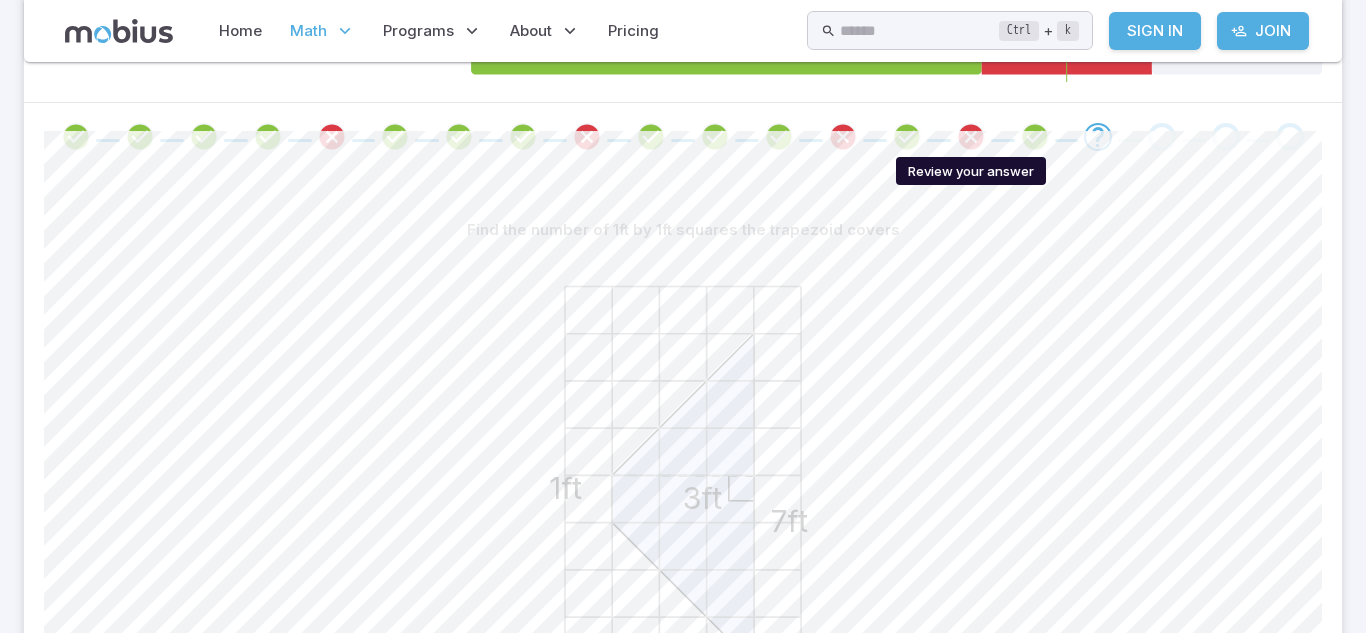 click at bounding box center [971, 137] 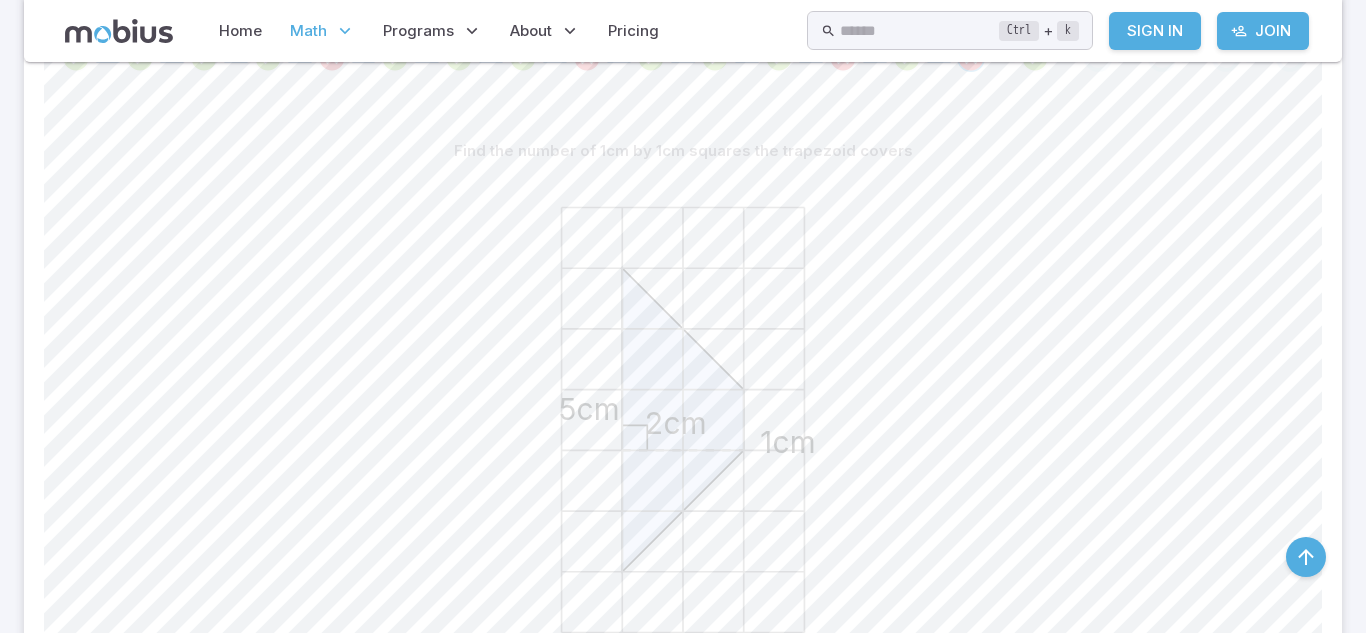 scroll, scrollTop: 453, scrollLeft: 0, axis: vertical 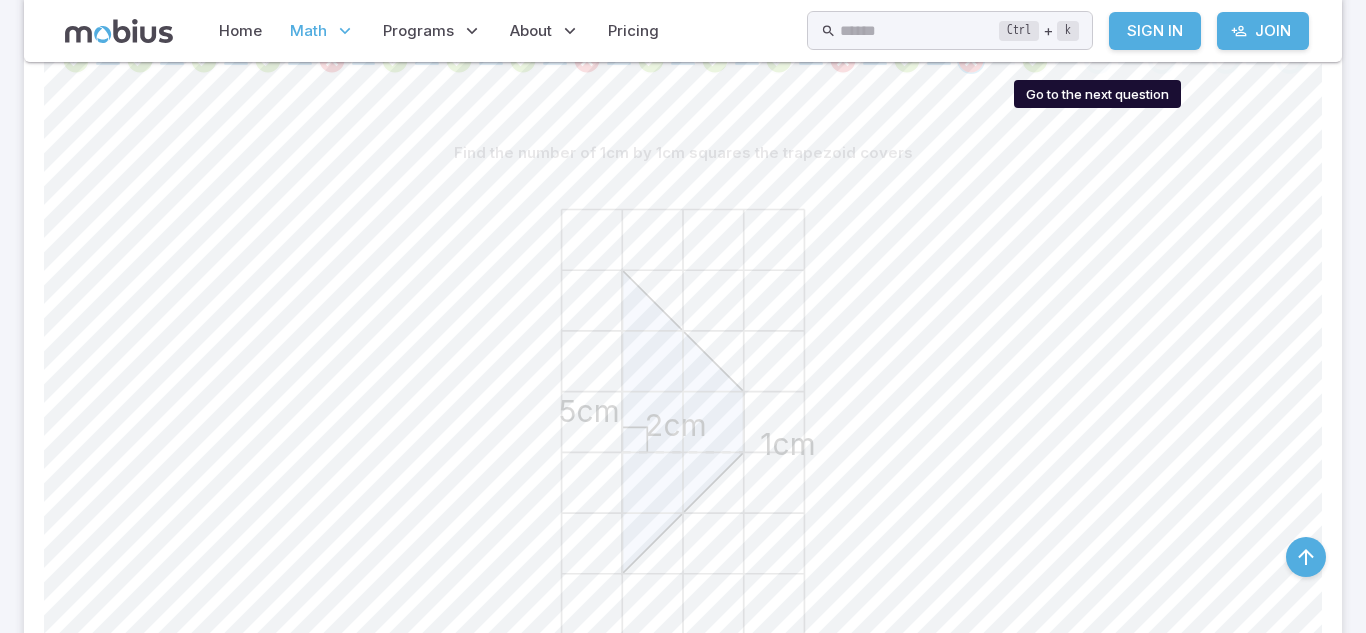click at bounding box center [1098, 60] 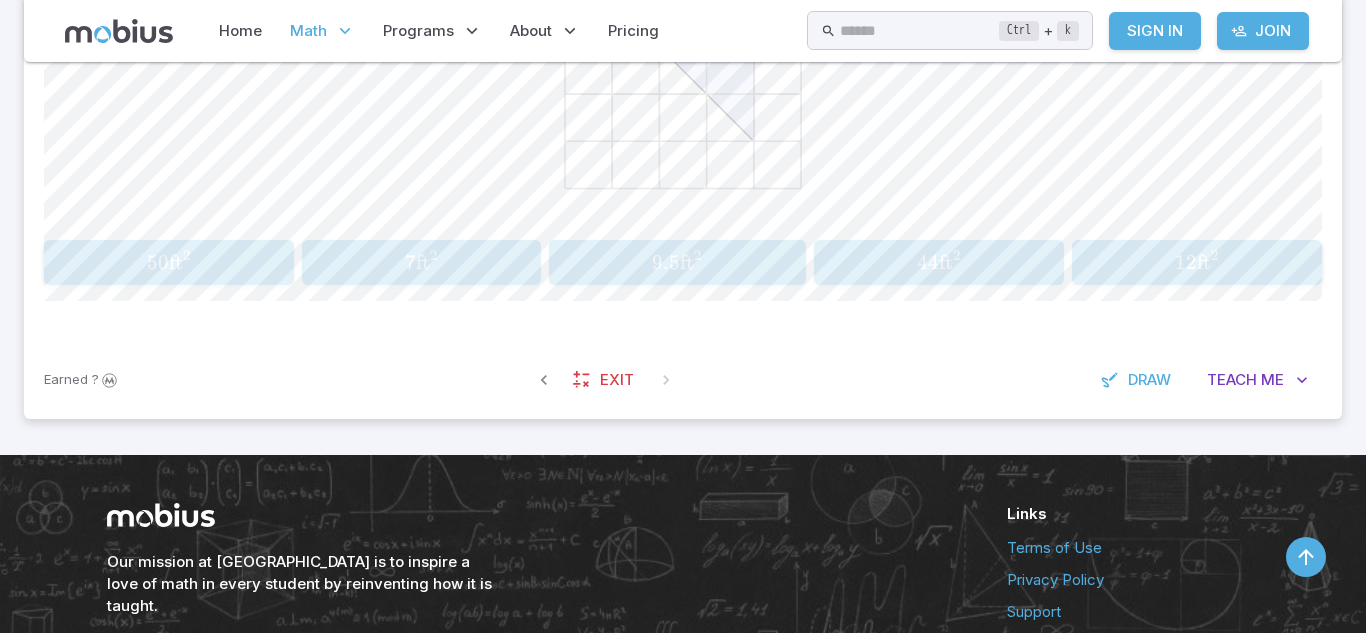 scroll, scrollTop: 893, scrollLeft: 0, axis: vertical 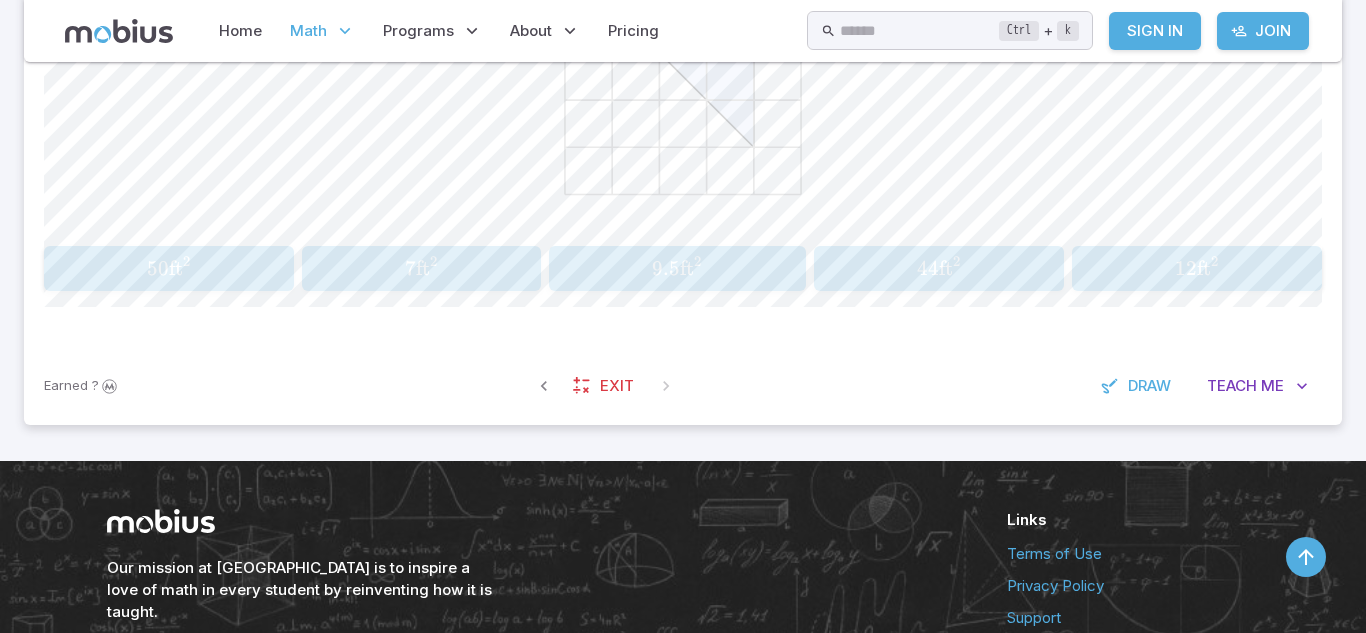 click on "7 ft 2 7\text{ft}^2 7 ft 2" at bounding box center (422, 268) 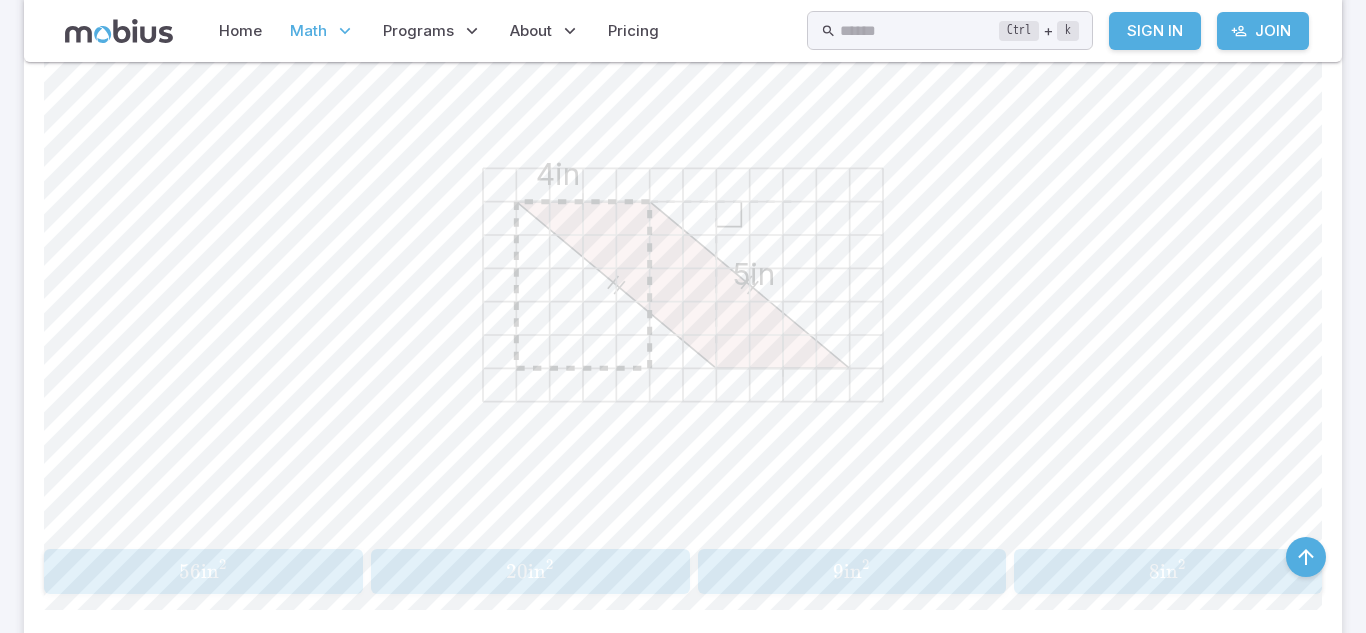 scroll, scrollTop: 595, scrollLeft: 0, axis: vertical 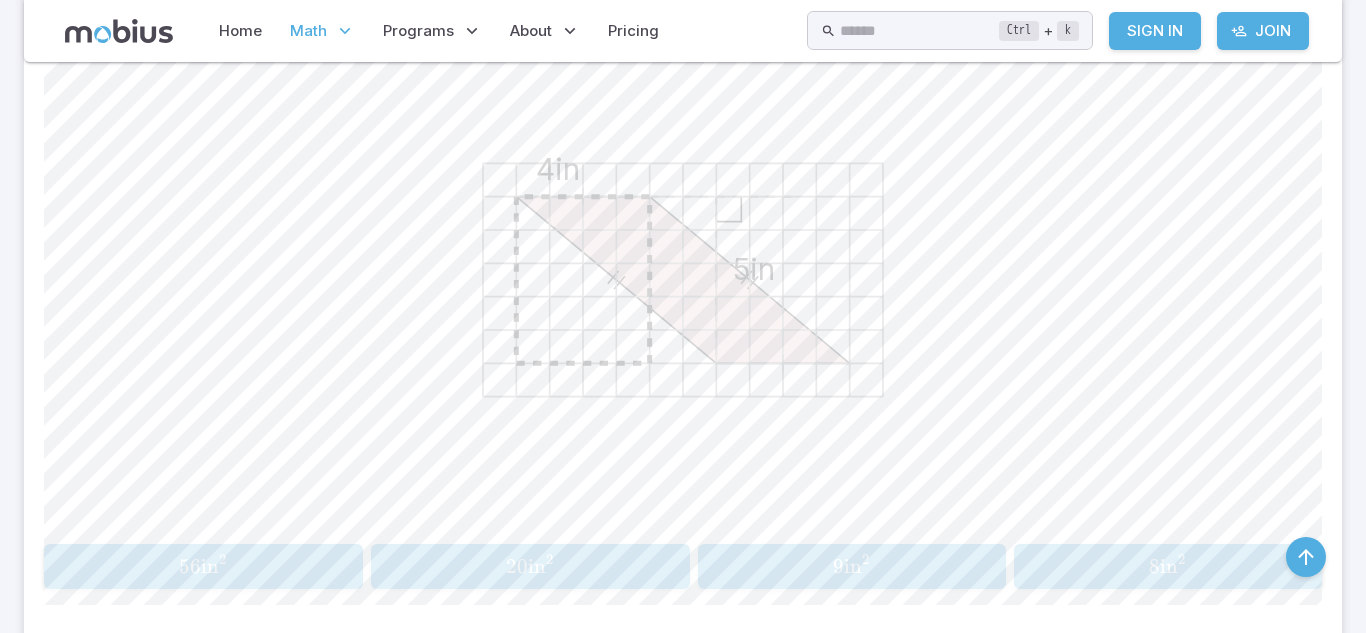 click on "20 in 2" at bounding box center (530, 566) 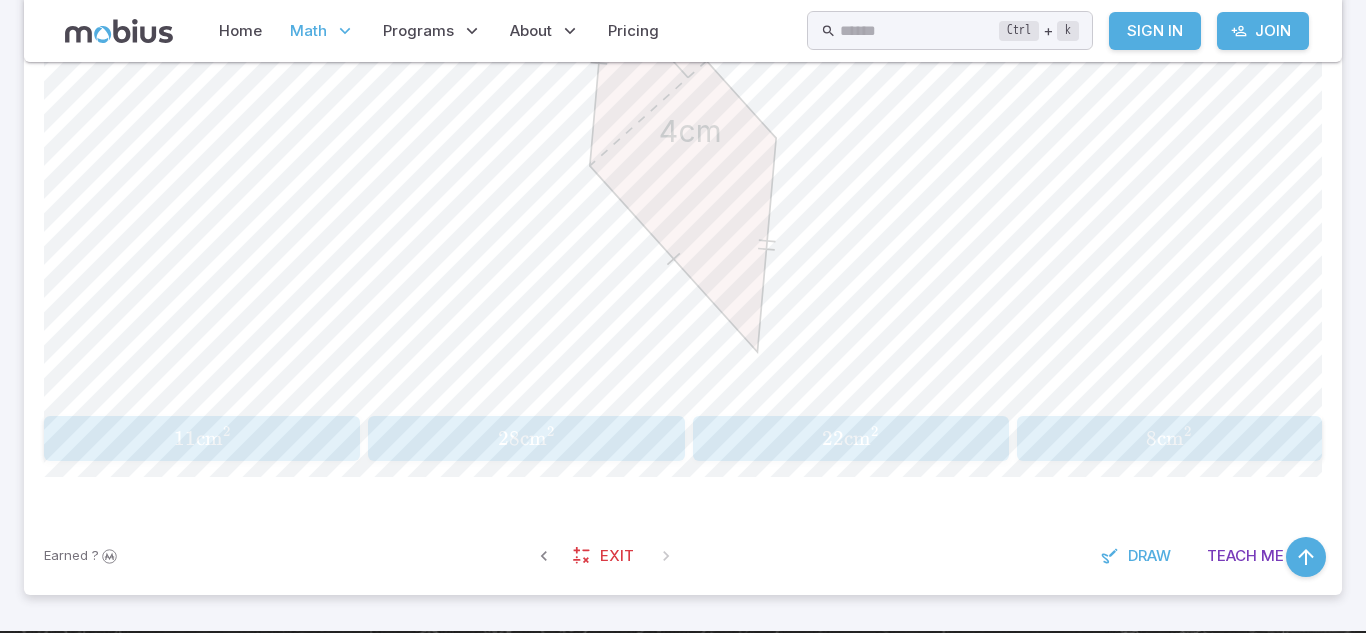 scroll, scrollTop: 724, scrollLeft: 0, axis: vertical 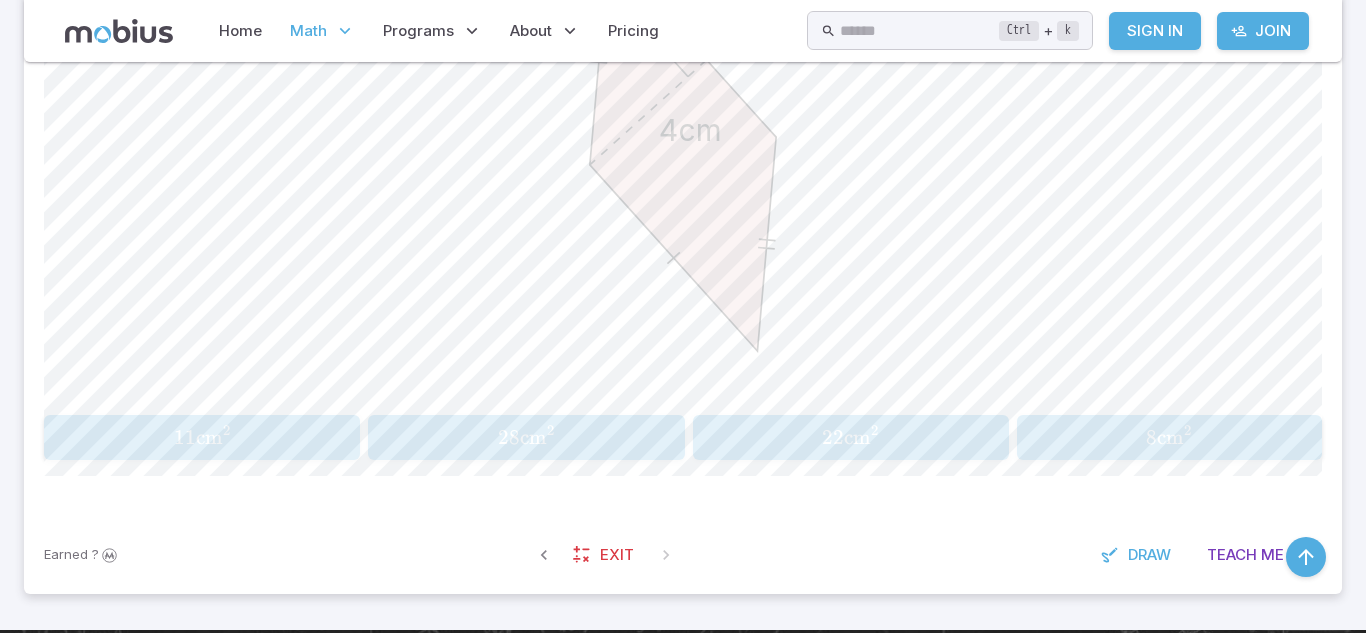 click on "cm" at bounding box center (533, 437) 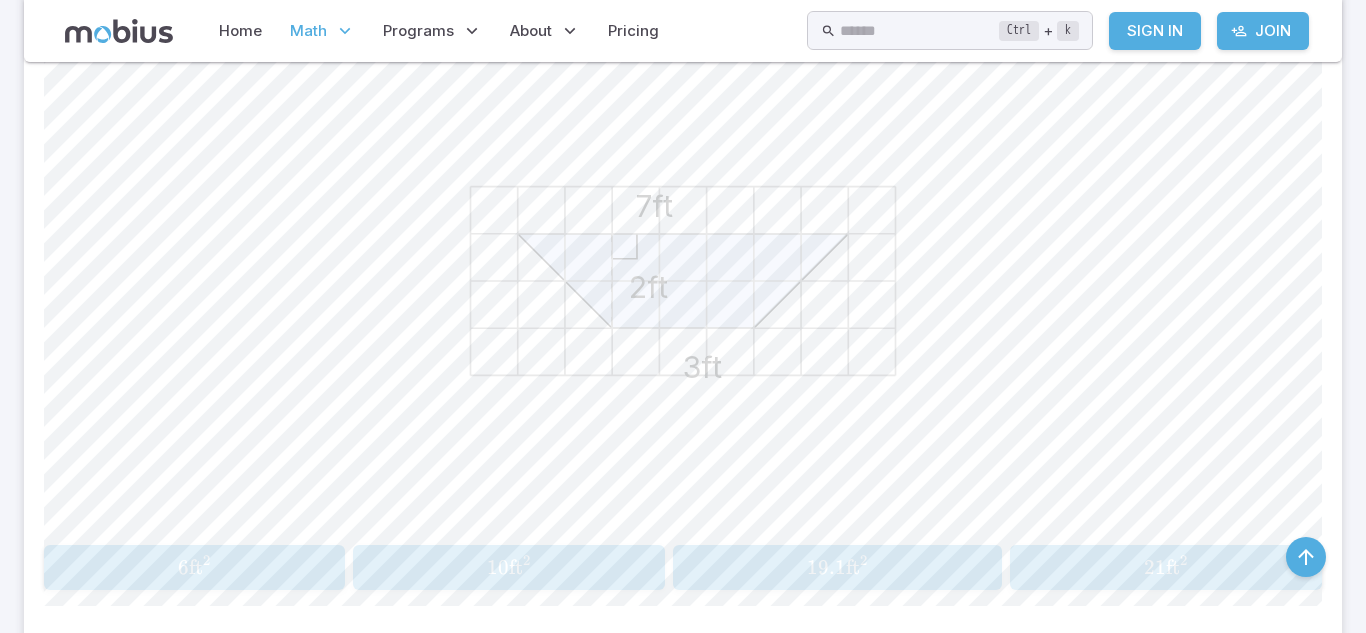 scroll, scrollTop: 586, scrollLeft: 0, axis: vertical 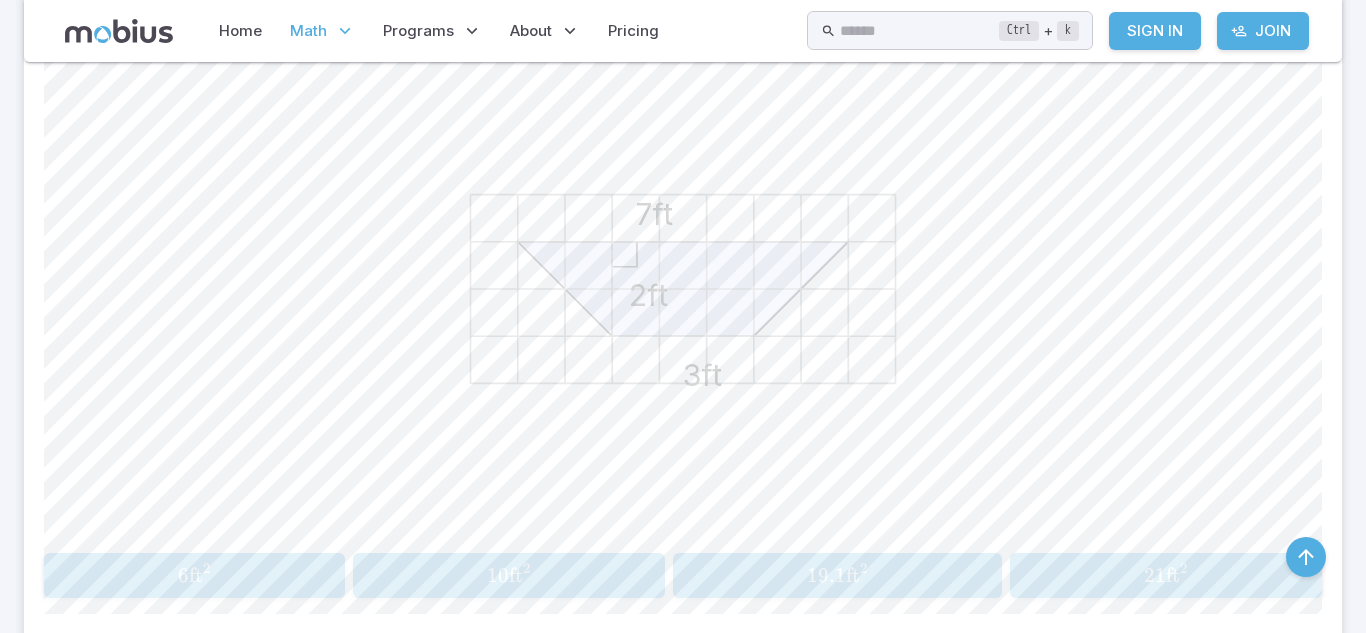 click on "6 ft 2 6\text{ft}^2 6 ft 2" at bounding box center [194, 575] 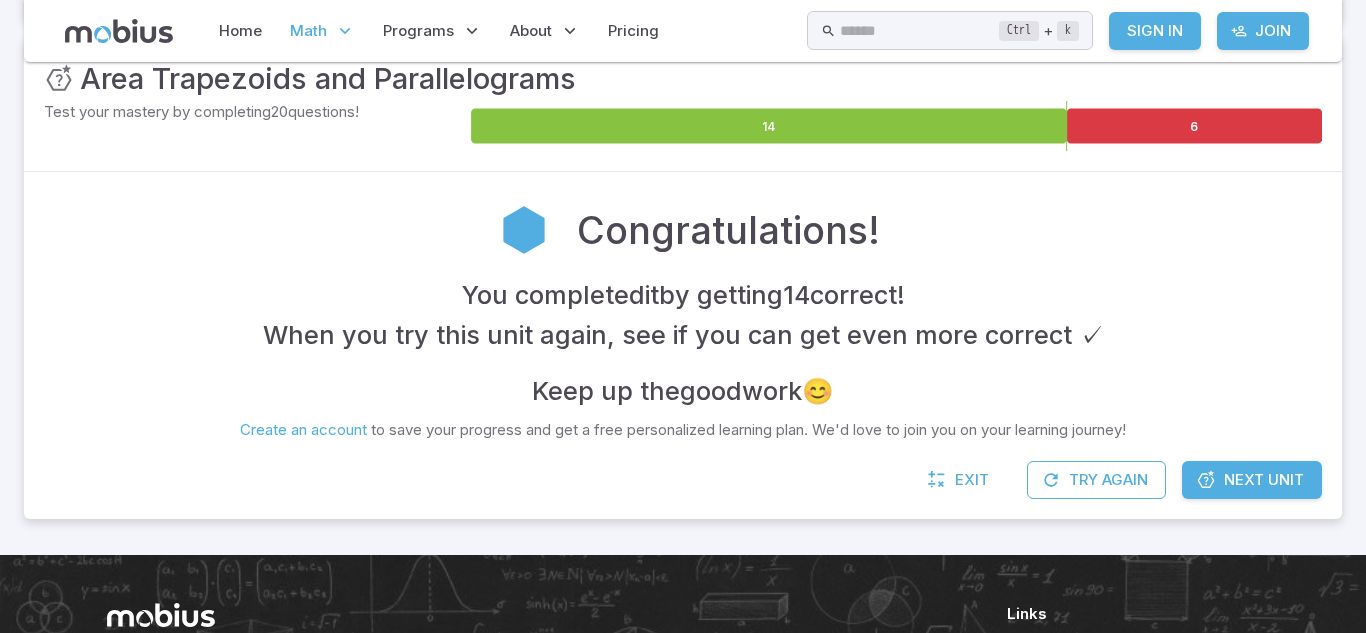 scroll, scrollTop: 309, scrollLeft: 0, axis: vertical 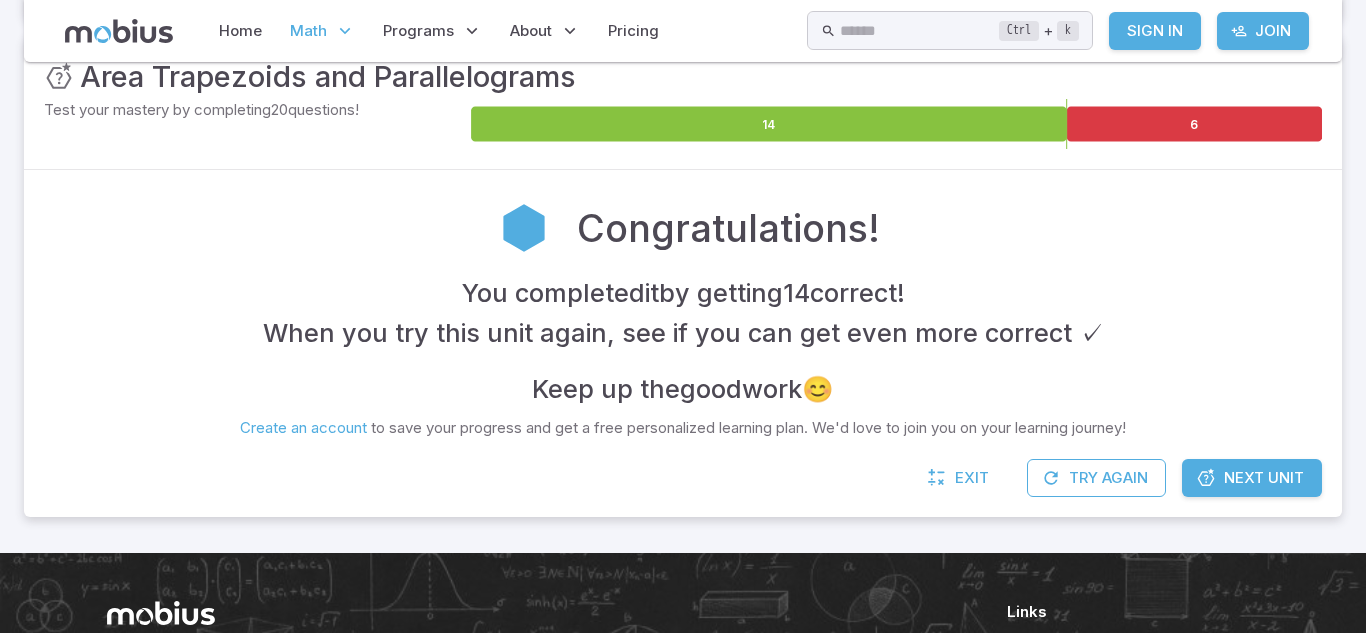 click on "Next Unit" at bounding box center (1264, 478) 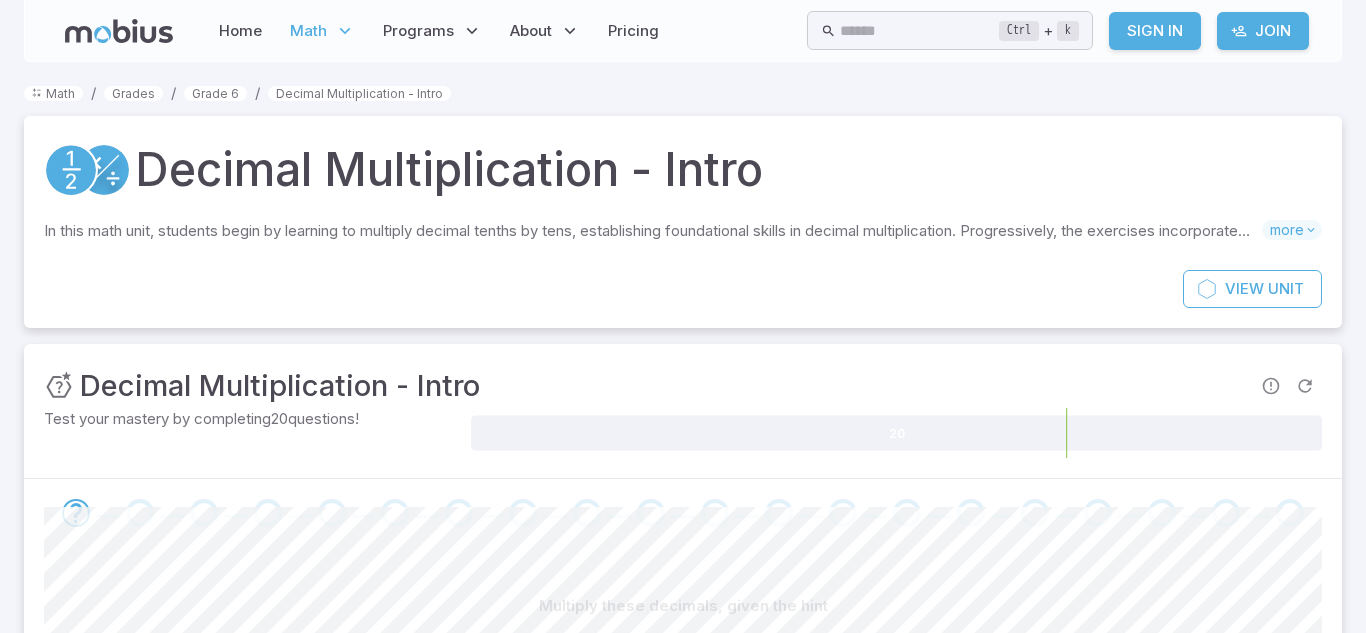 scroll, scrollTop: 0, scrollLeft: 0, axis: both 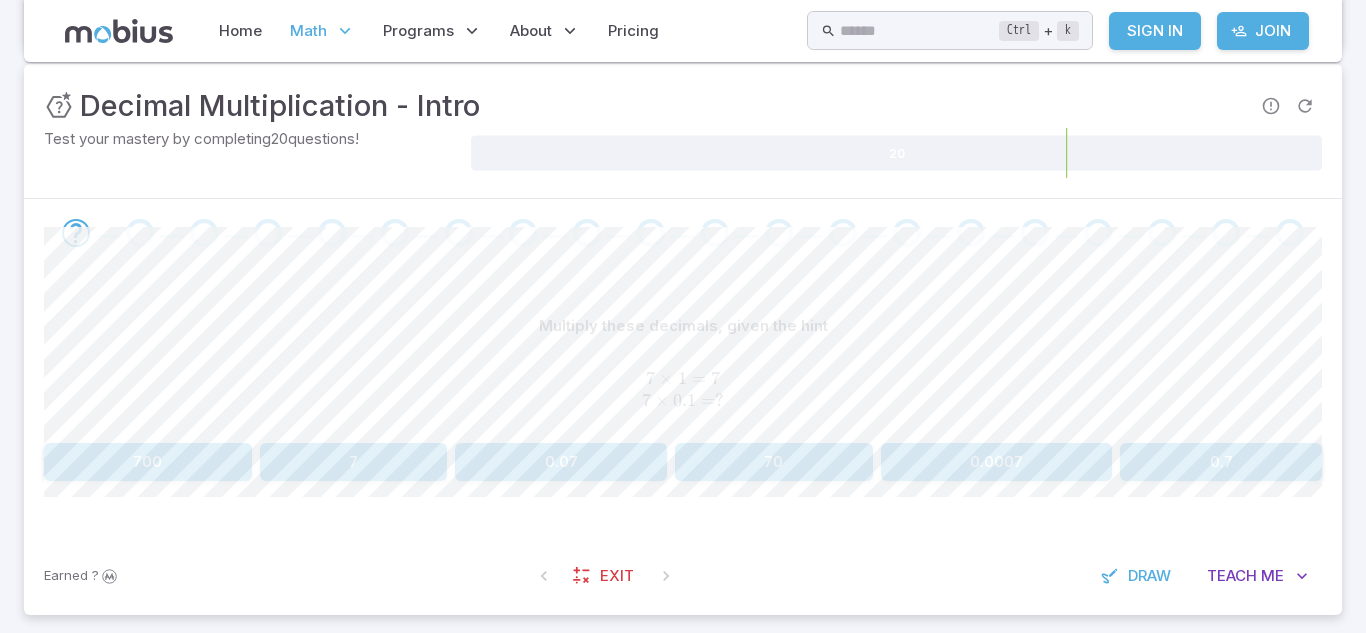 click on "0.07" at bounding box center [561, 462] 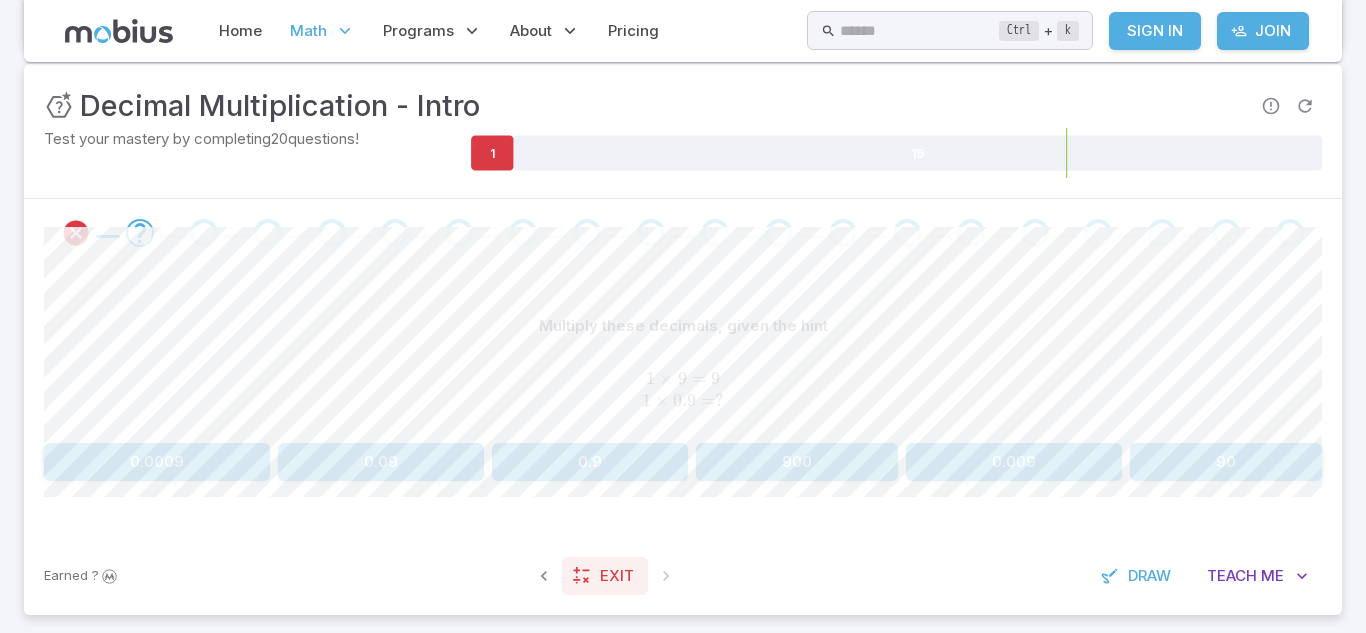 click on "Exit" at bounding box center (617, 576) 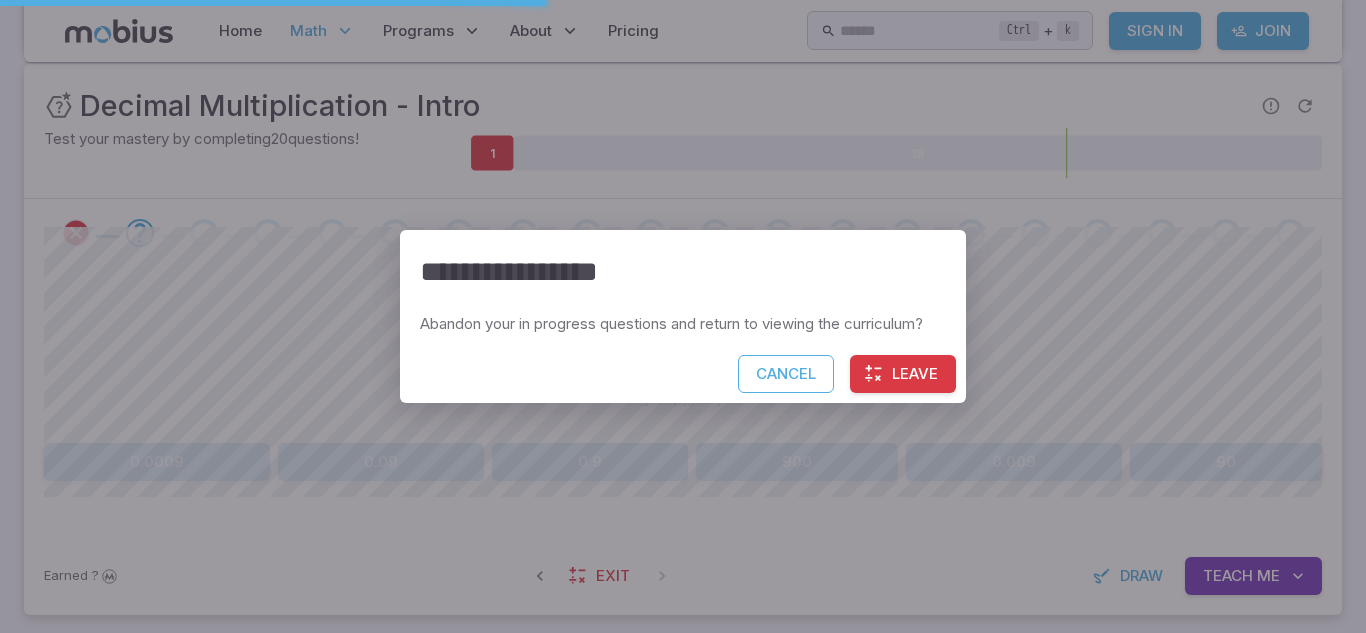click on "Leave" at bounding box center [903, 374] 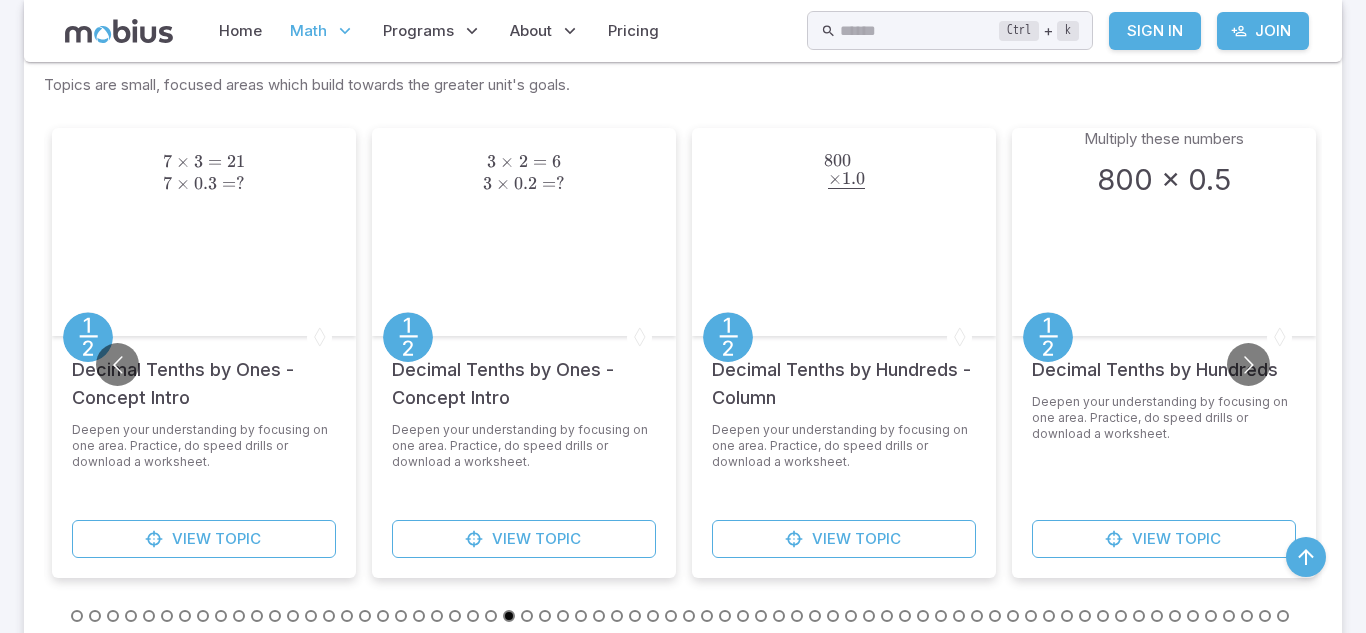 scroll, scrollTop: 0, scrollLeft: 0, axis: both 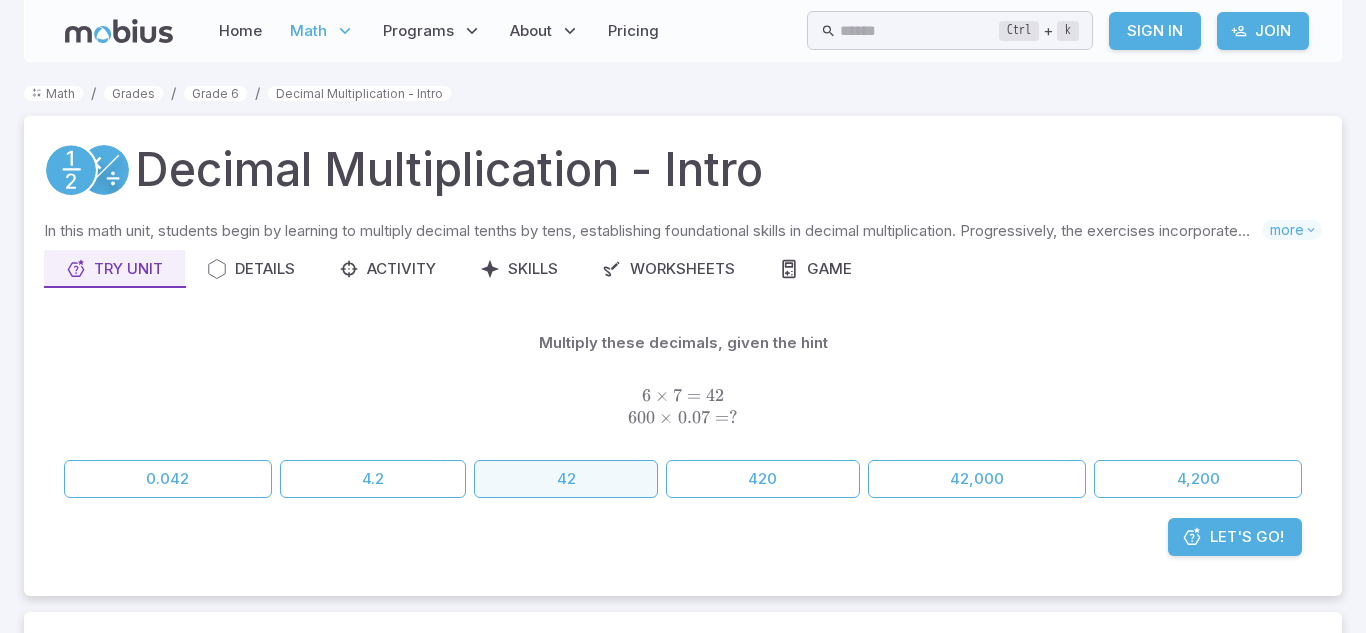 click on "42" at bounding box center (566, 479) 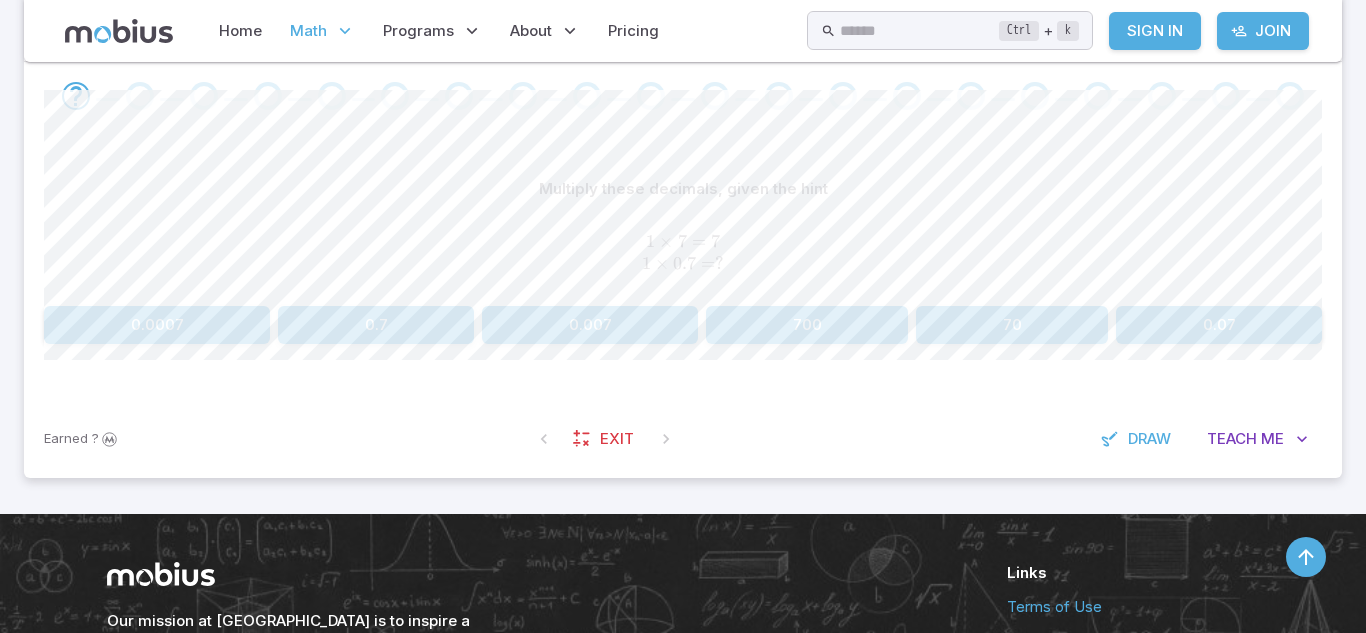 scroll, scrollTop: 440, scrollLeft: 0, axis: vertical 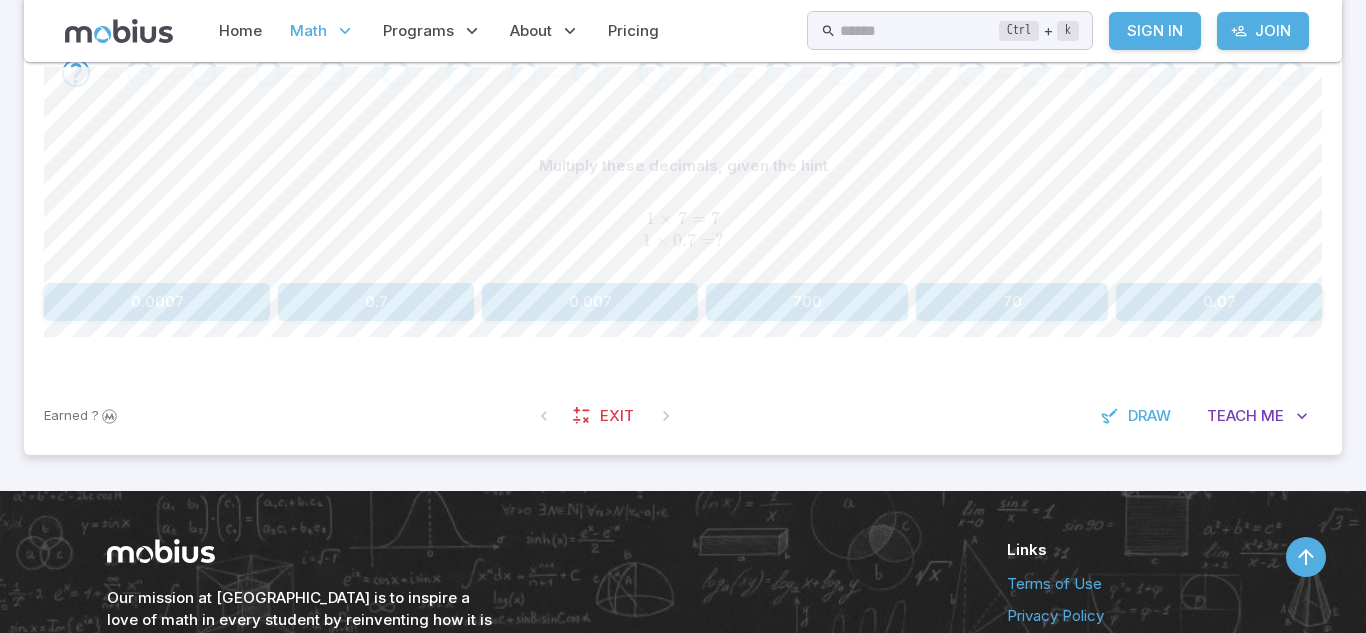 click on "Multiply these decimals, given the hint 1 × 7 = 7 1 × 0.7 = ? 1\times7 = 7\\1\times0.7 = ?\\ 1 × 7 = 7 1 × 0.7 = ? 0.0007 0.7 0.007 700 70 0.07 Canvas actions 100 % Exit zen mode" at bounding box center (683, 242) 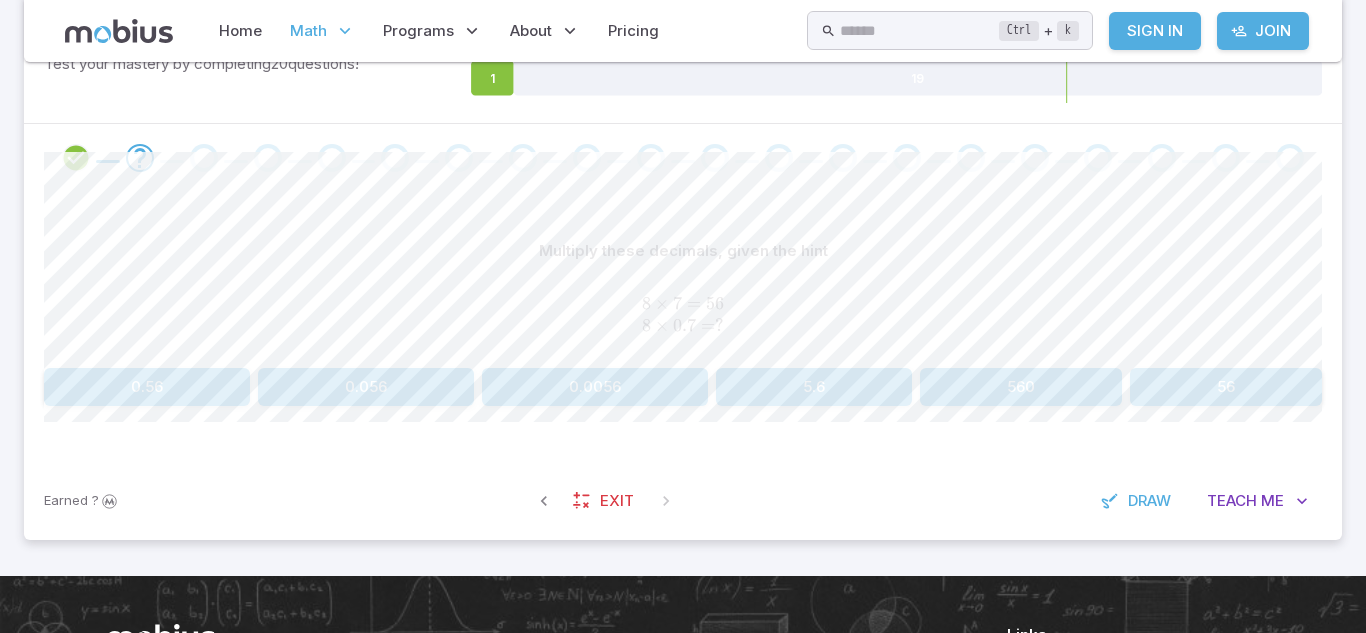 scroll, scrollTop: 353, scrollLeft: 0, axis: vertical 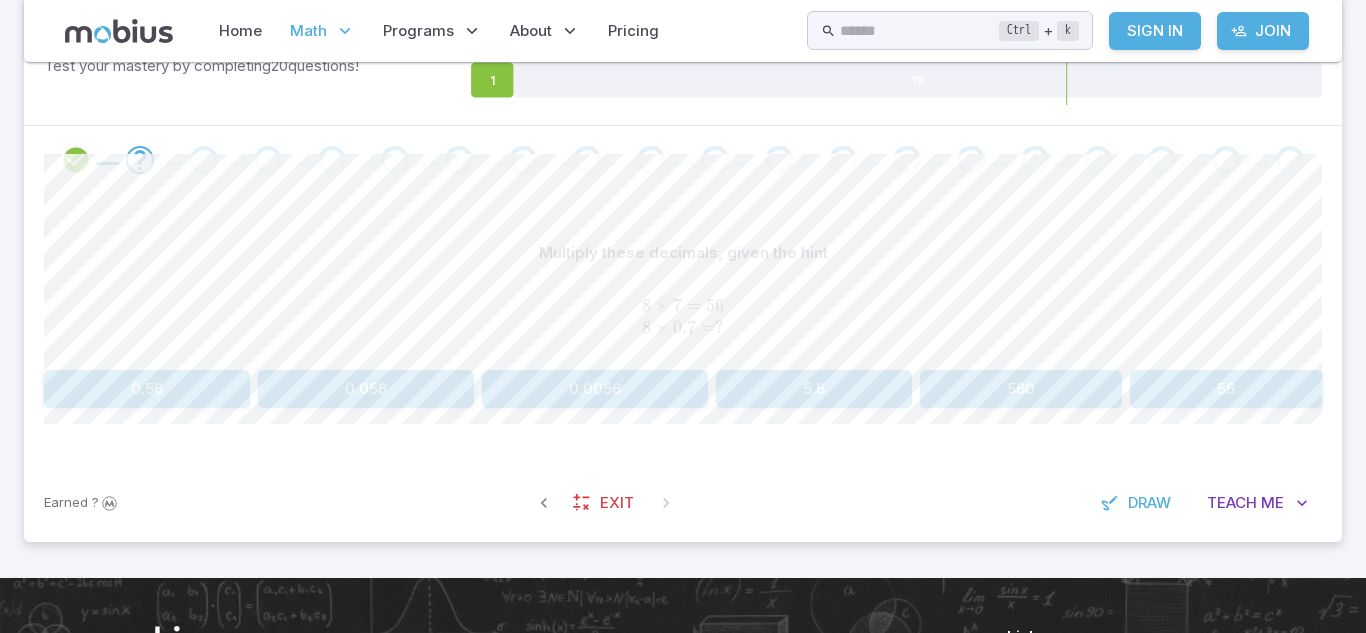click on "5.6" at bounding box center [814, 389] 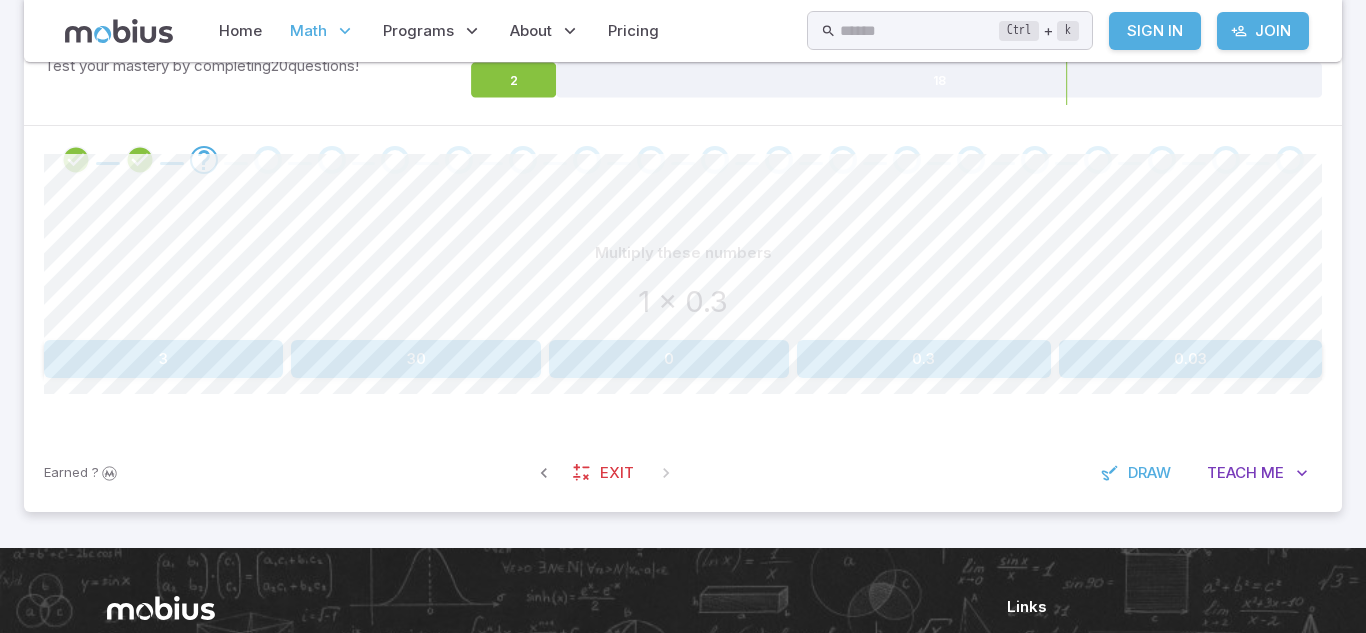 click on "Multiply these numbers 1 x 0.3 3 30 0 0.3 0.03 Canvas actions 100 % Exit zen mode" at bounding box center (683, 314) 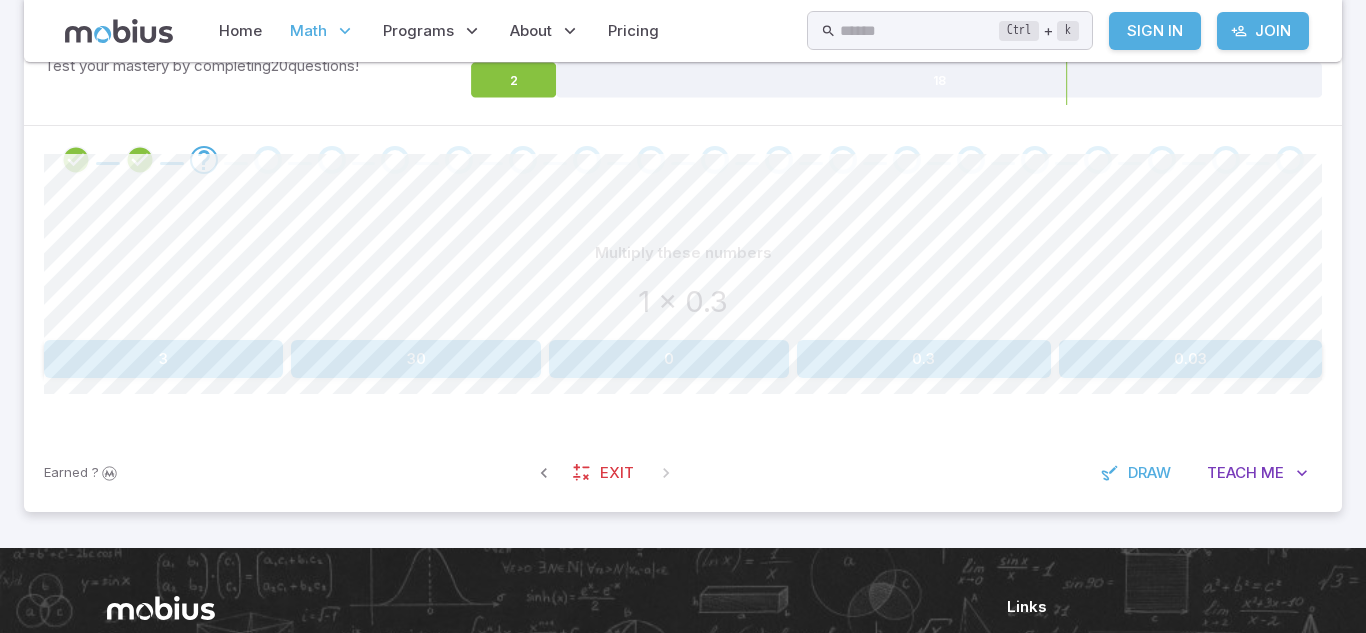 click on "0.3" at bounding box center (923, 359) 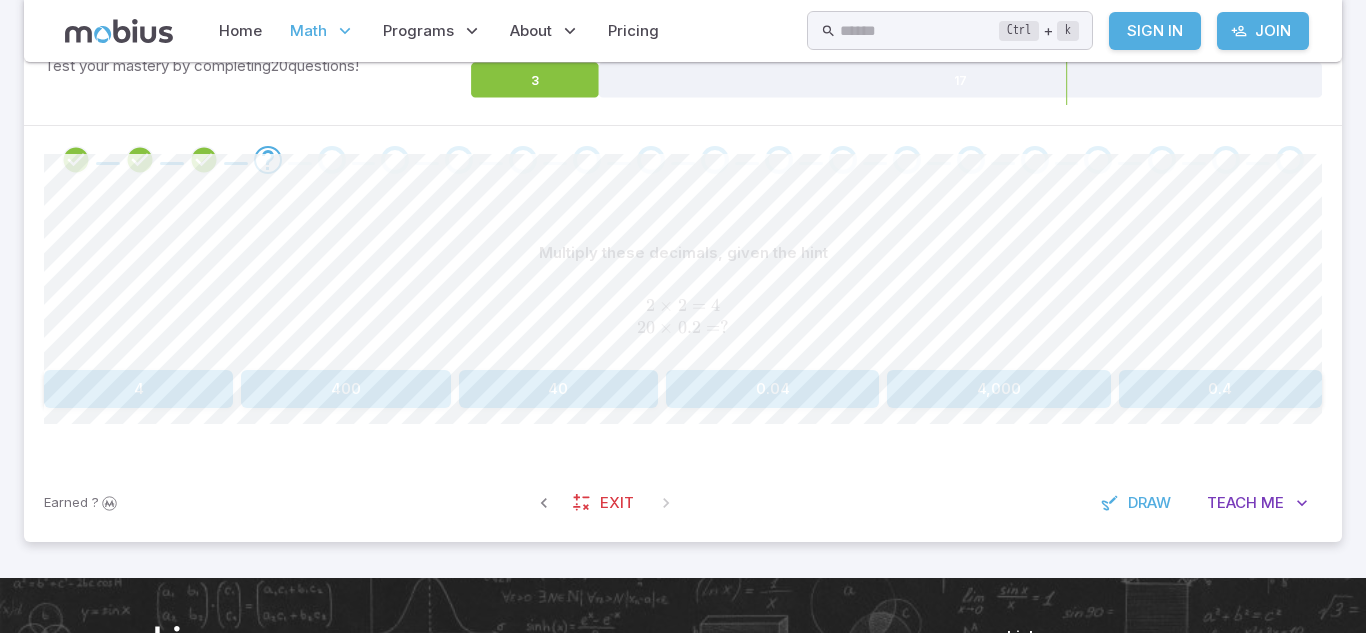 click on "0.04" at bounding box center (772, 389) 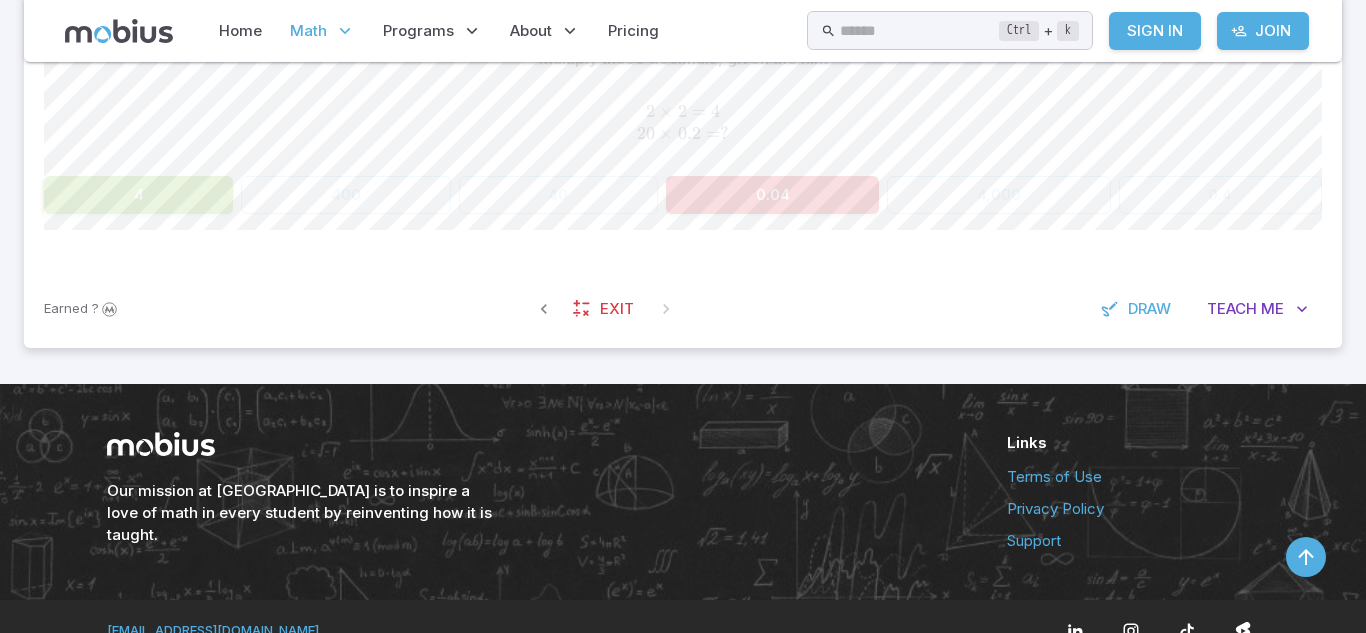 scroll, scrollTop: 576, scrollLeft: 0, axis: vertical 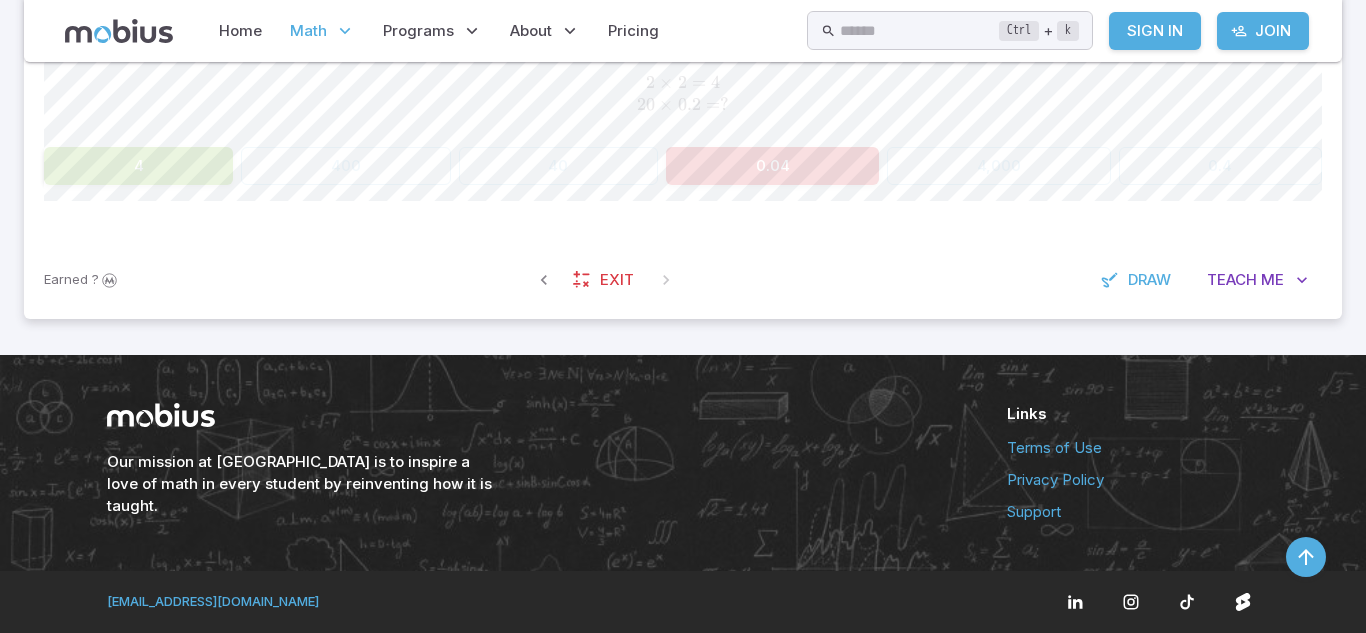 click on "Our mission at [GEOGRAPHIC_DATA] is to inspire a love of math in every student by reinventing how it is taught." at bounding box center [533, 460] 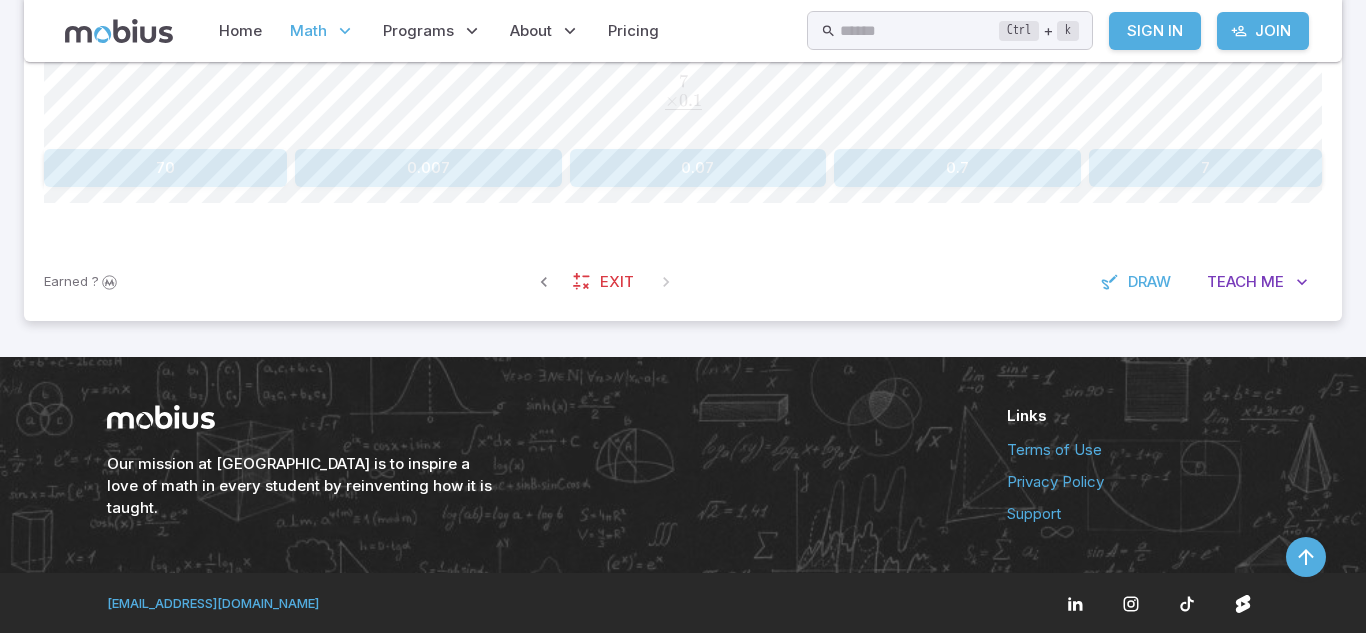 click on "Our mission at Mobius is to inspire a love of math in every student by reinventing how it is taught. Links   Terms of Use Privacy Policy Support" at bounding box center [683, 465] 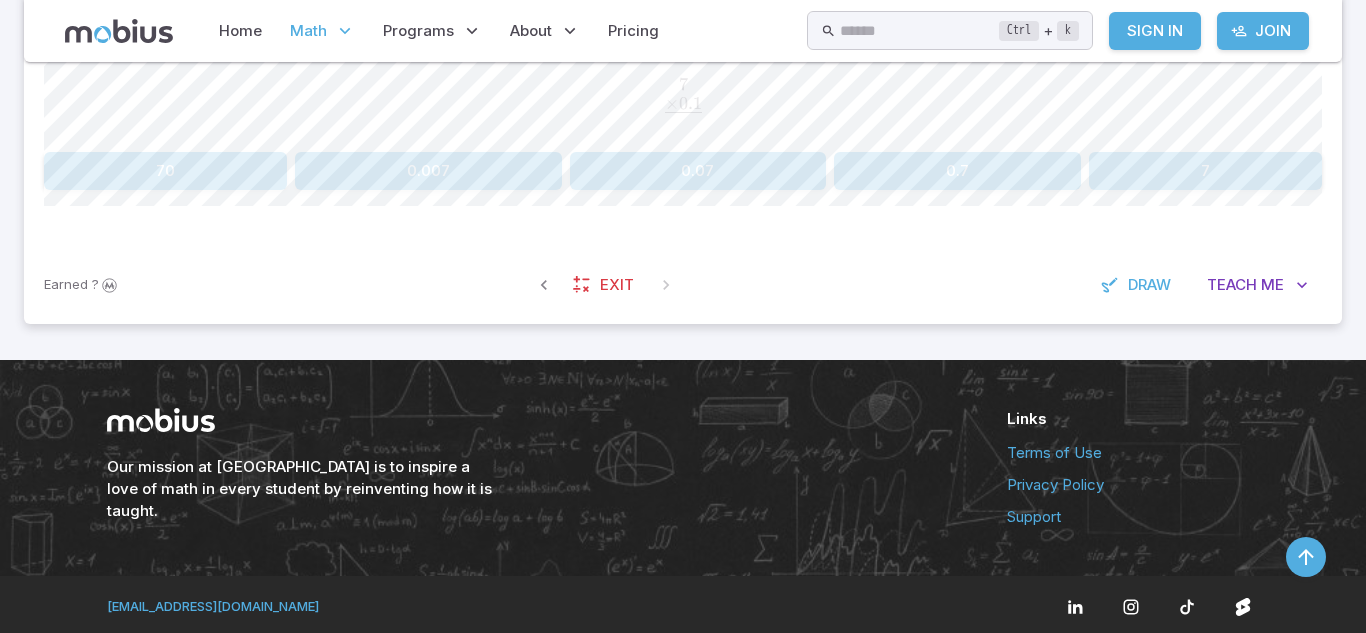 scroll, scrollTop: 0, scrollLeft: 0, axis: both 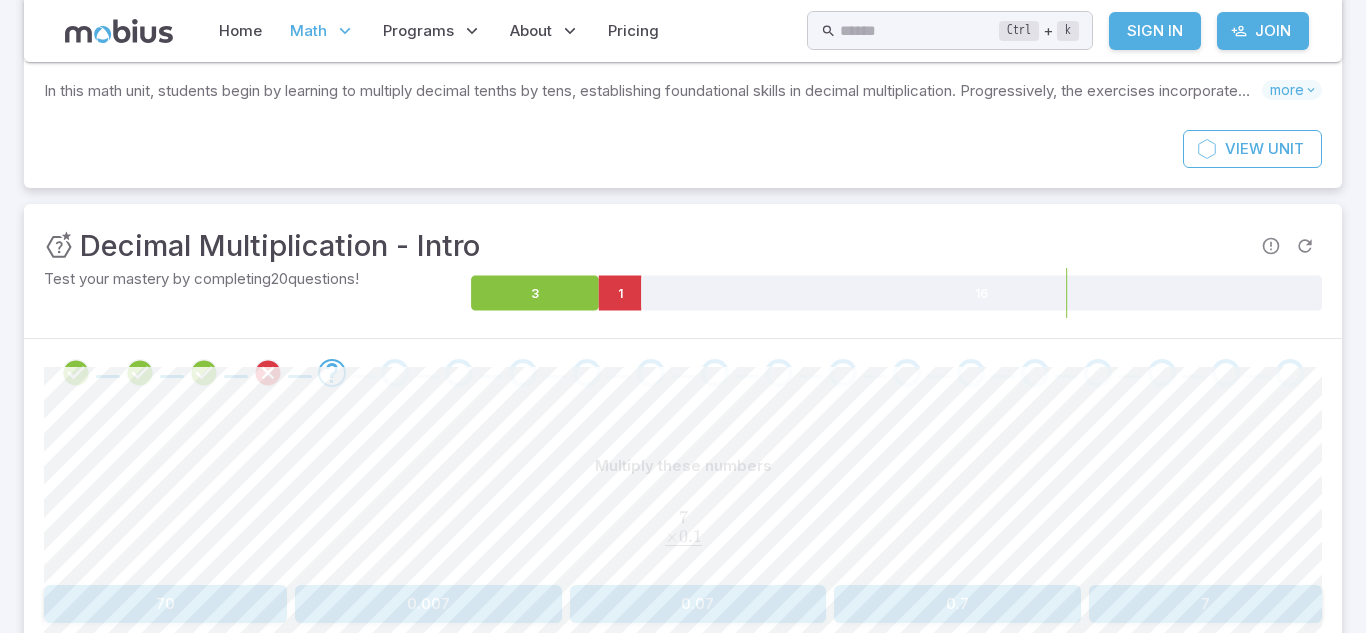 click on "Multiply these numbers" at bounding box center [683, 466] 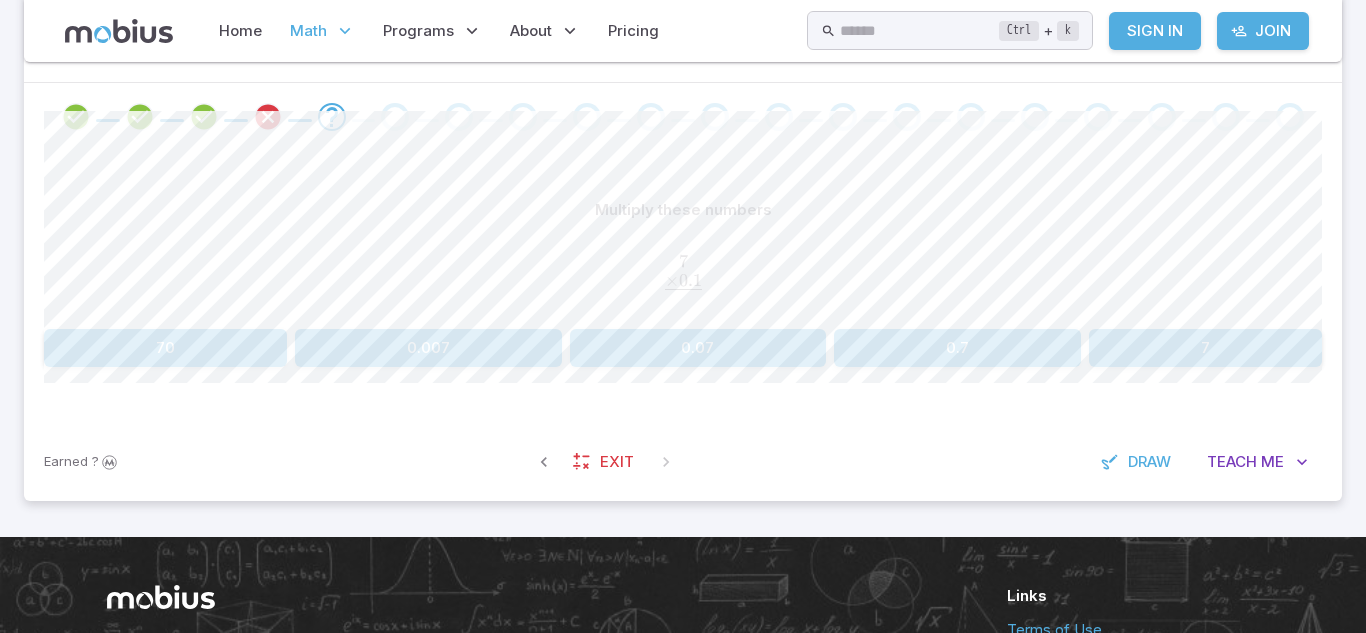 scroll, scrollTop: 400, scrollLeft: 0, axis: vertical 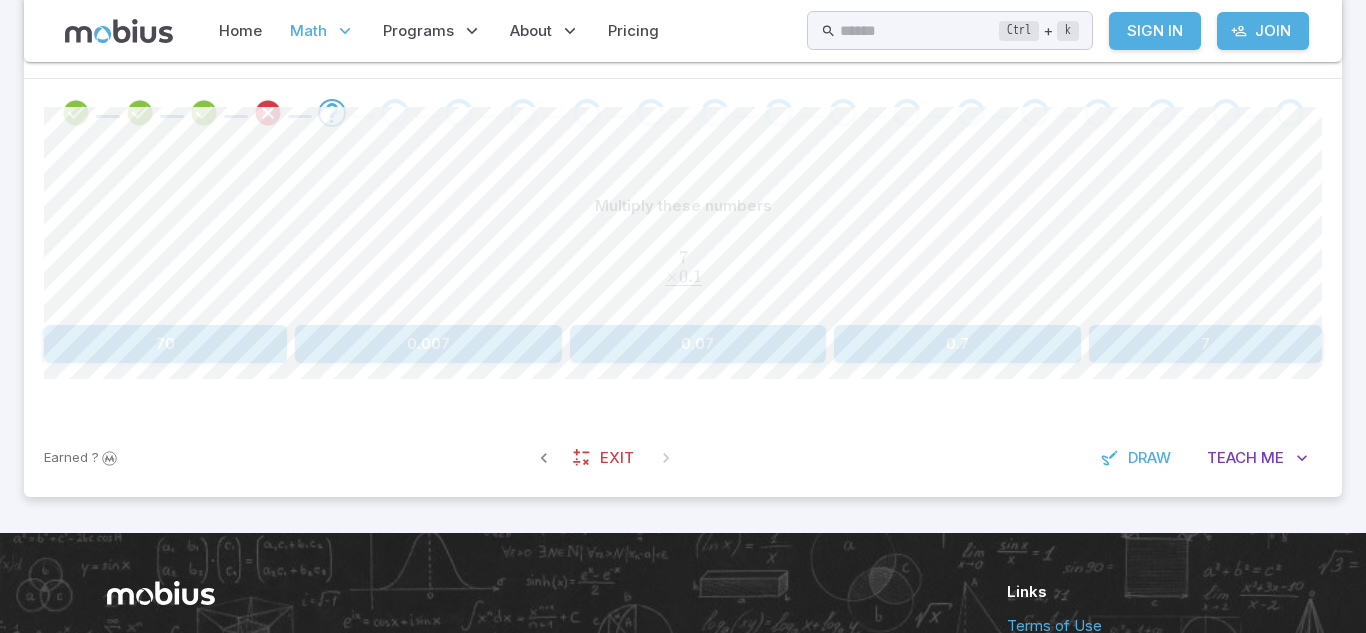 click on "0.07" at bounding box center (698, 344) 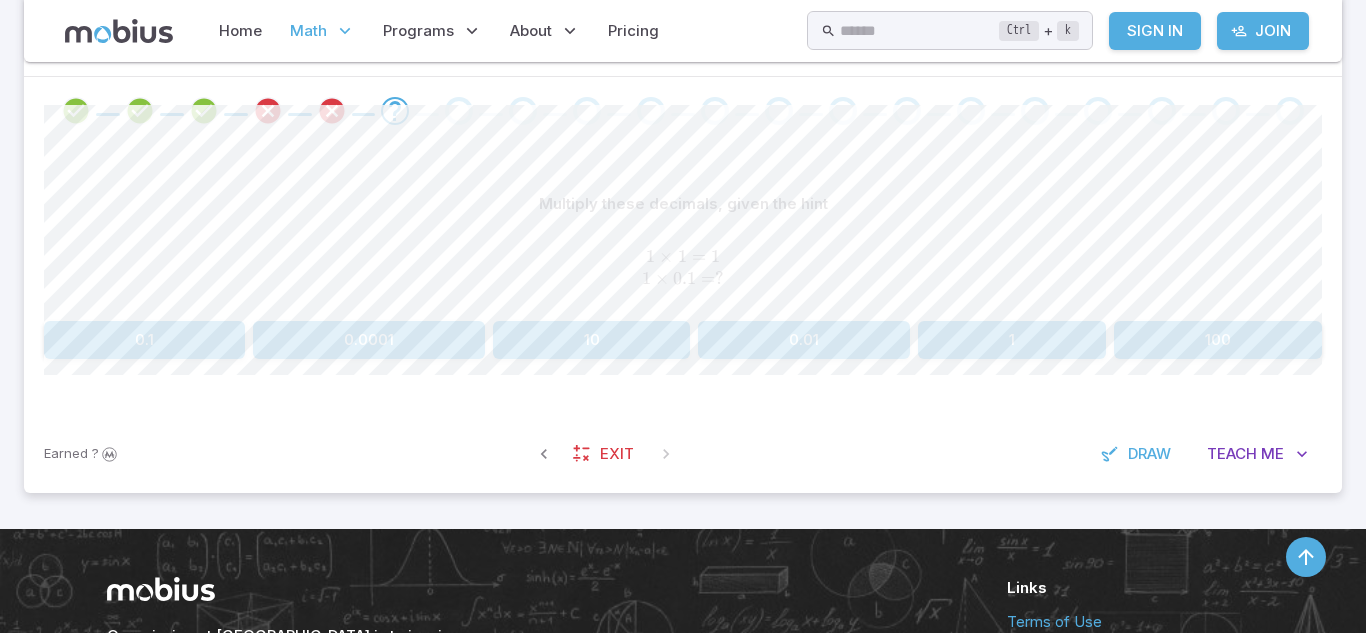 scroll, scrollTop: 401, scrollLeft: 0, axis: vertical 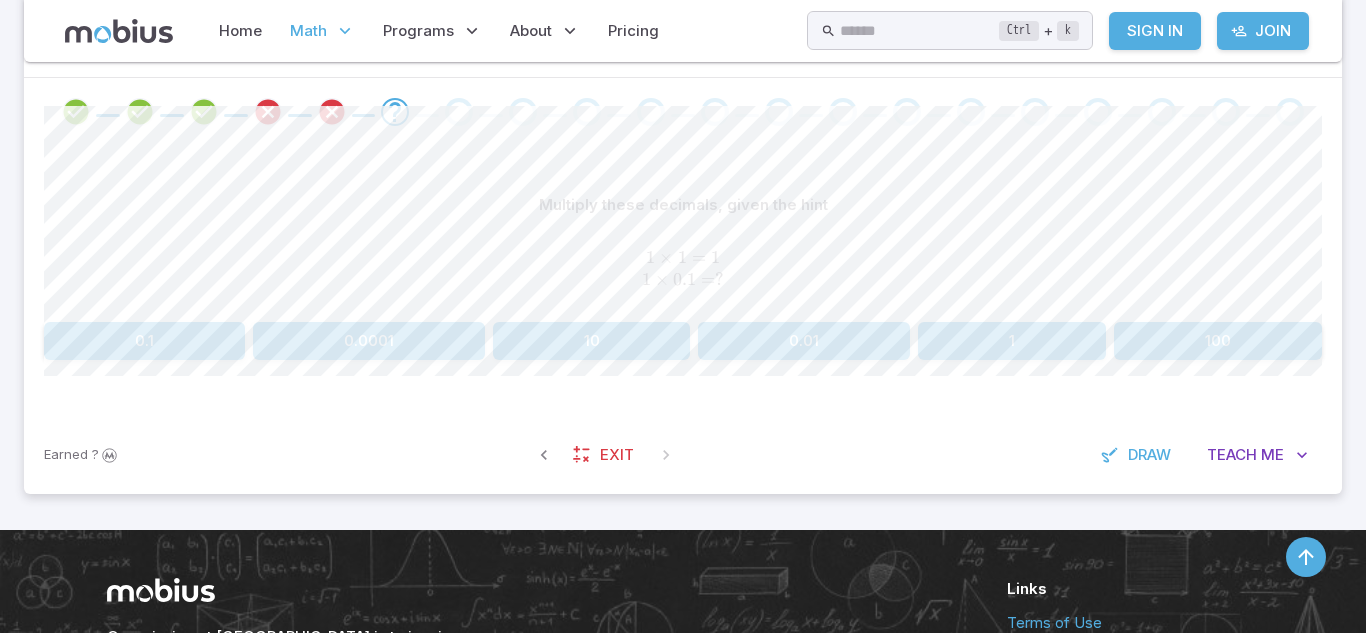 click on "Multiply these decimals, given the hint 1 × 1 = 1 1 × 0.1 = ? 1\times1 = 1\\1\times0.1 = ?\\ 1 × 1 = 1 1 × 0.1 = ? 0.1 0.0001 10 0.01 1 100 Canvas actions 100 % Exit zen mode" at bounding box center [683, 281] 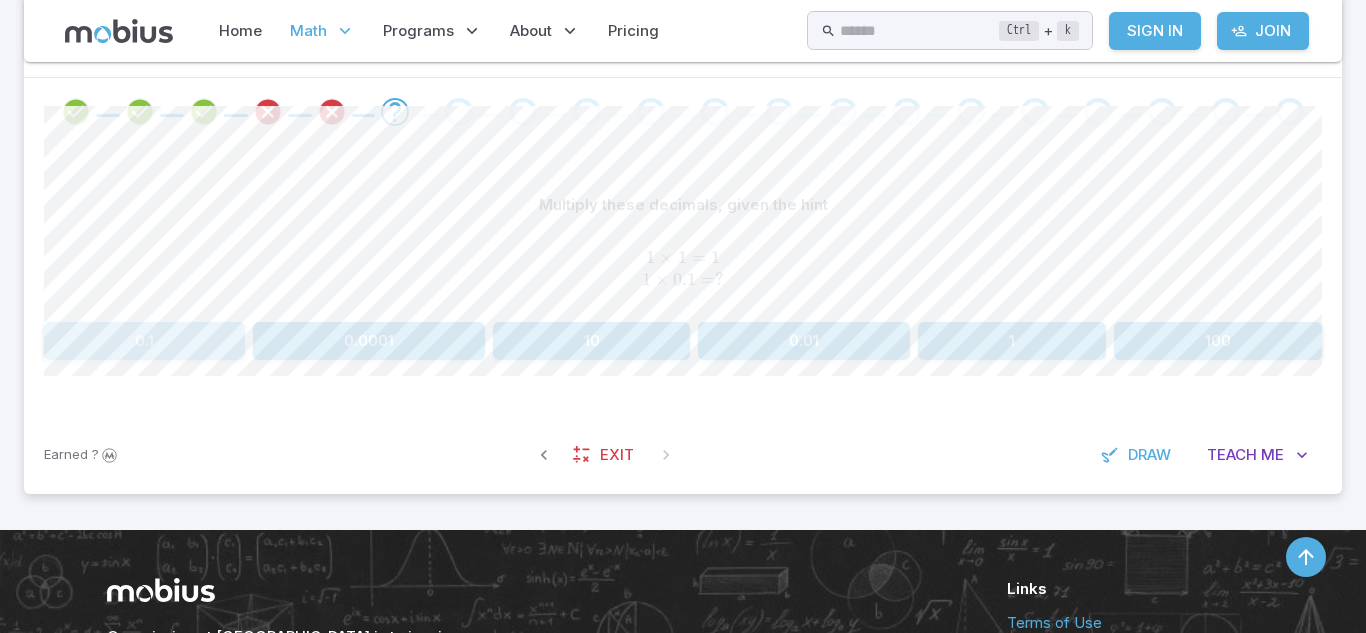 click on "0.1" at bounding box center (144, 341) 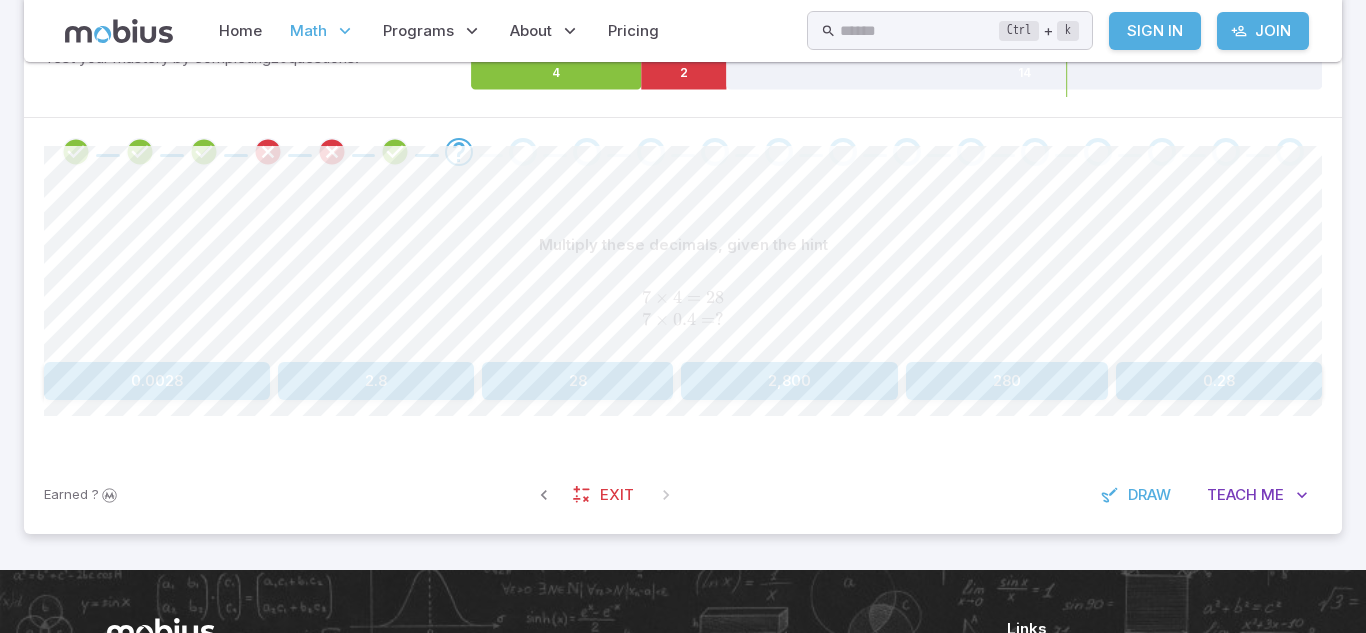 scroll, scrollTop: 401, scrollLeft: 0, axis: vertical 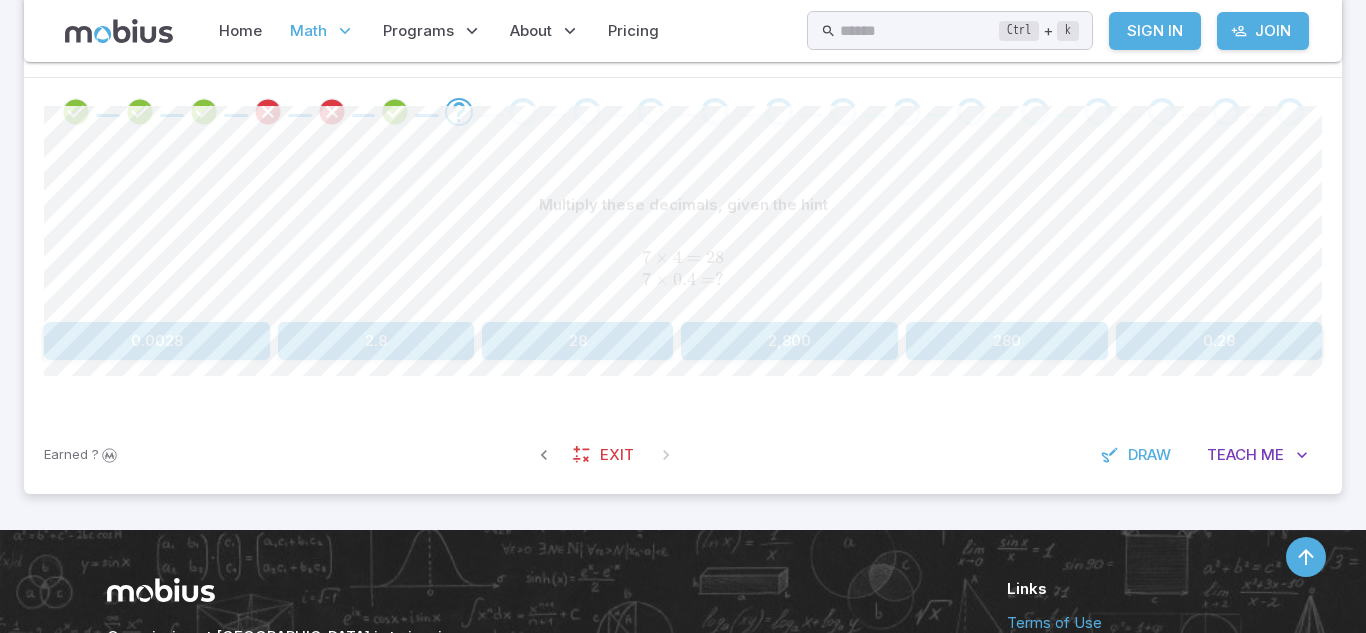 click on "Our mission at Mobius is to inspire a love of math in every student by reinventing how it is taught. Links   Terms of Use Privacy Policy Support" at bounding box center [683, 638] 